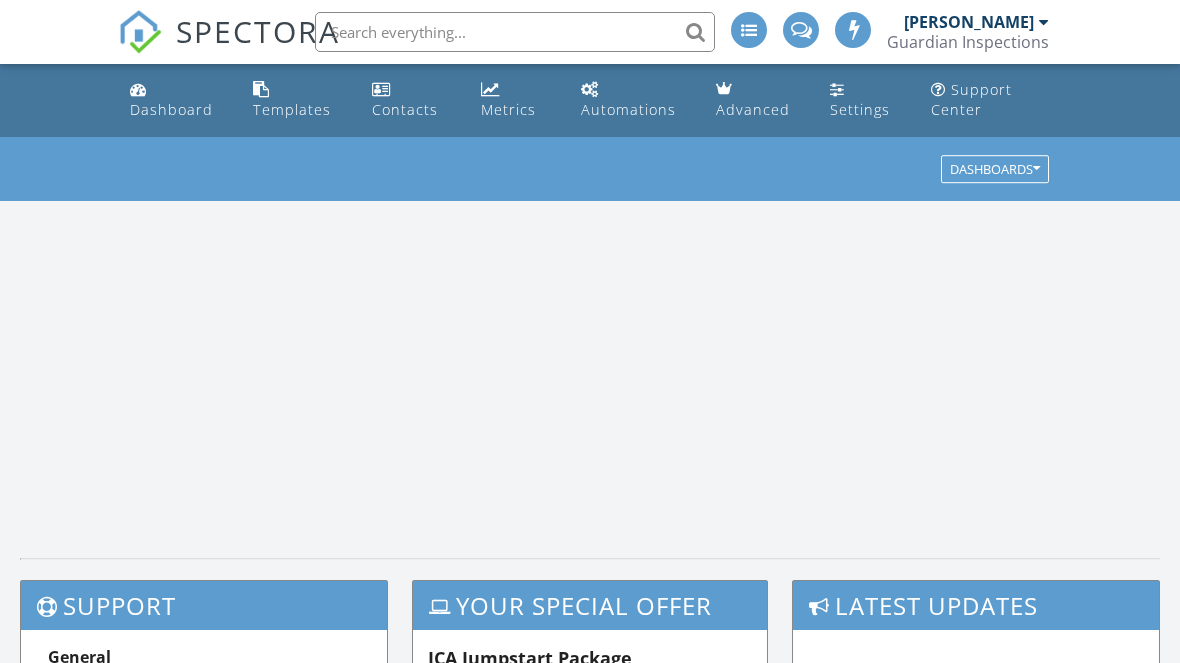 scroll, scrollTop: 0, scrollLeft: 0, axis: both 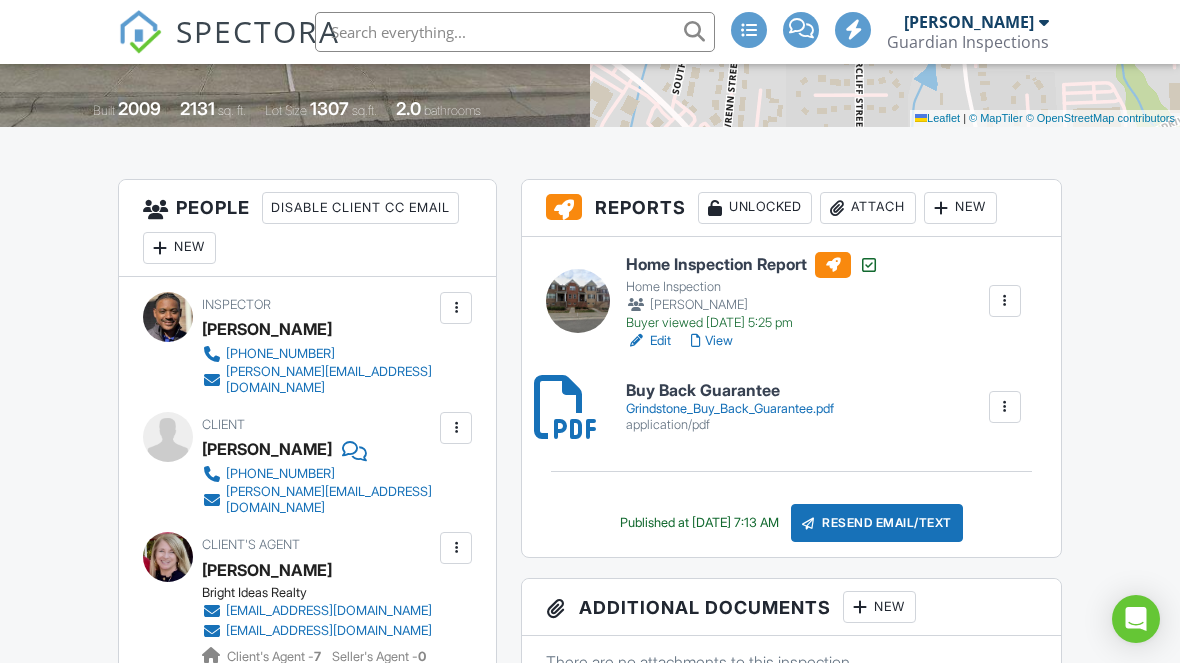 click on "Attach" at bounding box center (868, 208) 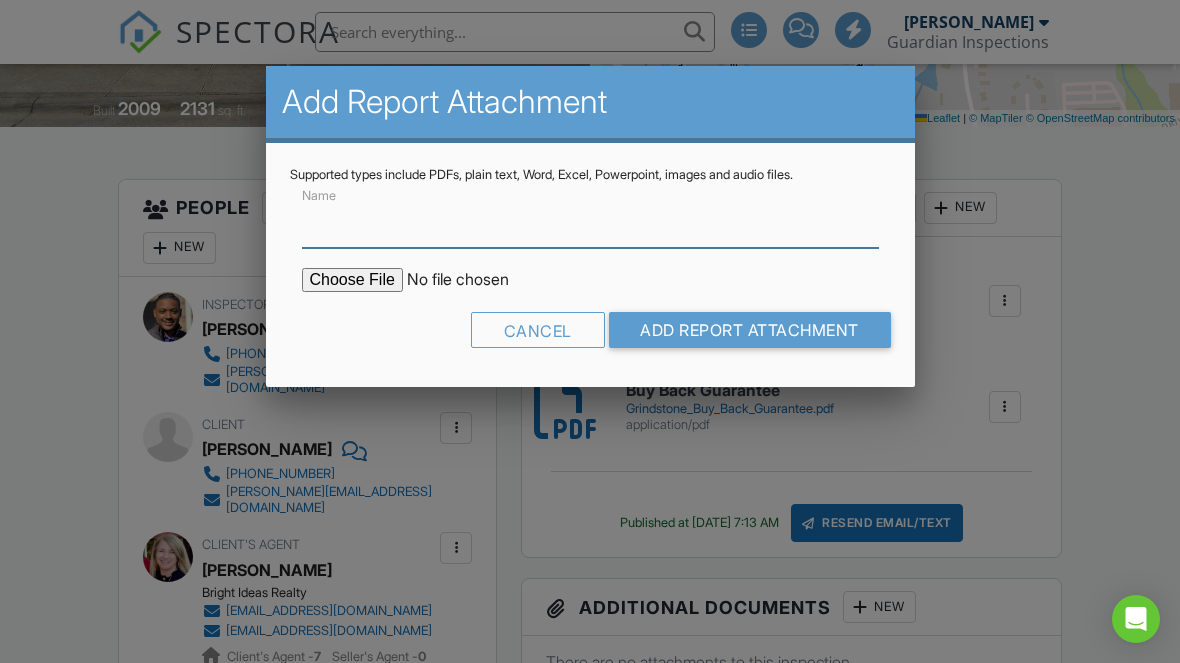 scroll, scrollTop: 427, scrollLeft: 0, axis: vertical 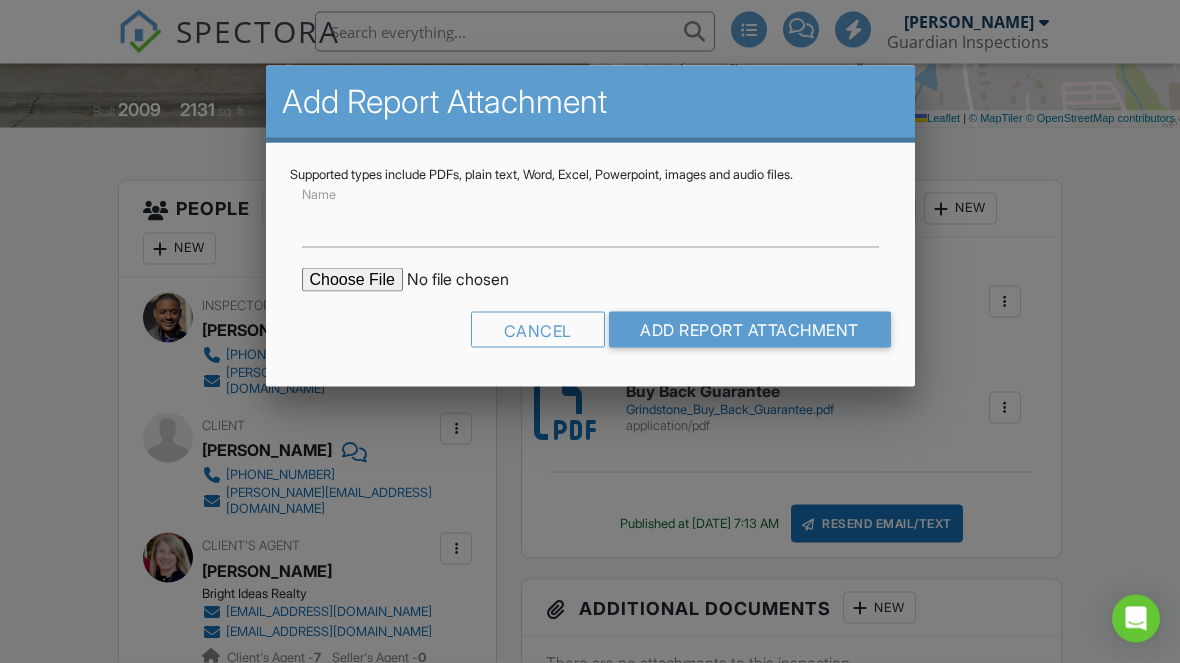 click at bounding box center (472, 280) 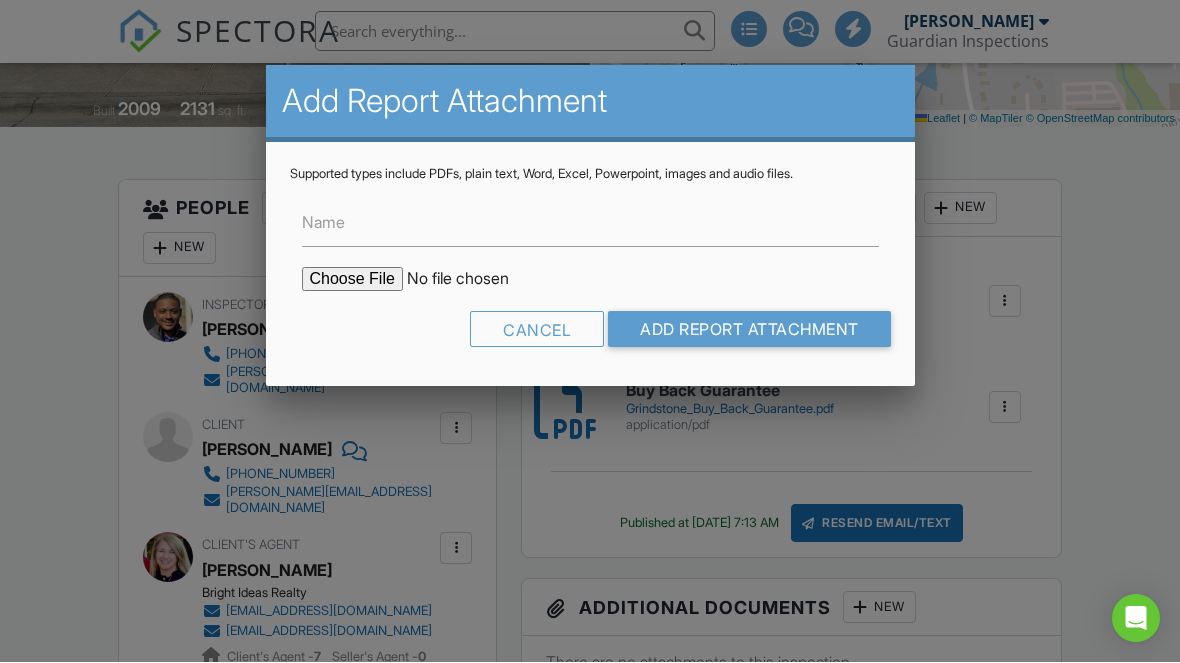 type on "C:\fakepath\231 GRINDSTONE DR ESTIMATE.pdf" 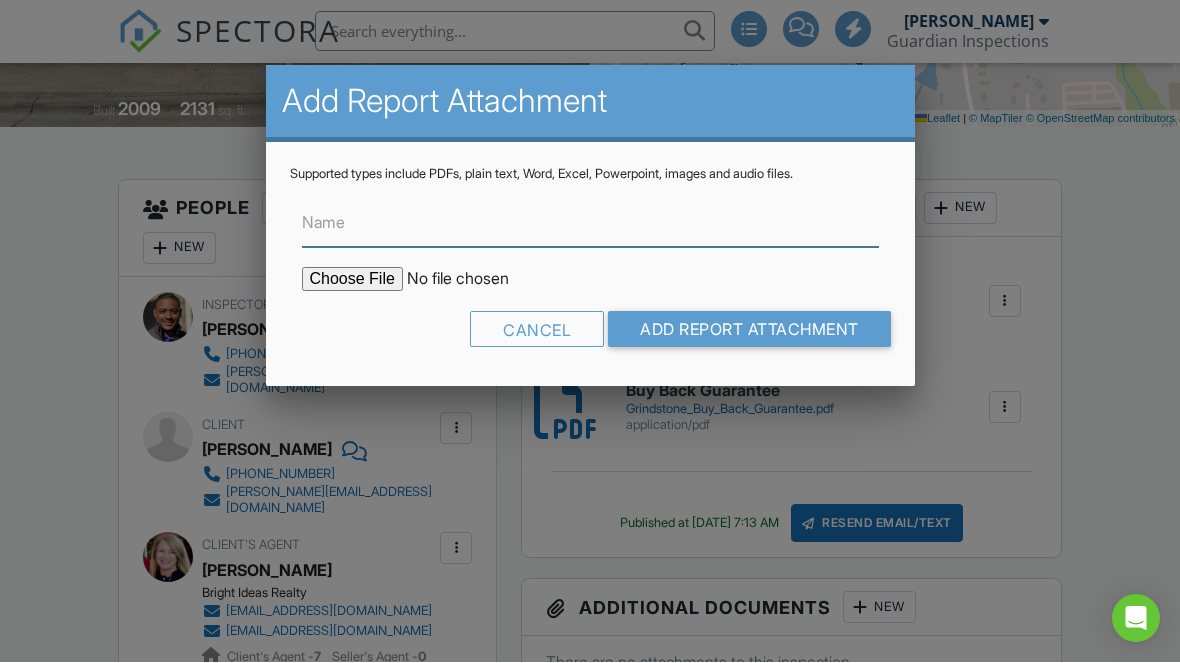 click on "Name" at bounding box center (590, 223) 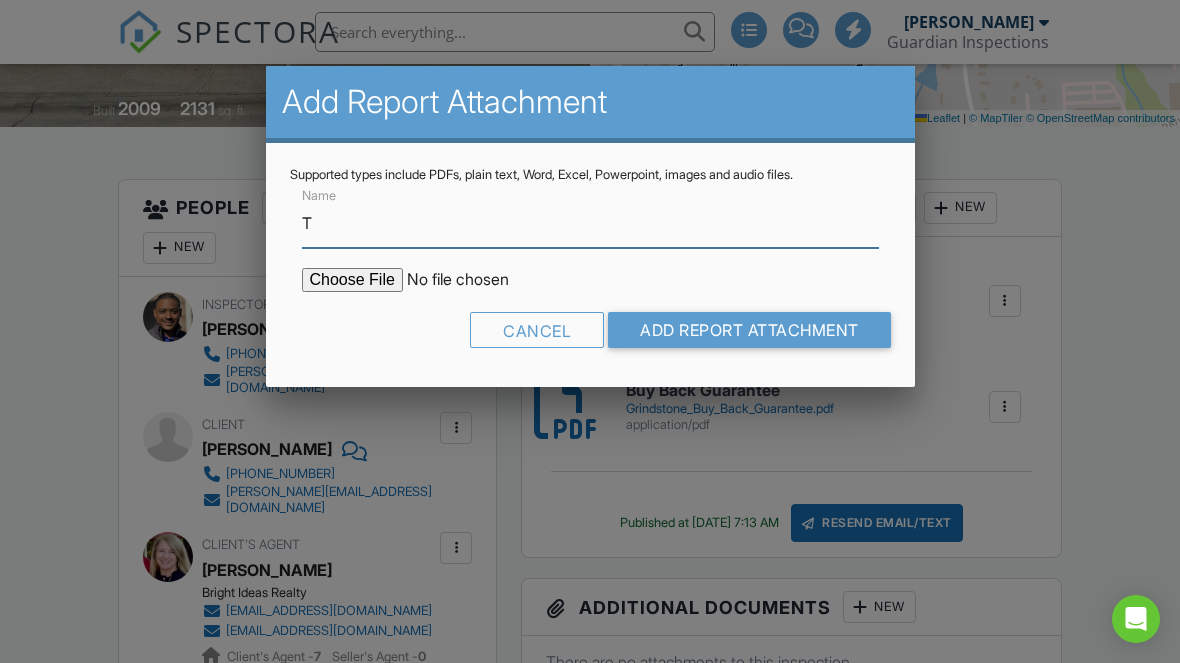 scroll, scrollTop: 427, scrollLeft: 0, axis: vertical 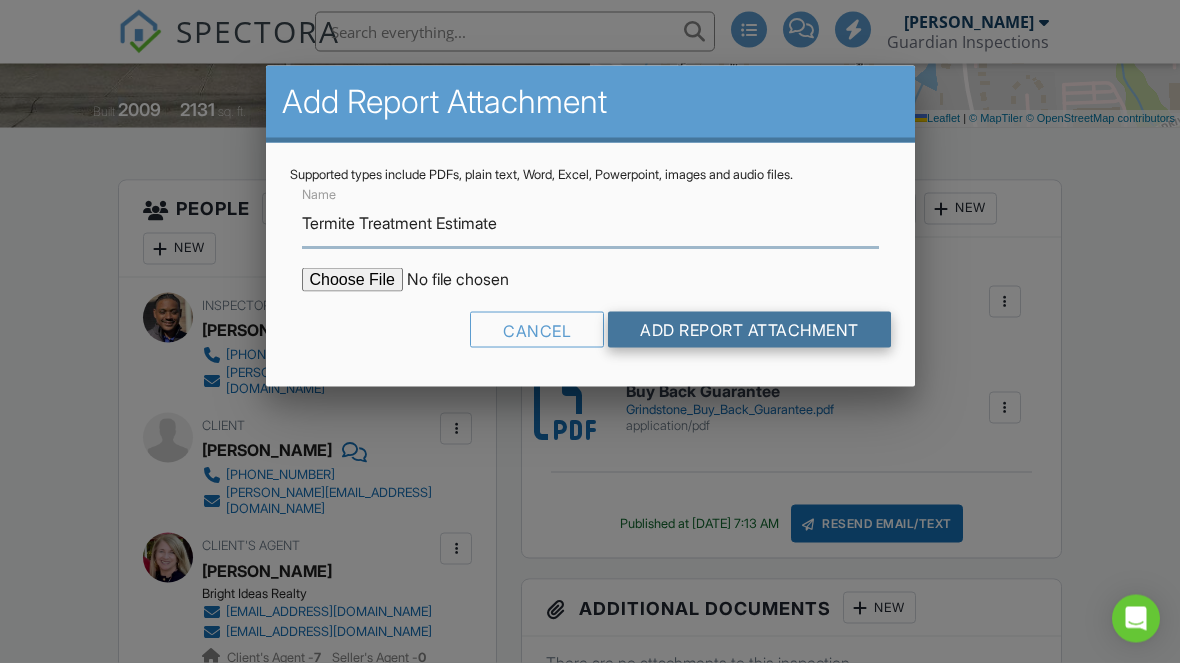type on "Termite Treatment Estimate" 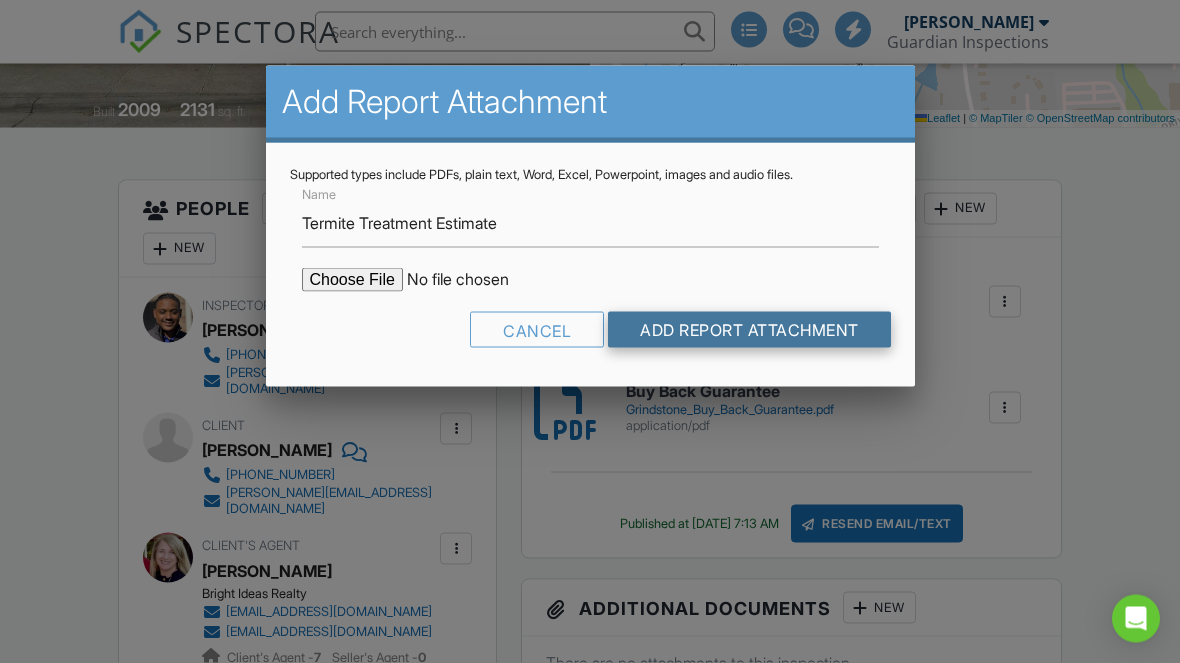 click on "Add Report Attachment" at bounding box center (749, 330) 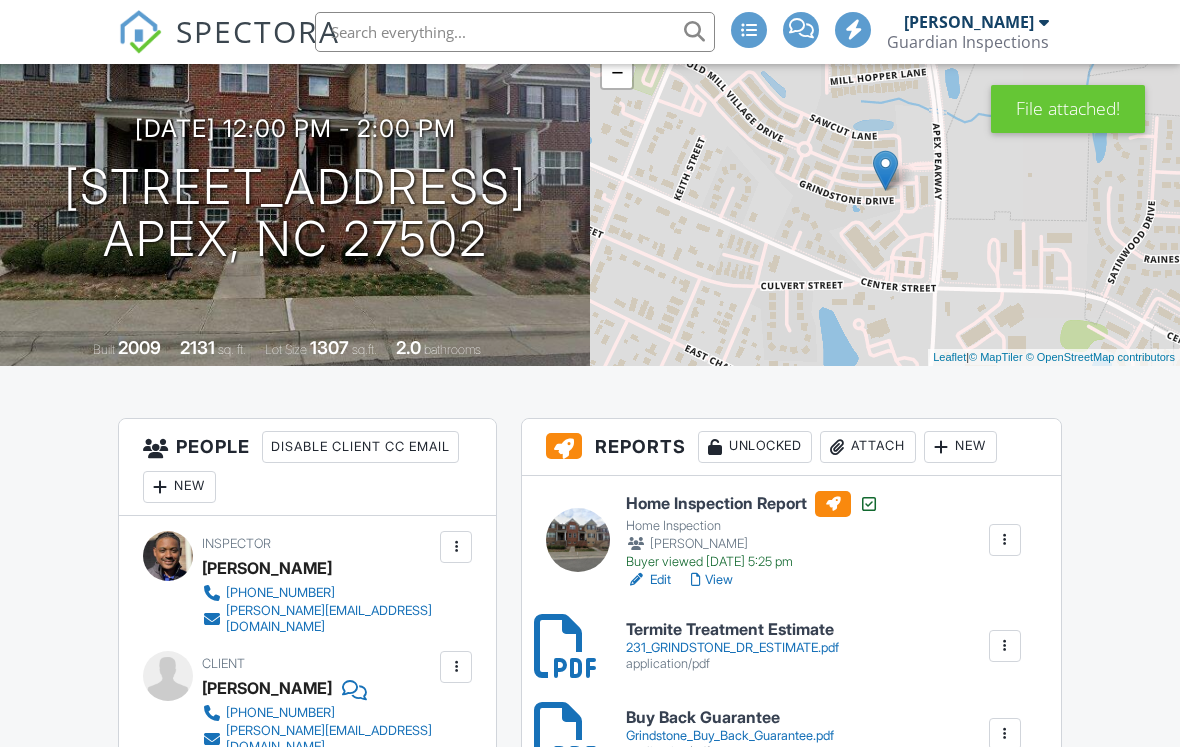 scroll, scrollTop: 391, scrollLeft: 0, axis: vertical 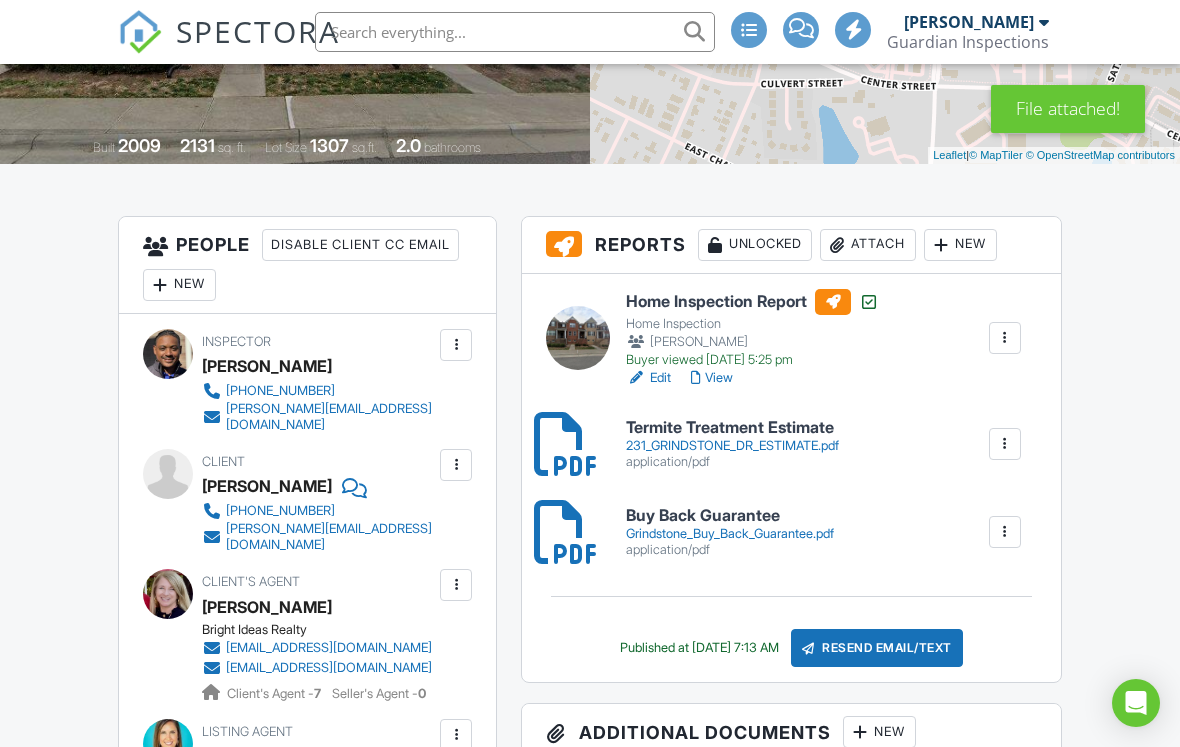 click on "Attach" at bounding box center (868, 245) 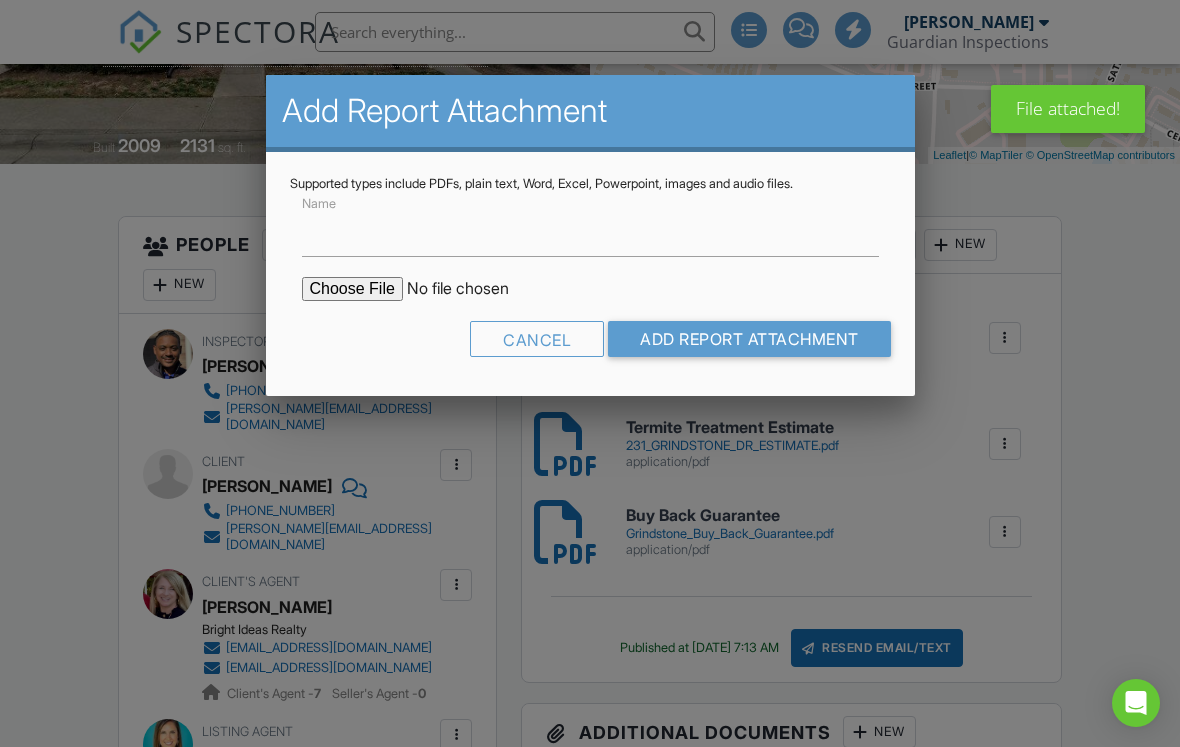 click at bounding box center [472, 289] 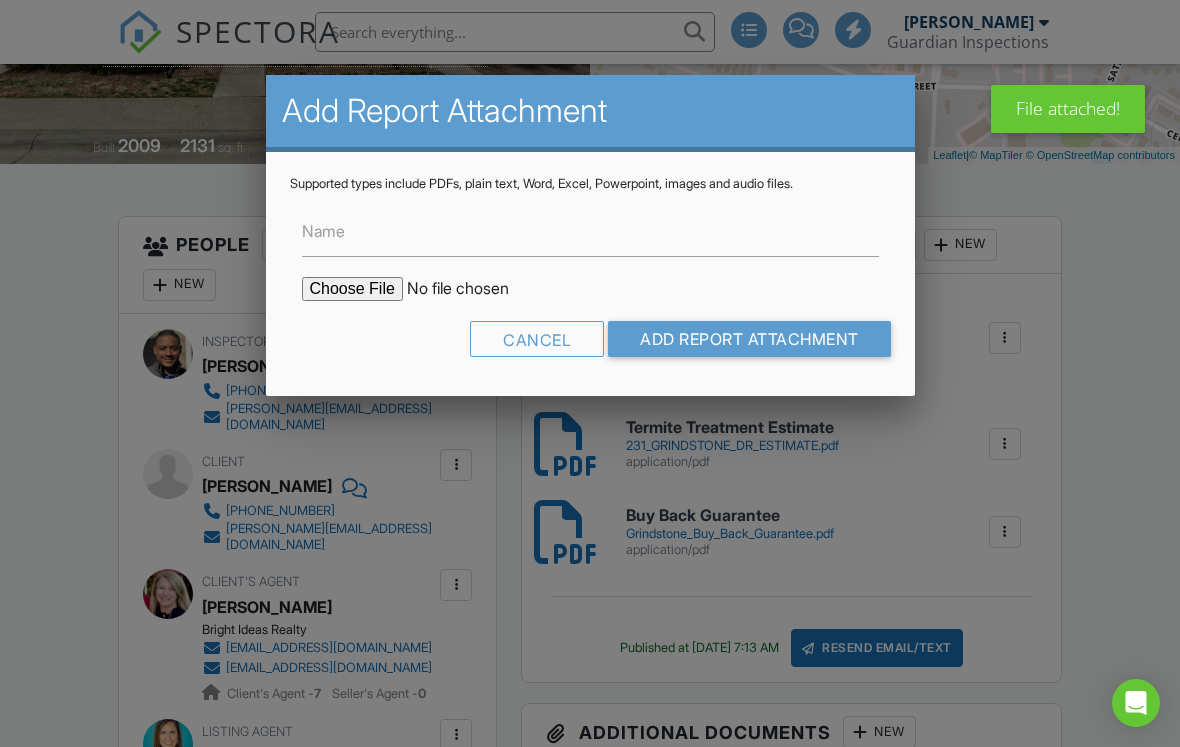 type on "C:\fakepath\231 GRINDSTONE DR.pdf" 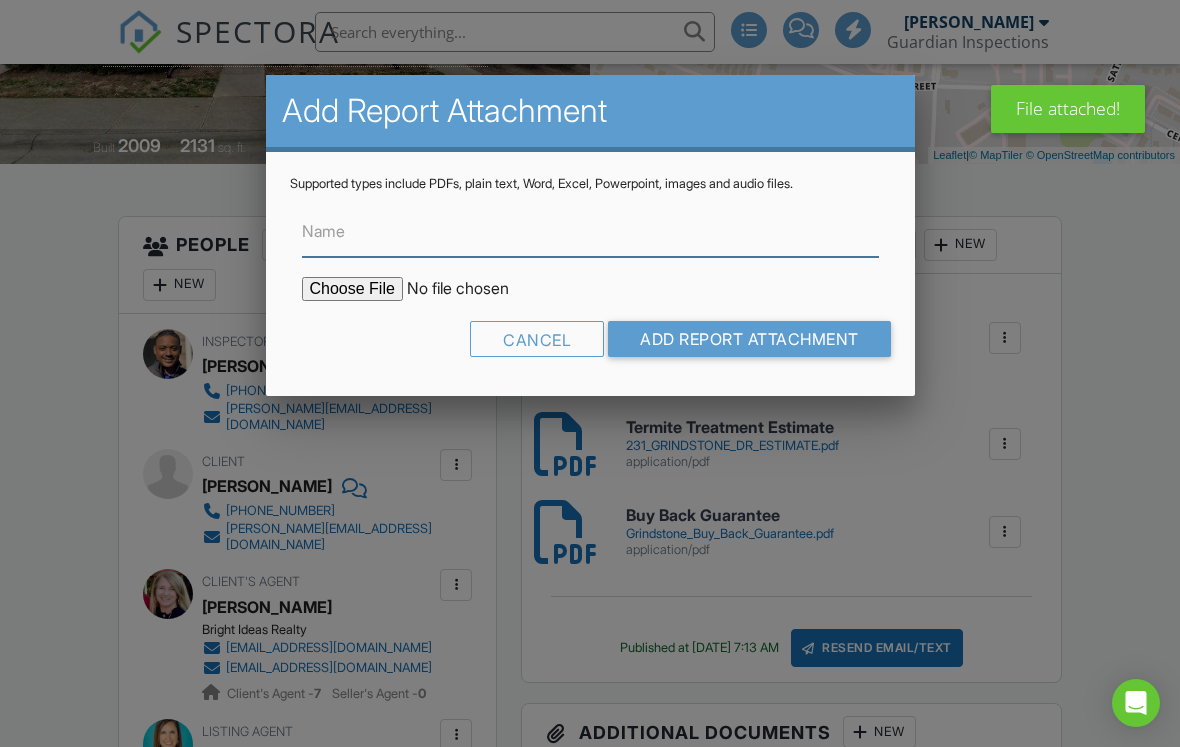 click on "Name" at bounding box center (590, 232) 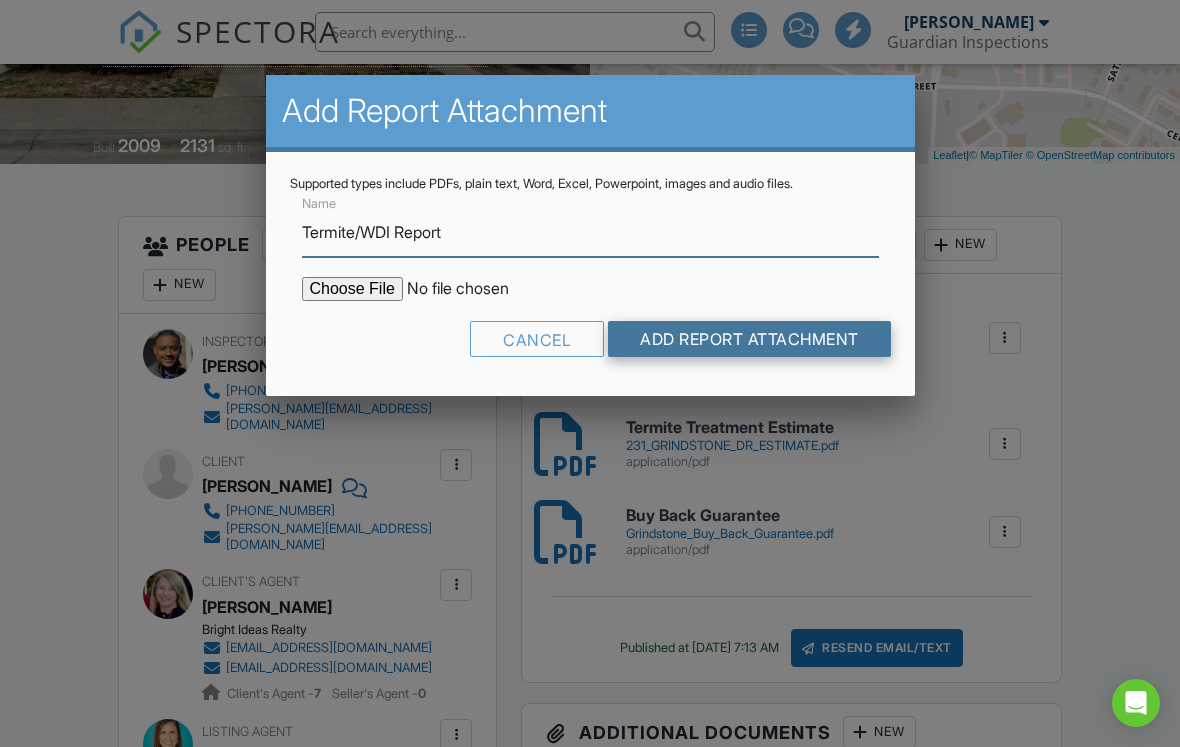 type on "Termite/WDI Report" 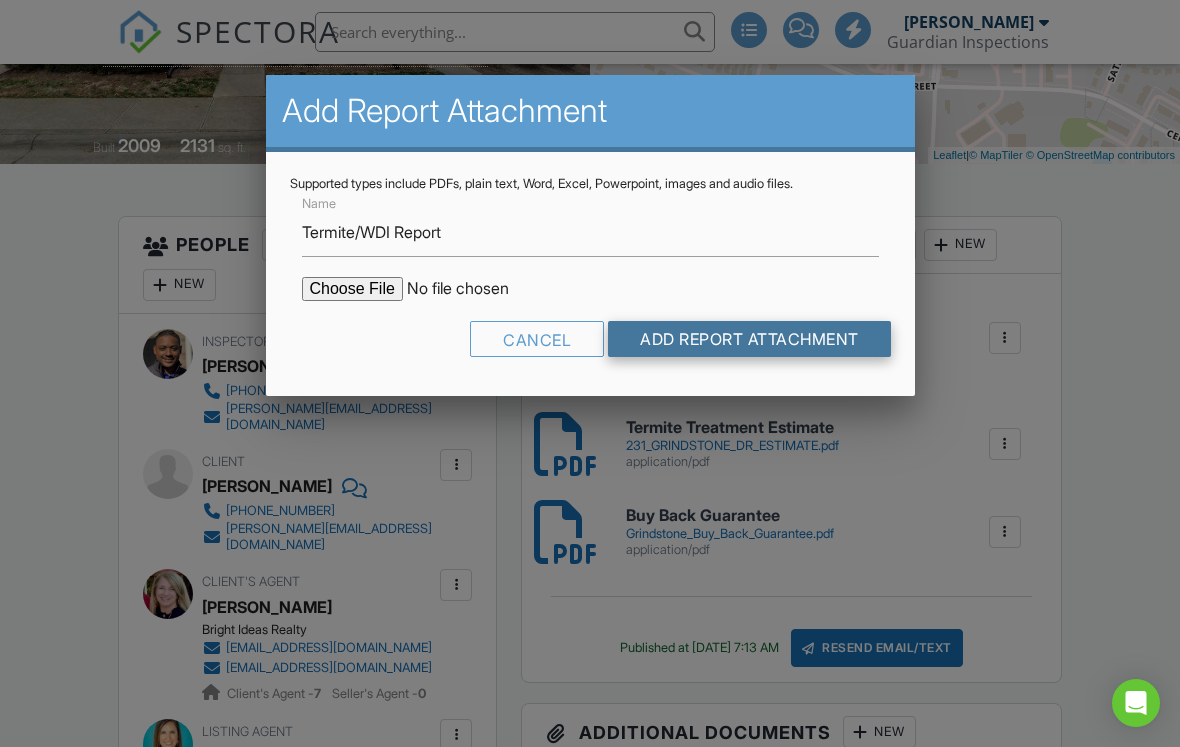 click on "Add Report Attachment" at bounding box center [749, 339] 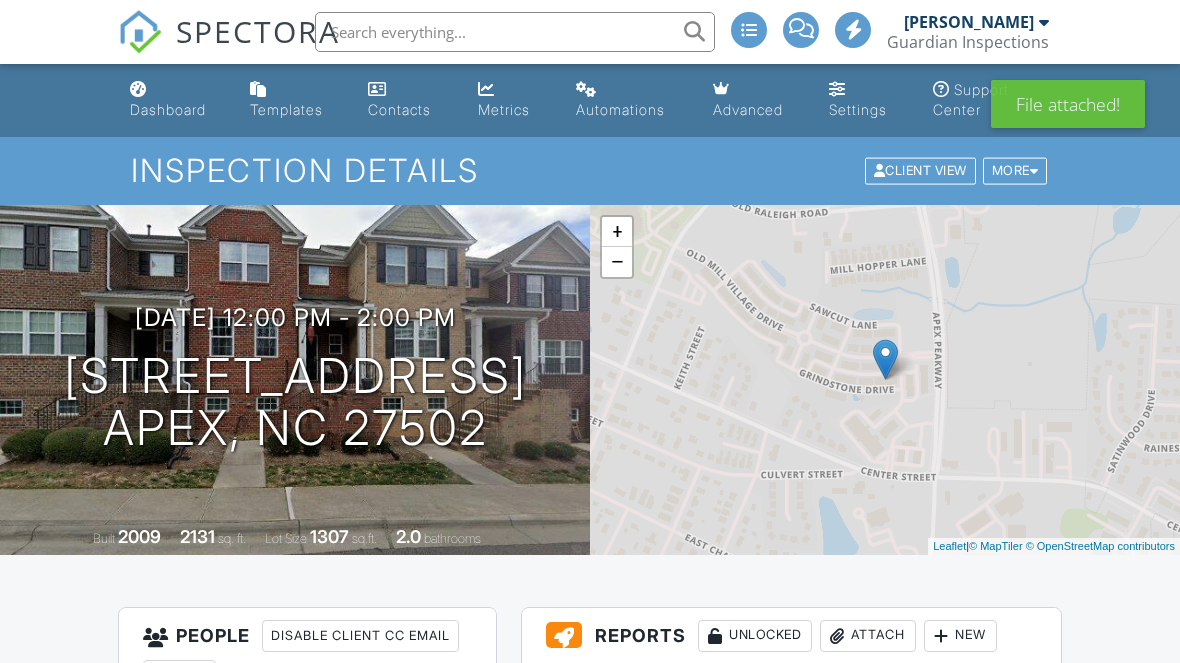 scroll, scrollTop: 0, scrollLeft: 0, axis: both 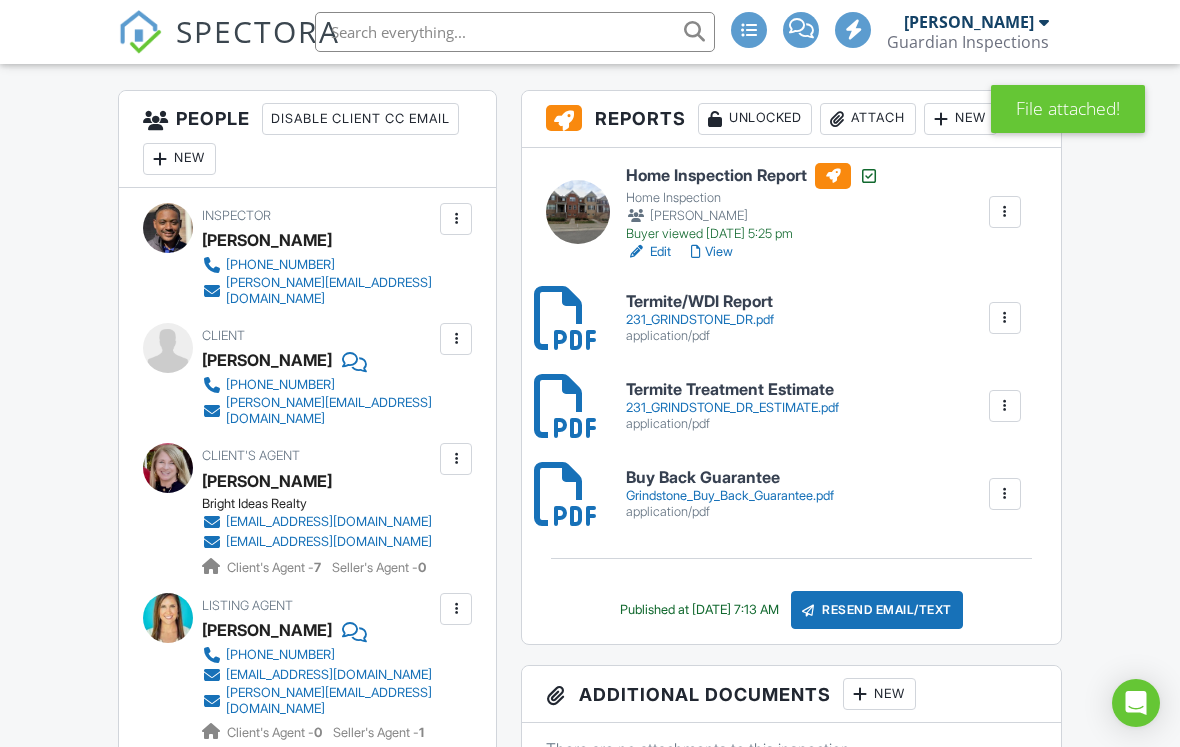 click on "Resend Email/Text" at bounding box center (877, 610) 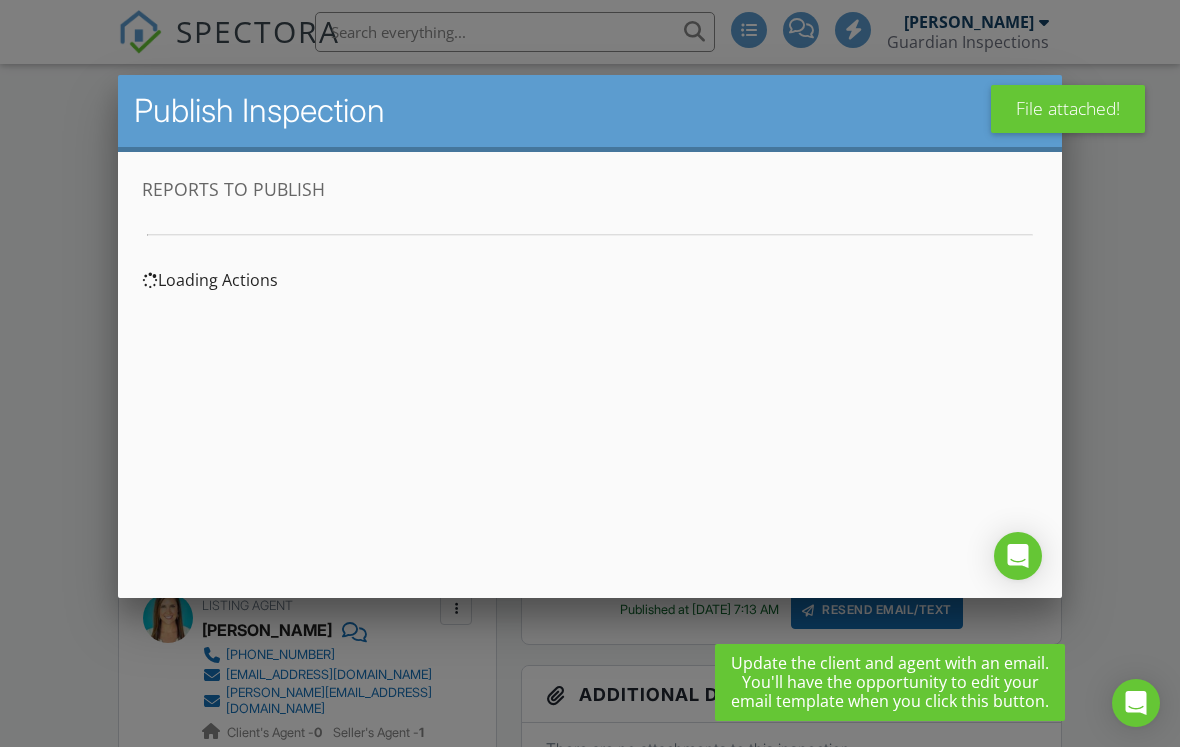scroll, scrollTop: 0, scrollLeft: 0, axis: both 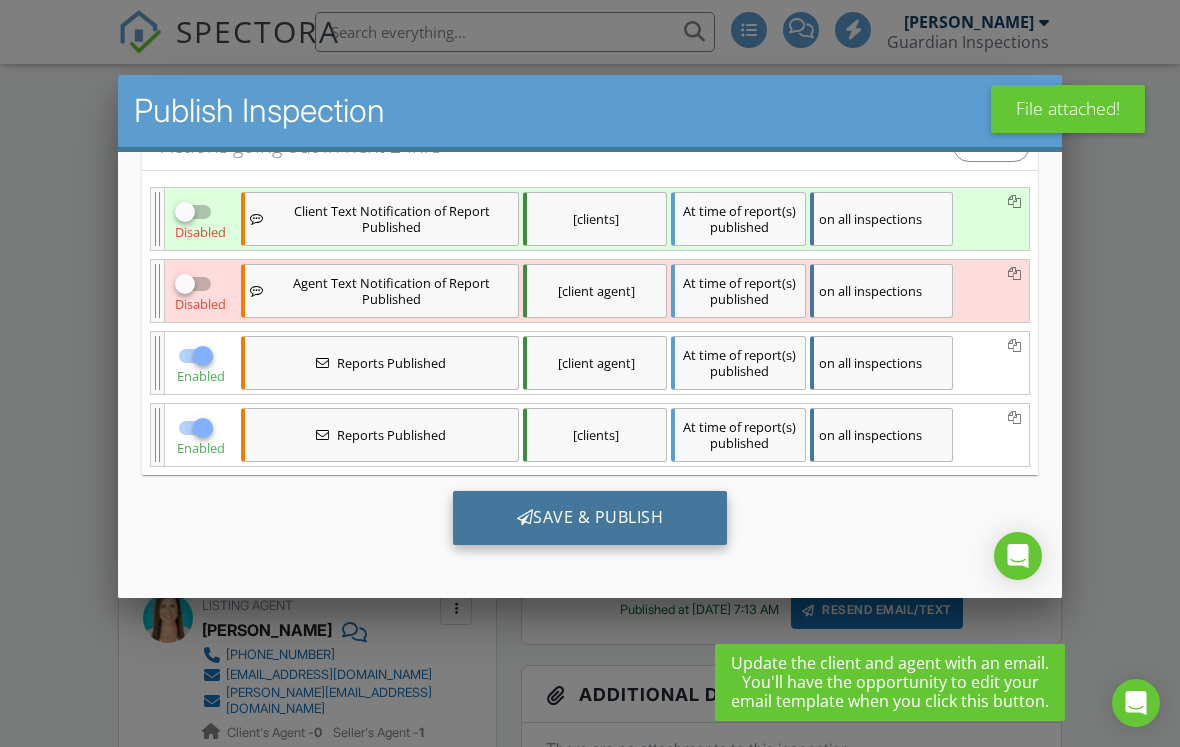click on "Save & Publish" at bounding box center (590, 517) 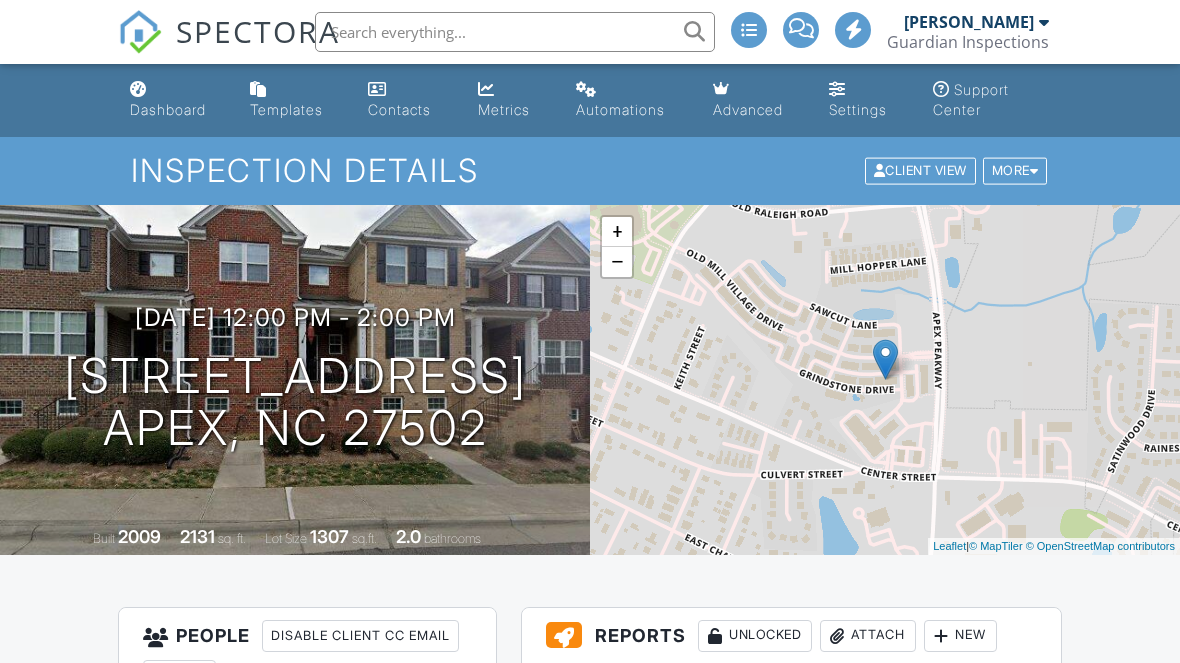 scroll, scrollTop: 0, scrollLeft: 0, axis: both 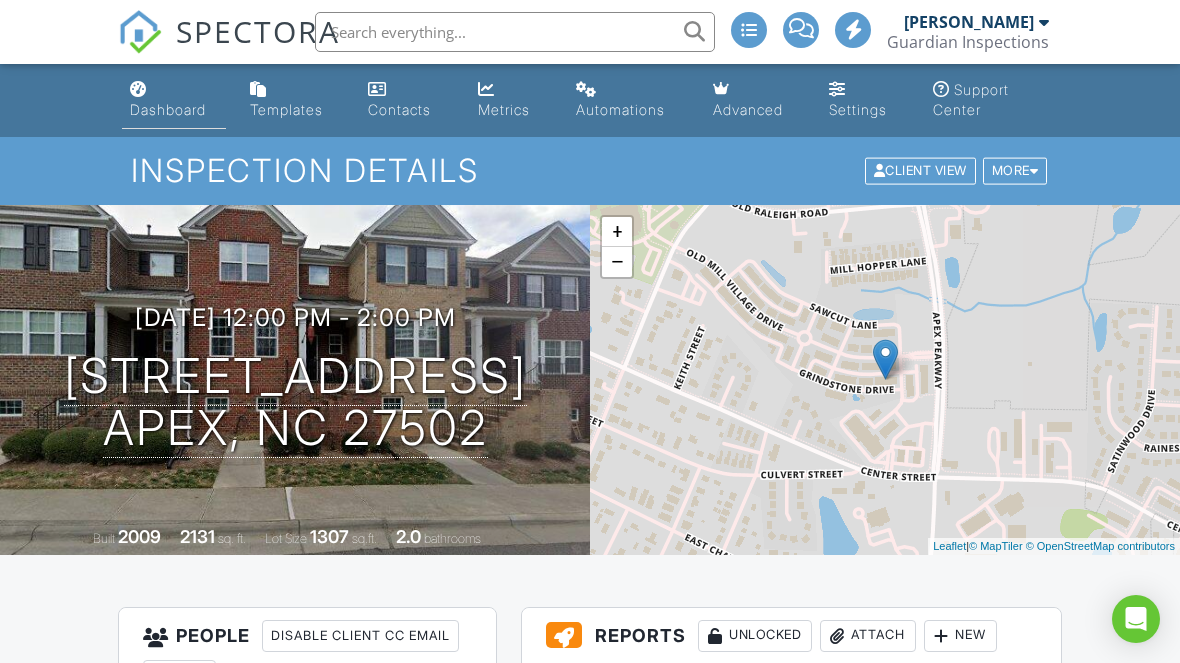 click on "Dashboard" at bounding box center [168, 109] 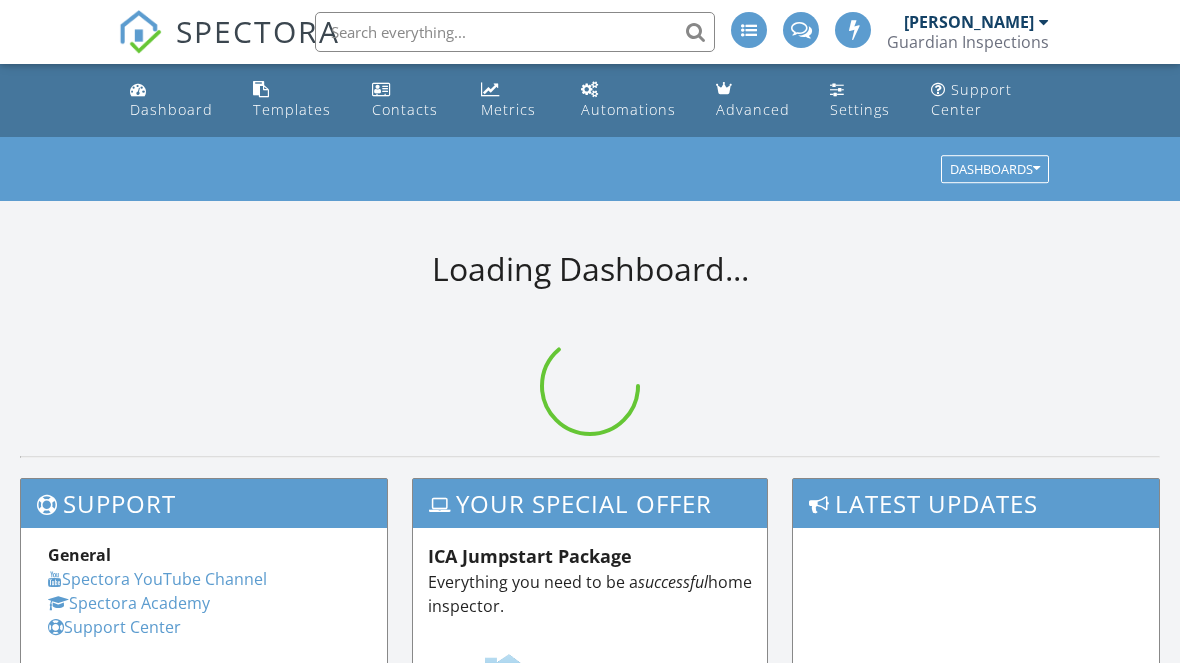 scroll, scrollTop: 0, scrollLeft: 0, axis: both 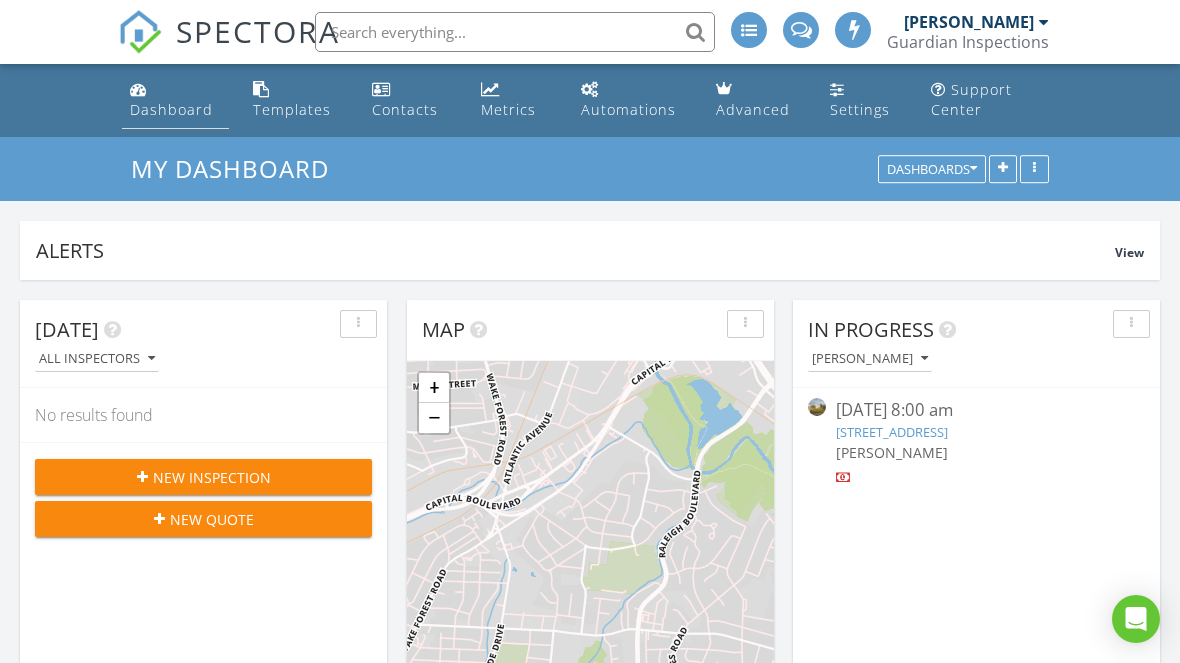 click on "Dashboard" at bounding box center [171, 109] 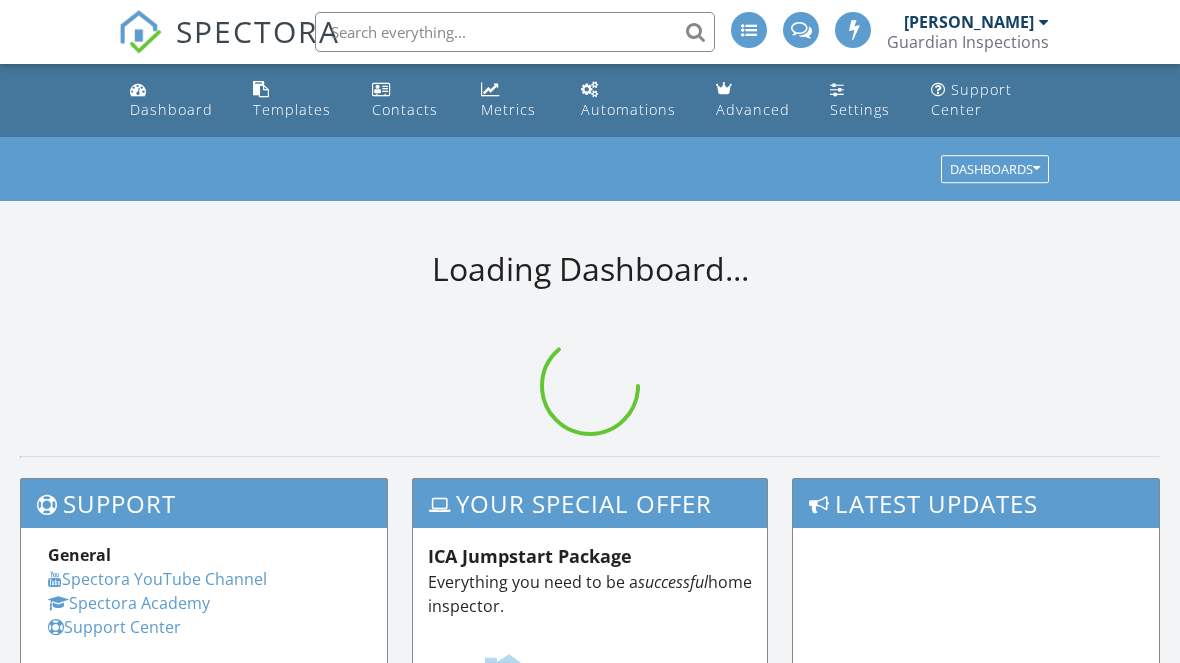 scroll, scrollTop: 0, scrollLeft: 0, axis: both 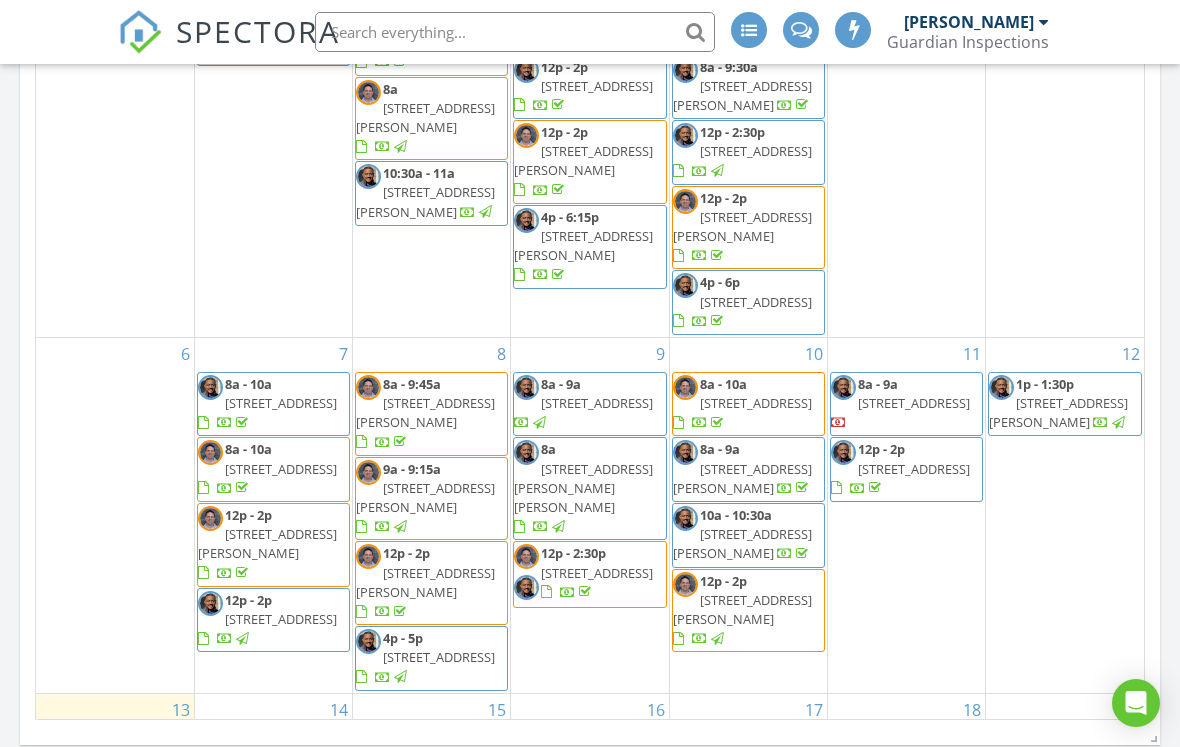 click on "12
1p - 1:30p
314 Bledsoe Ave, Raleigh 27601" at bounding box center [1065, 515] 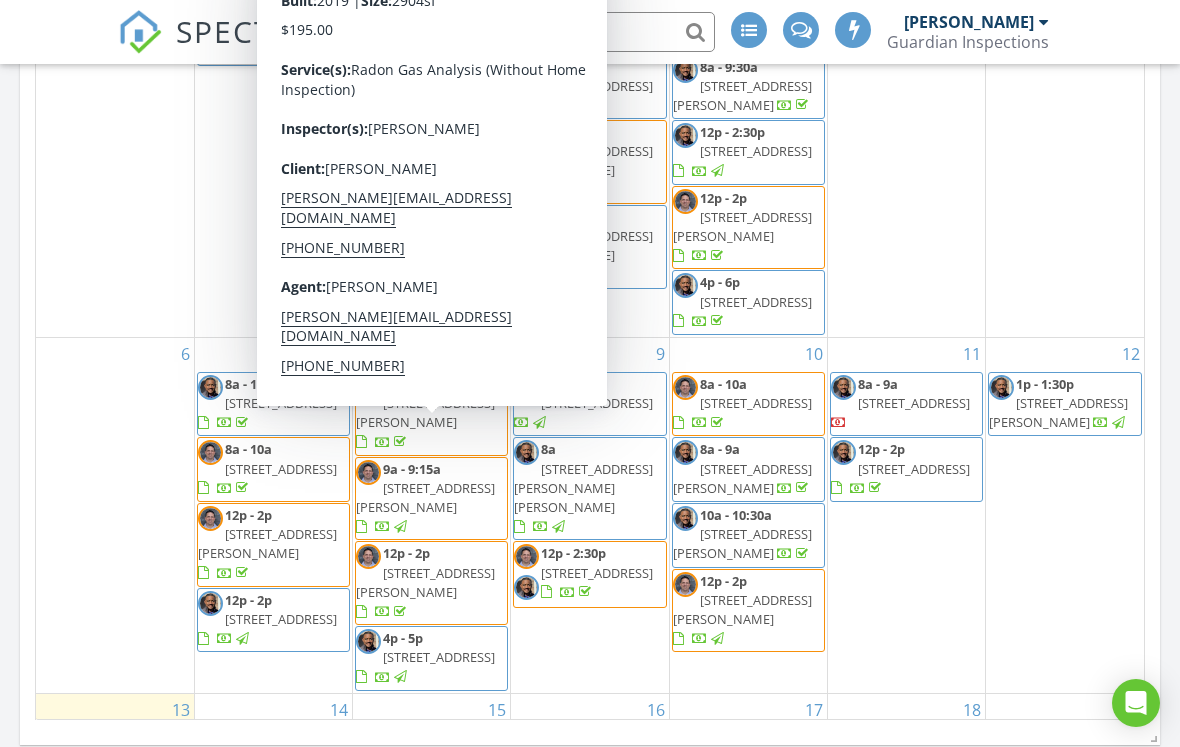 click on "644 Wall Rd, Wendell 27591" at bounding box center (425, 497) 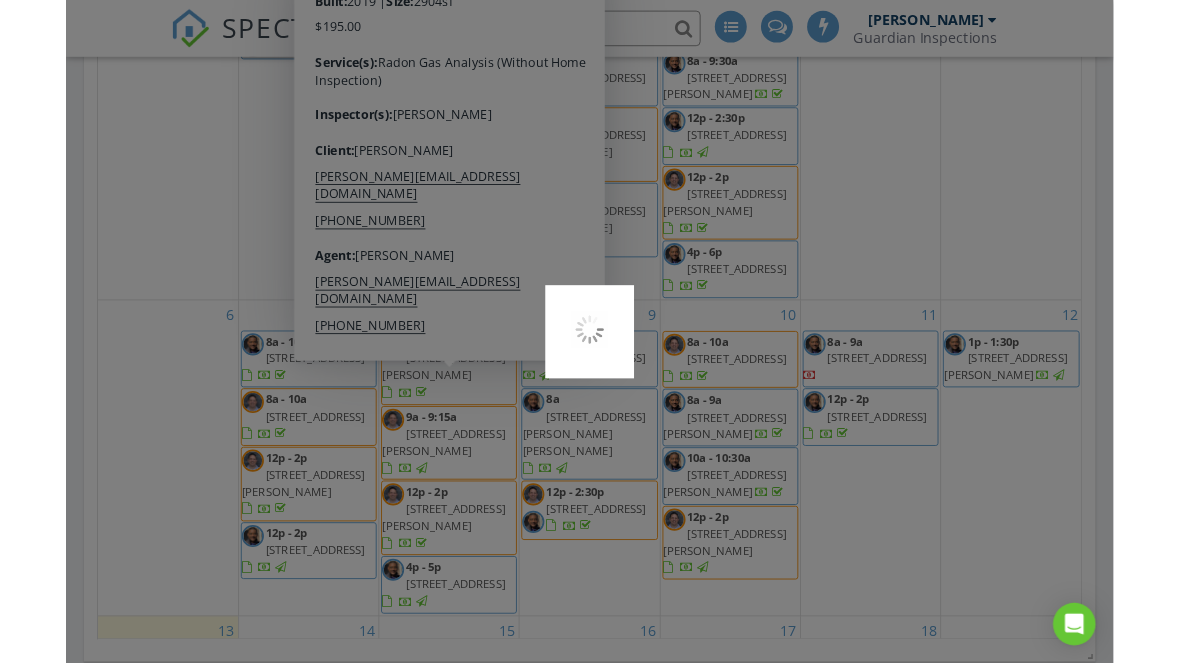 scroll, scrollTop: 1220, scrollLeft: 0, axis: vertical 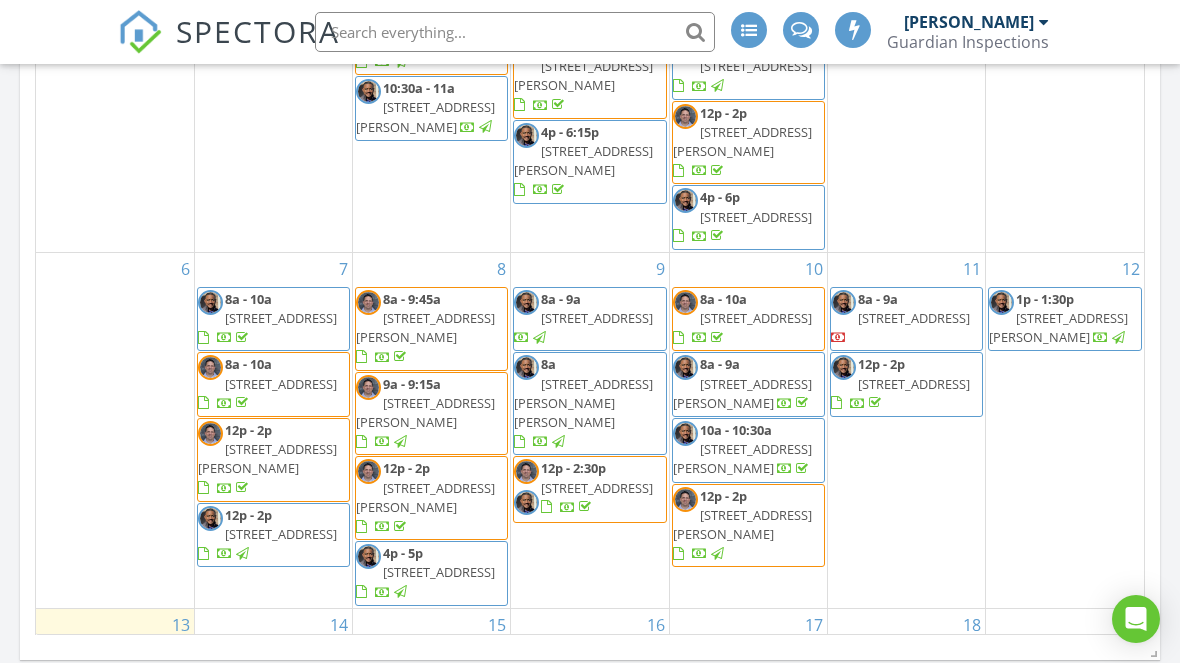 click on "6" at bounding box center (115, 430) 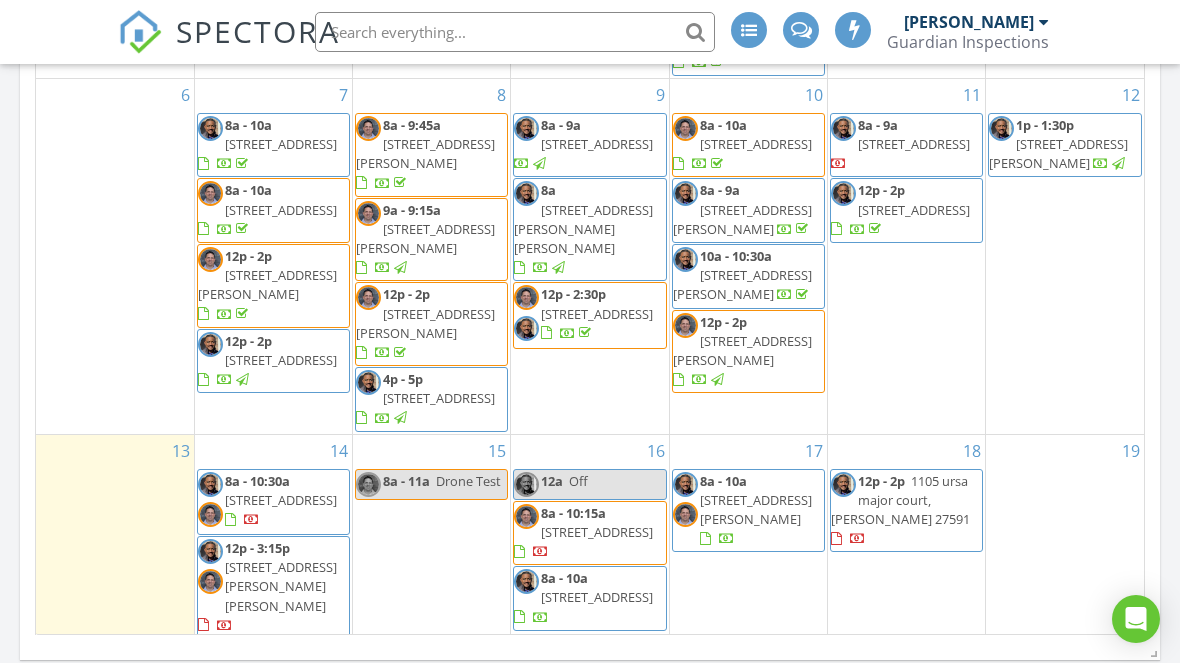 scroll, scrollTop: 178, scrollLeft: 0, axis: vertical 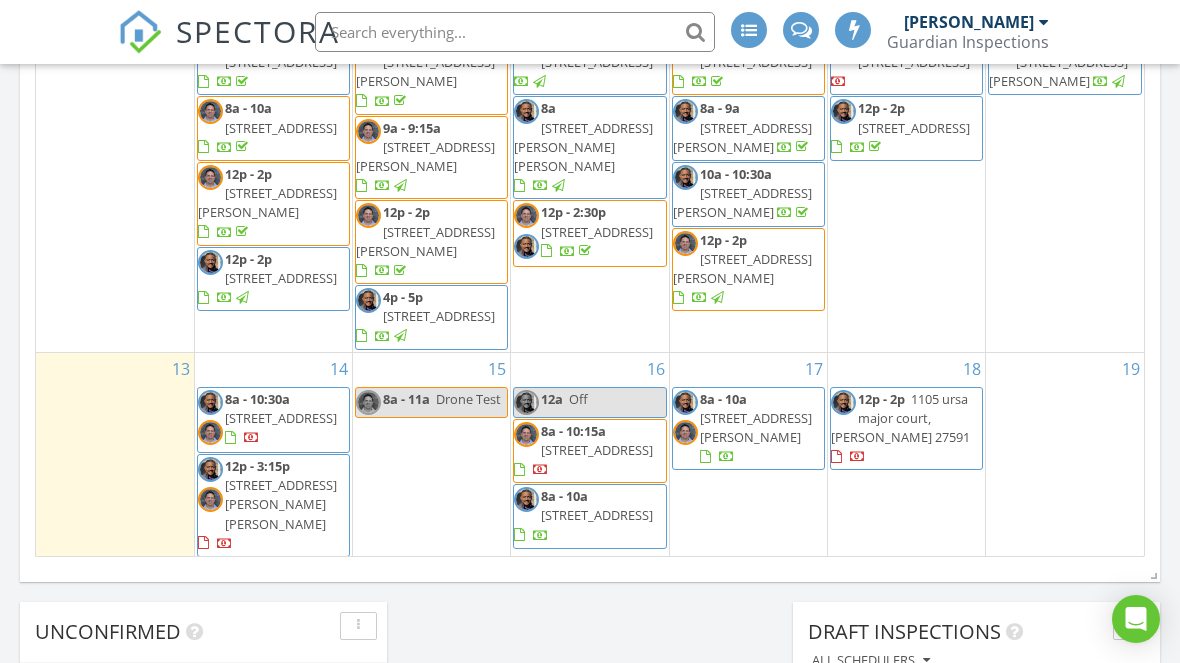 click on "Map               + − Leaflet  |  © MapTiler   © OpenStreetMap contributors     In Progress
Chris Tinsley
07/11/25 8:00 am   711 Weathervane Way, Rocky Mount, NC 27803
Chris Tinsley
Calendar                 July 2025 today list day week cal wk 4 wk month Sun Mon Tue Wed Thu Fri Sat 29 30
8a - 9:45a
3198 Ameria Dr., Apex  27502
11a - 2p
Off
1
7a - 9:45a
1213 Tredenham Wy, Durham 27703
8a
112 Edmondson Dr, WILLOW SPRING 27592" at bounding box center (590, -108) 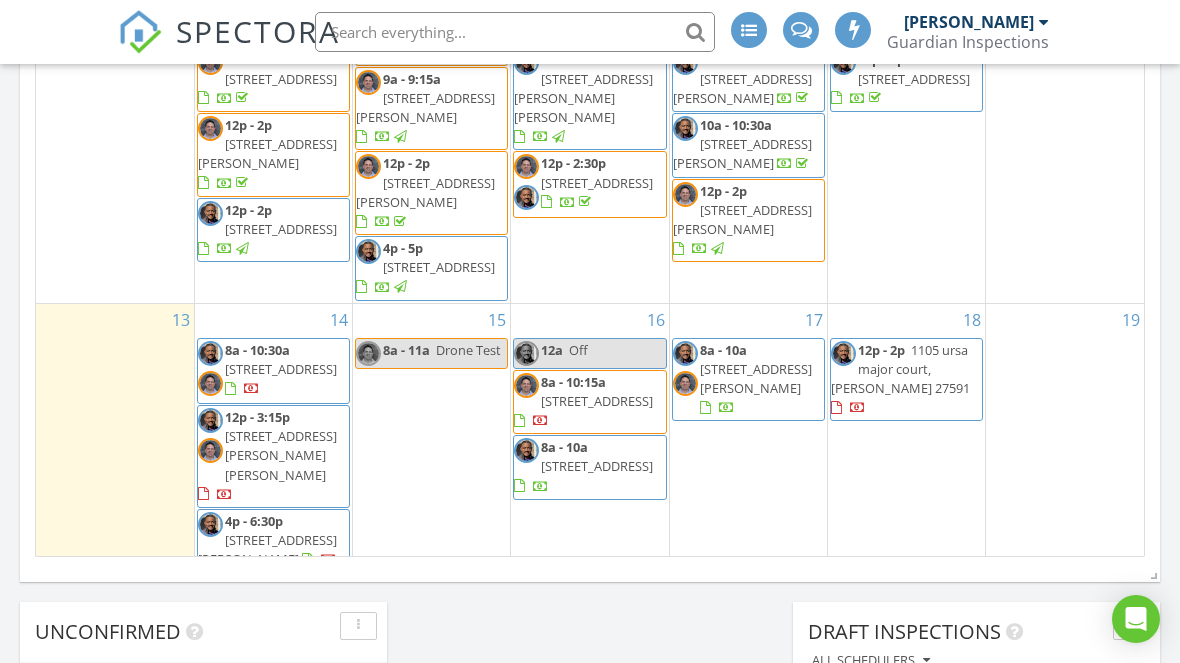 scroll, scrollTop: 237, scrollLeft: 0, axis: vertical 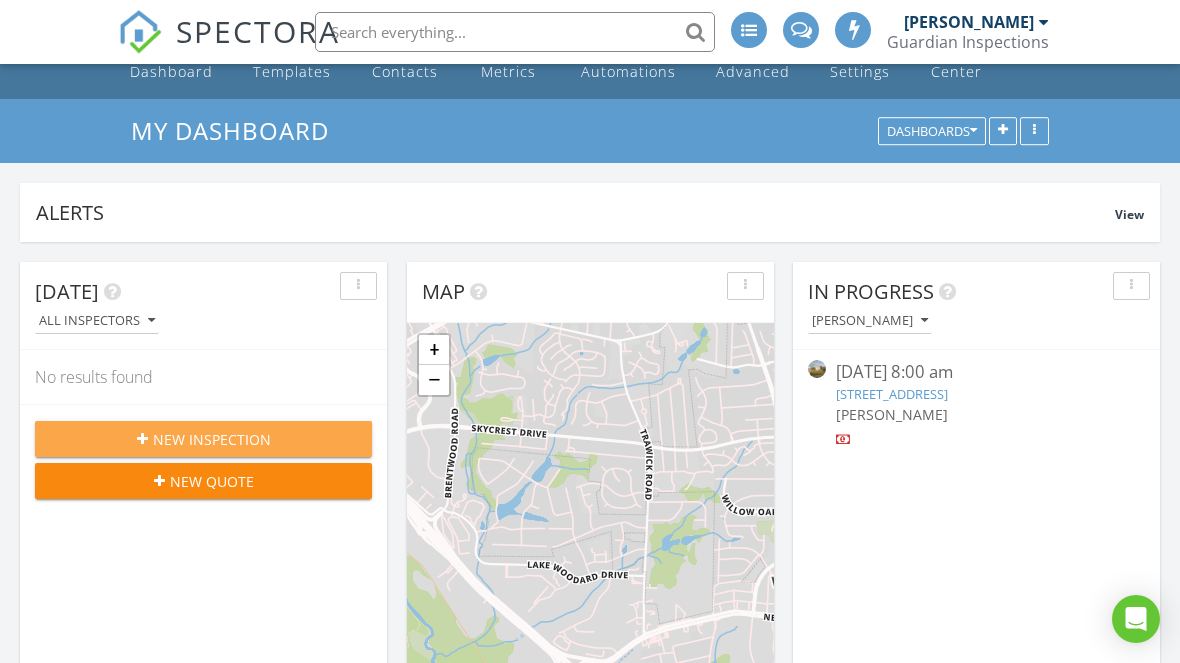 click on "New Inspection" at bounding box center [212, 439] 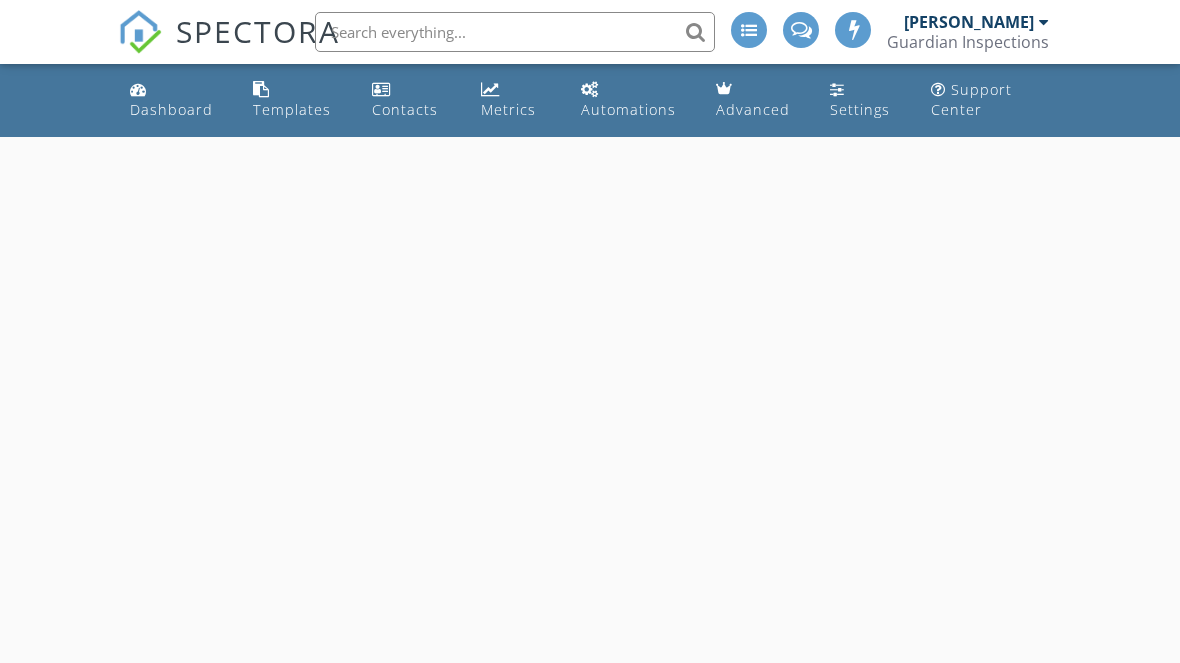 scroll, scrollTop: 0, scrollLeft: 0, axis: both 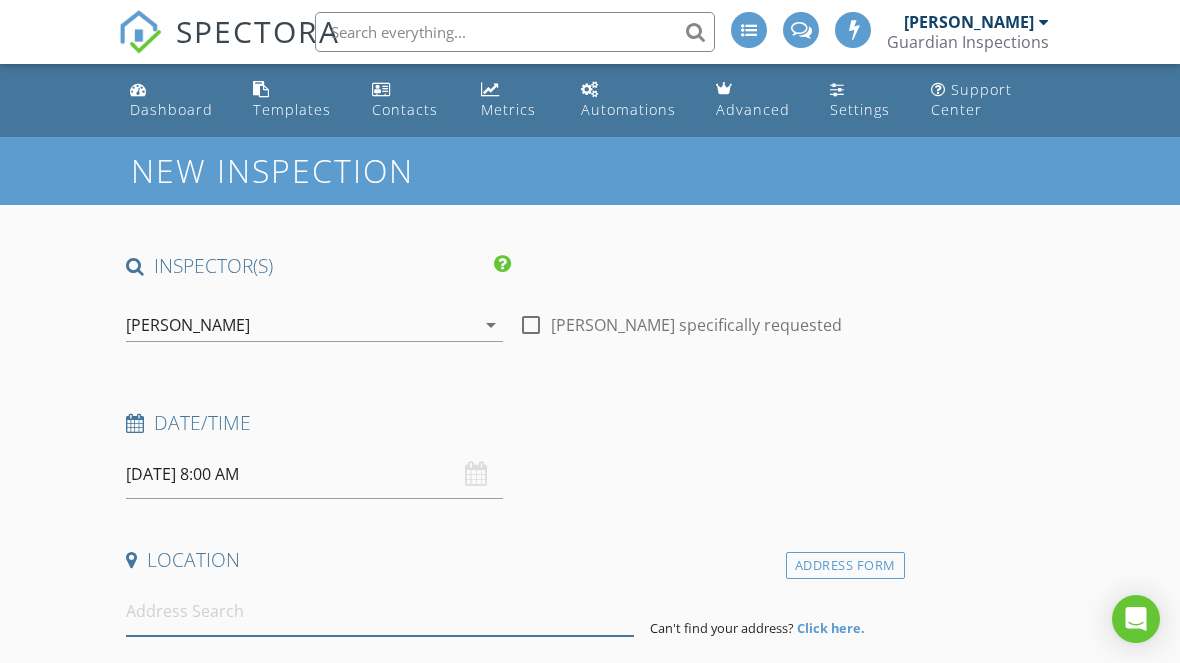 click at bounding box center [380, 611] 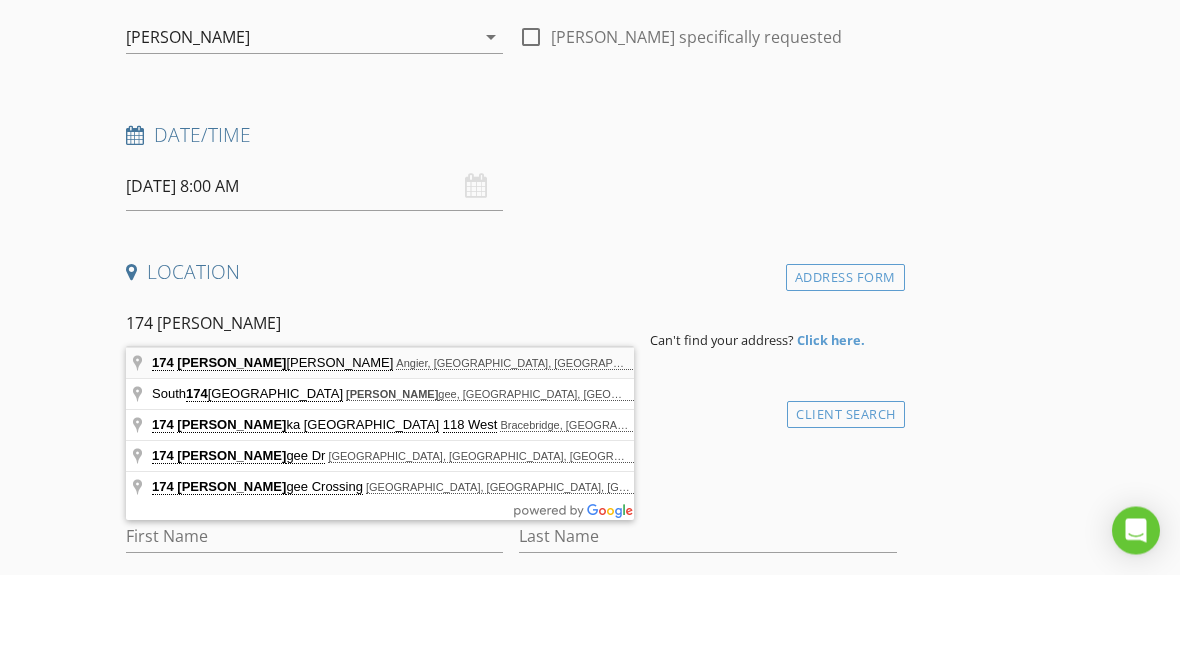 type on "174 Muskogee Rd, Angier, NC, USA" 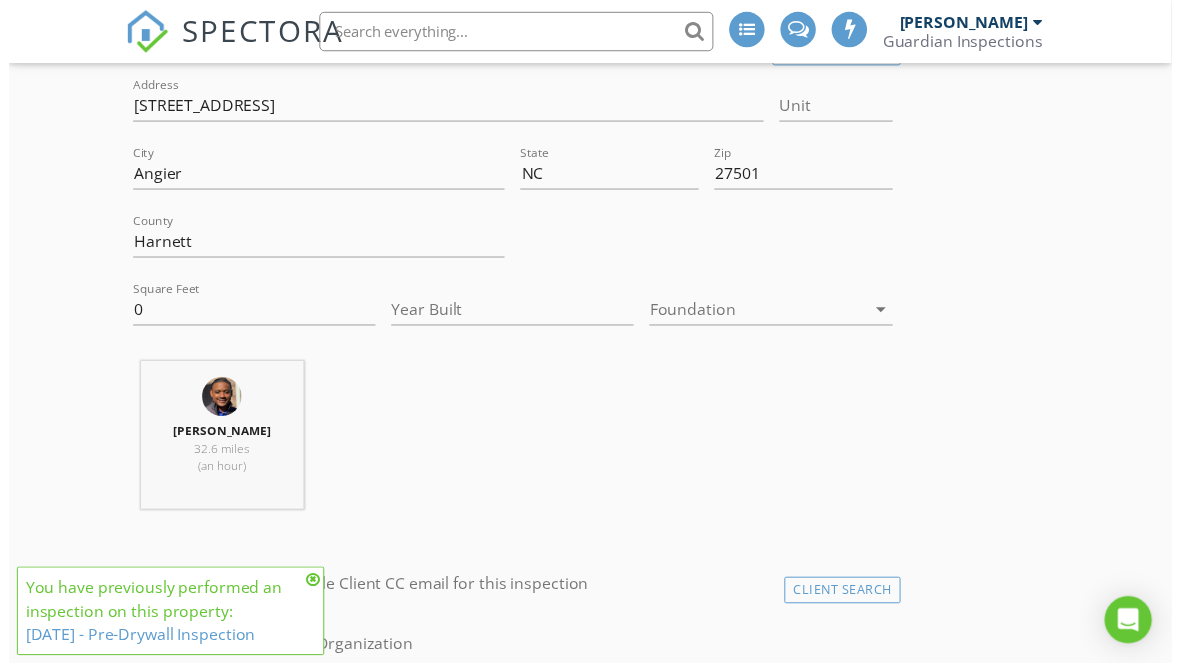 scroll, scrollTop: 488, scrollLeft: 0, axis: vertical 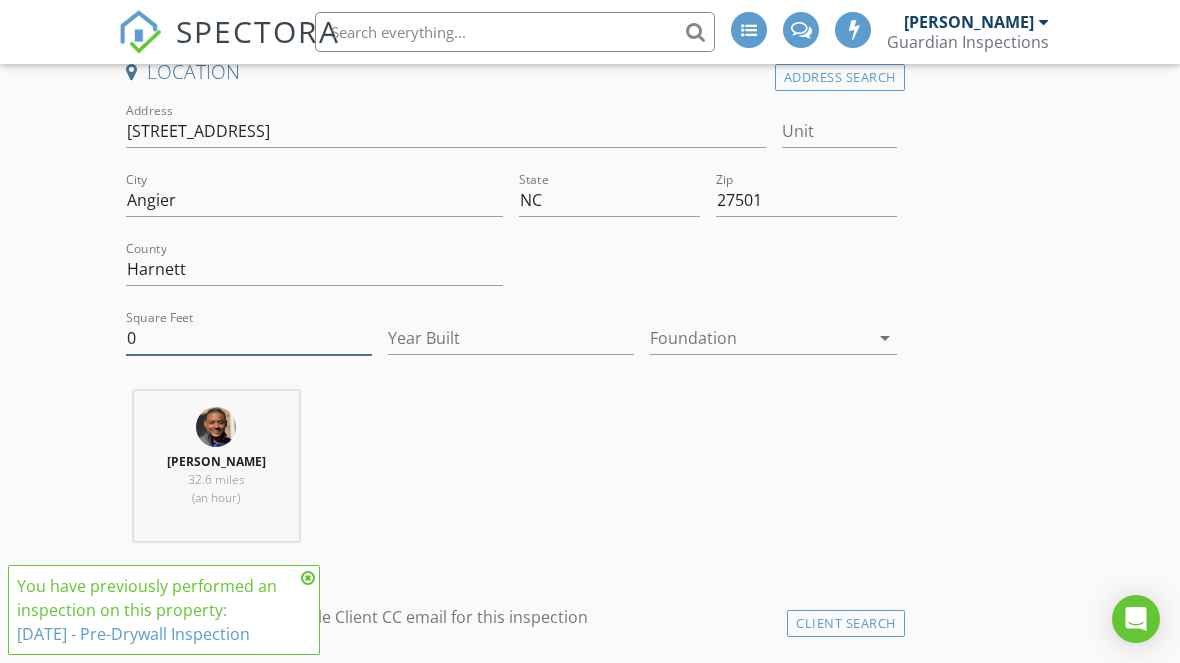 click on "0" at bounding box center [249, 338] 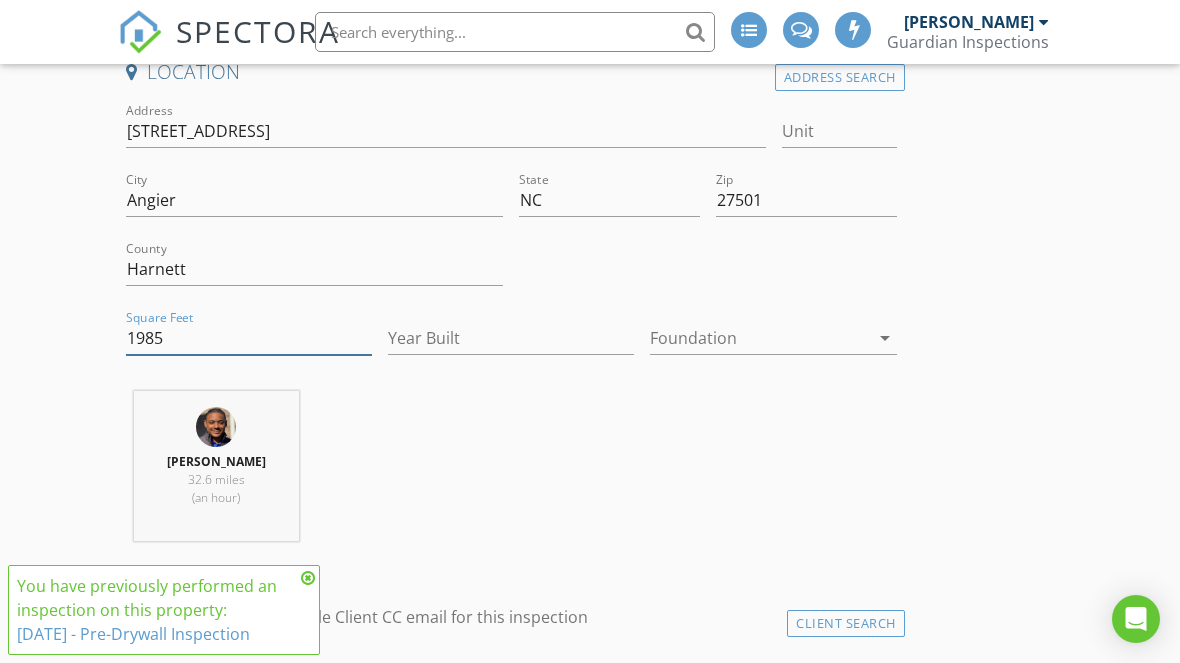 type on "1985" 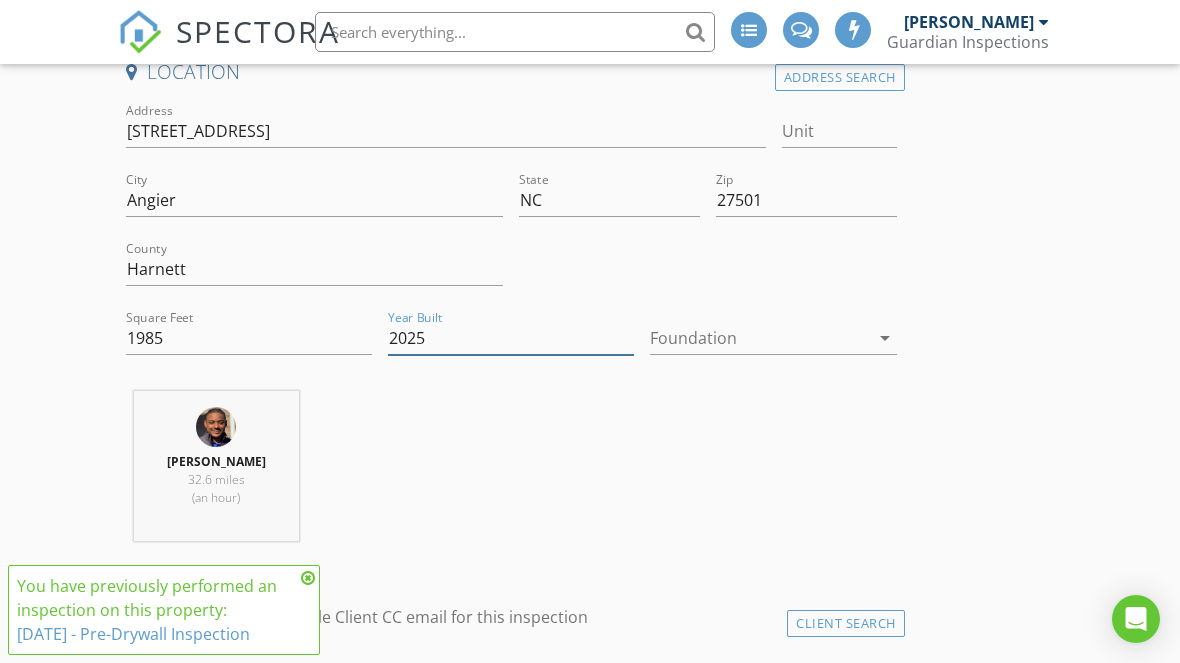 type on "2025" 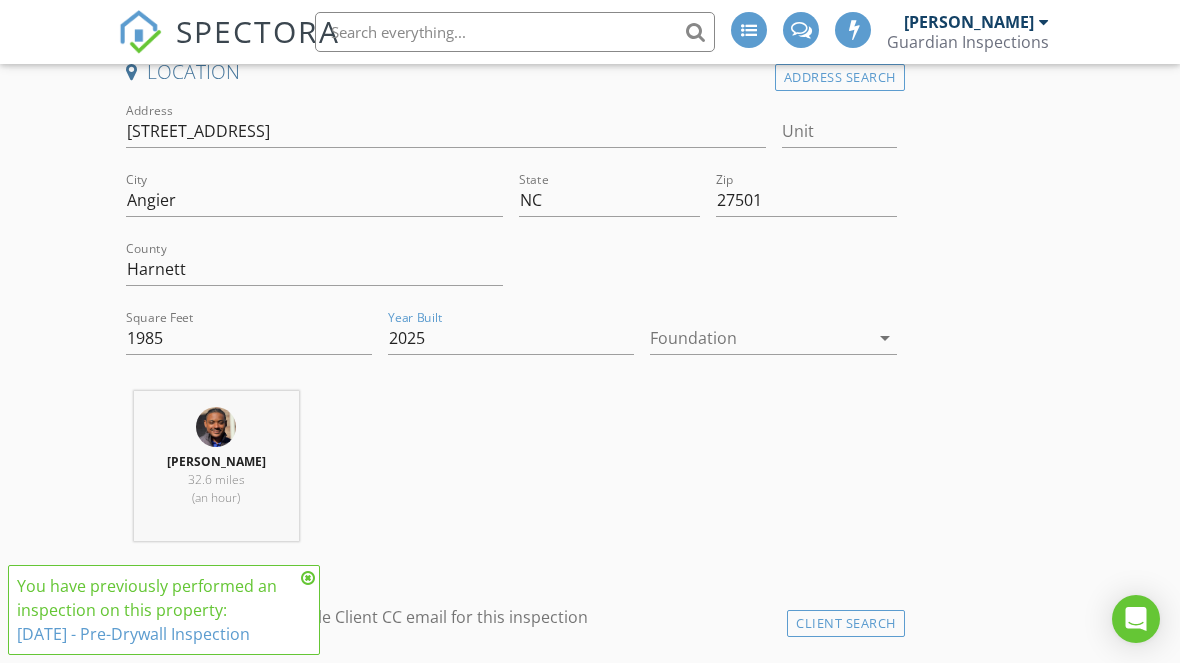 click at bounding box center [759, 338] 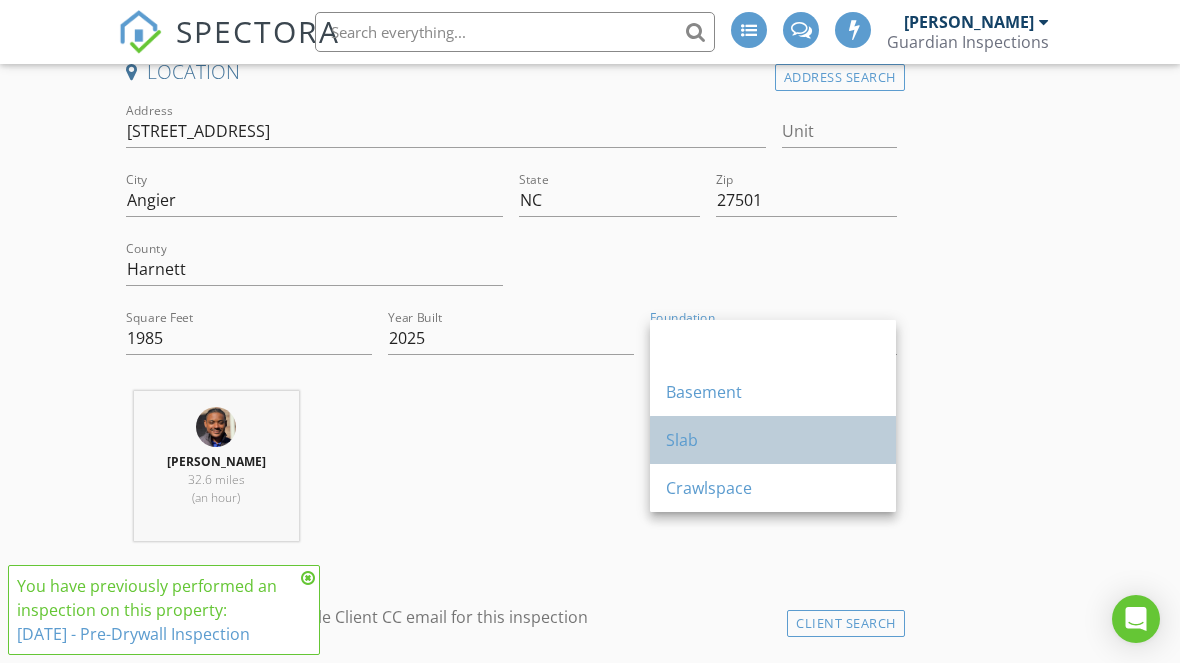 click on "Slab" at bounding box center [773, 440] 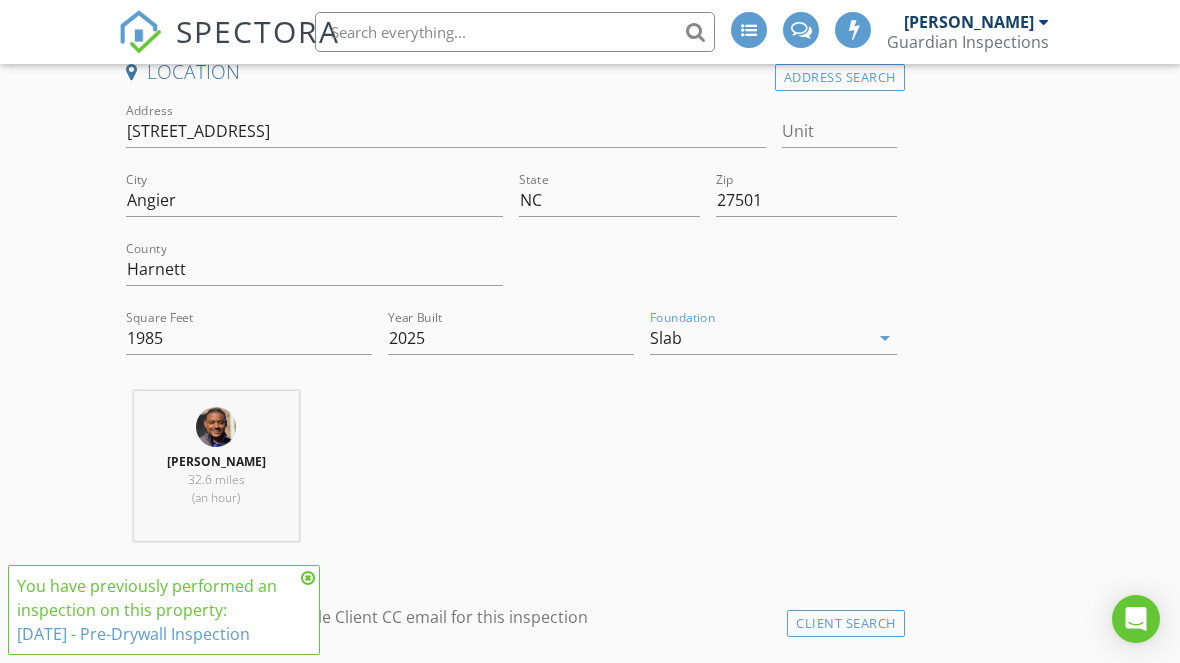 click at bounding box center [308, 578] 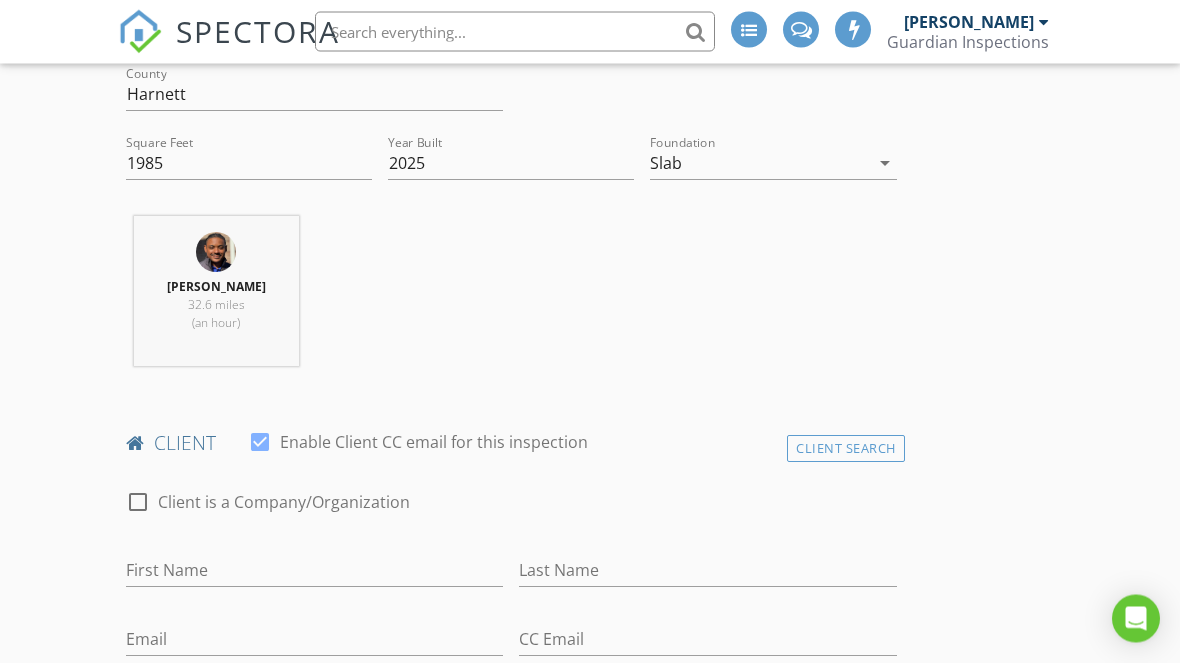 scroll, scrollTop: 661, scrollLeft: 0, axis: vertical 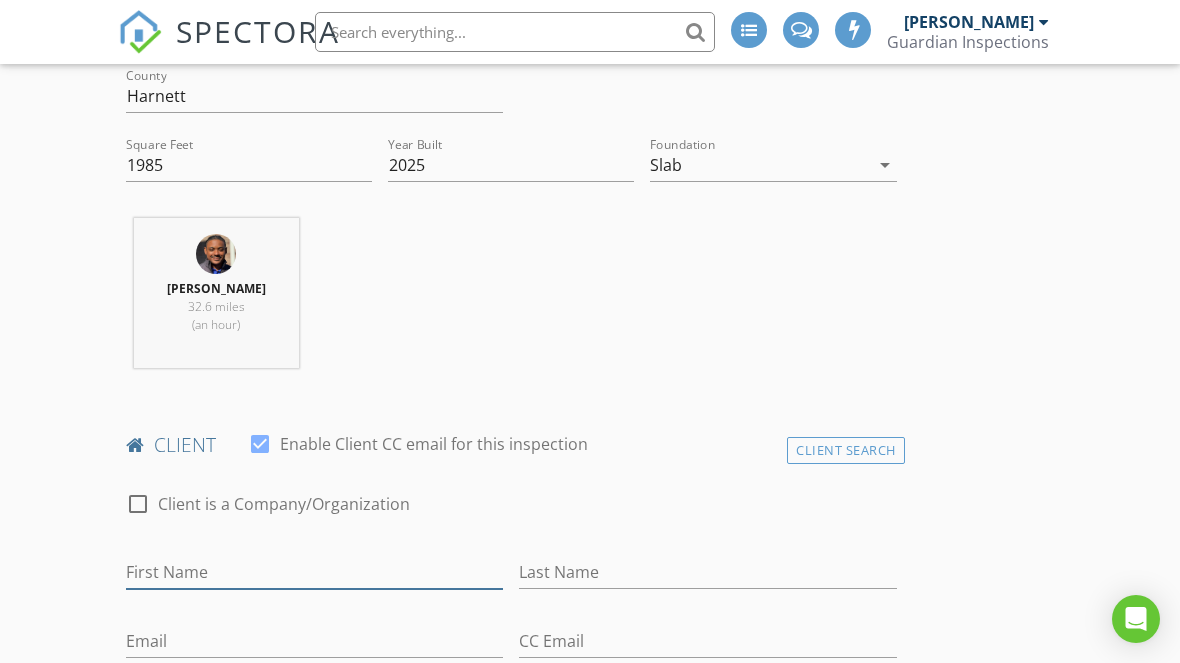 click on "First Name" at bounding box center [314, 572] 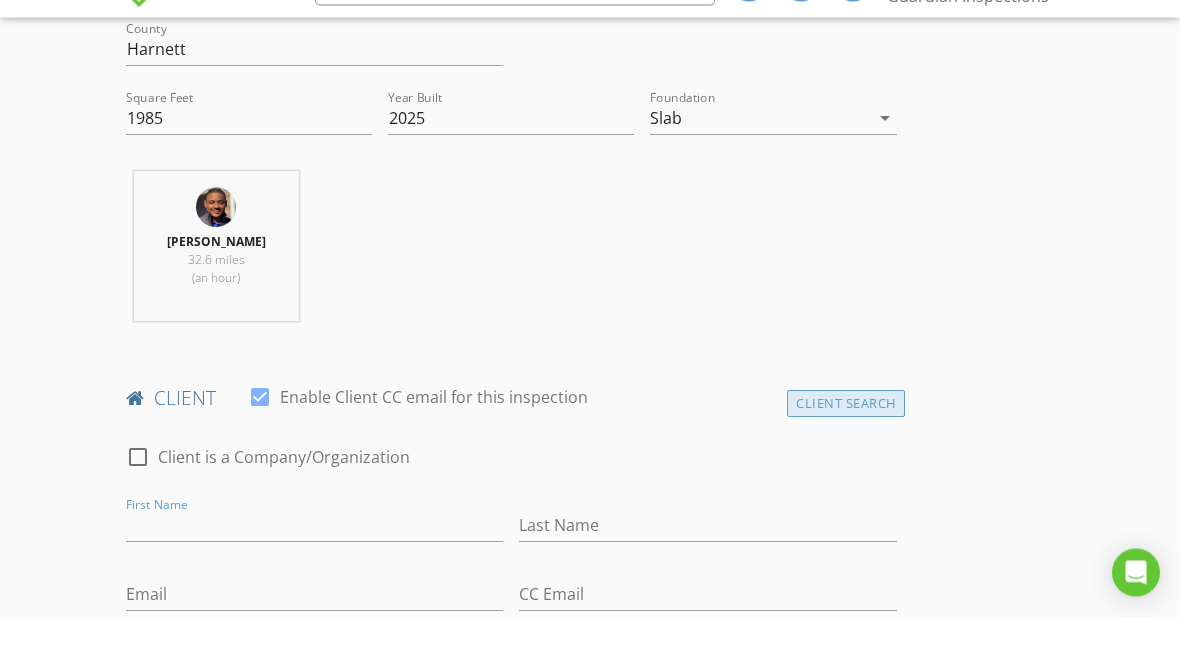 click on "Client Search" at bounding box center (846, 450) 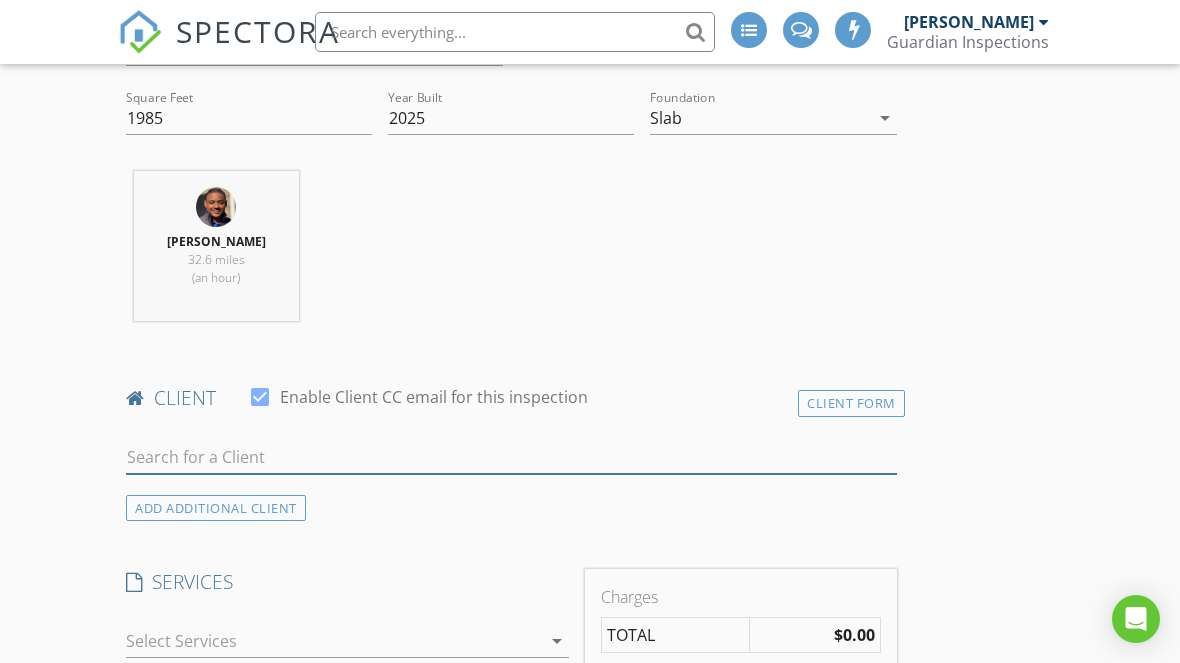 click at bounding box center [511, 457] 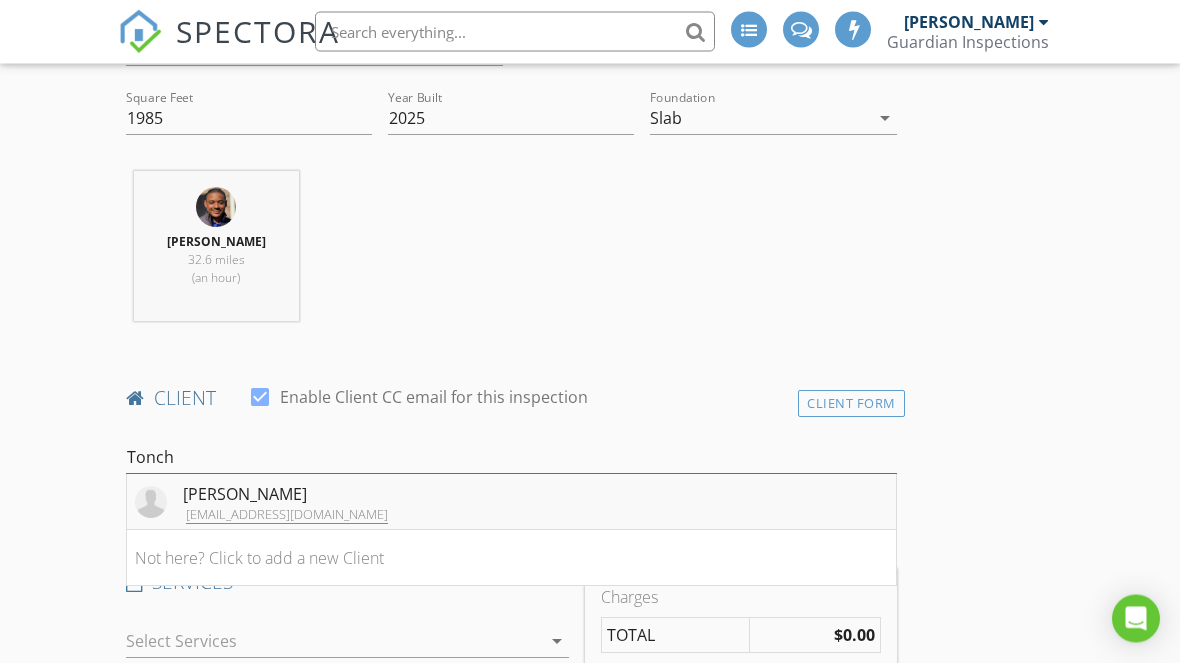 type on "Tonch" 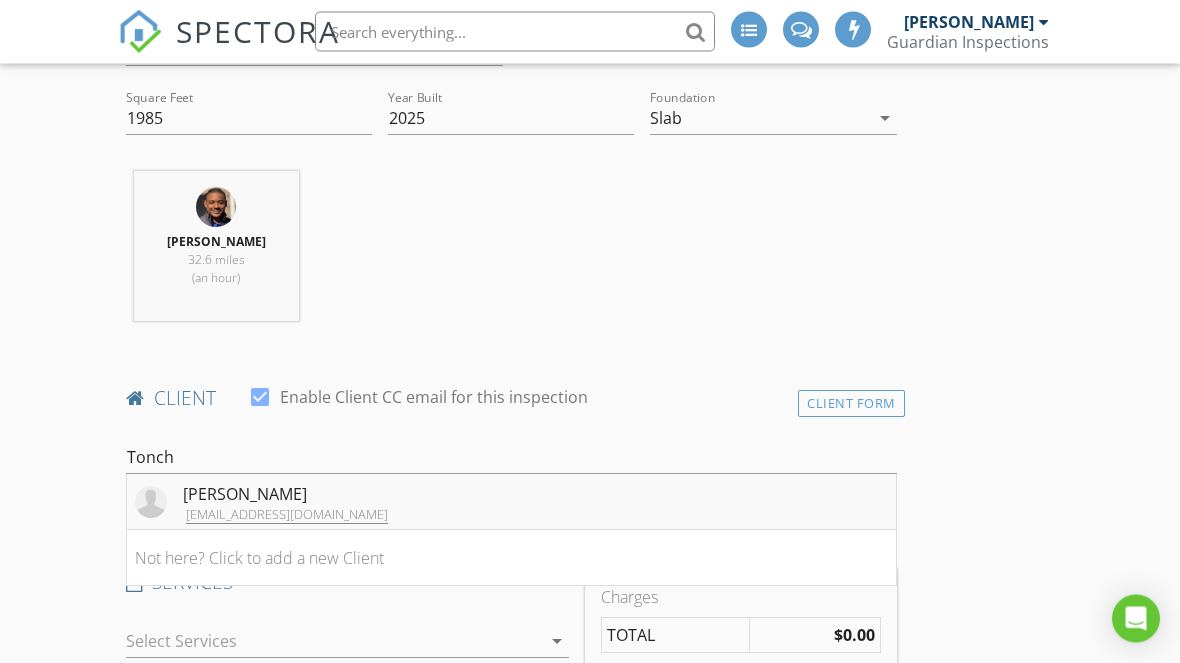 click on "Tonchelle Lucas
reneelucas@gmail.com" at bounding box center [261, 503] 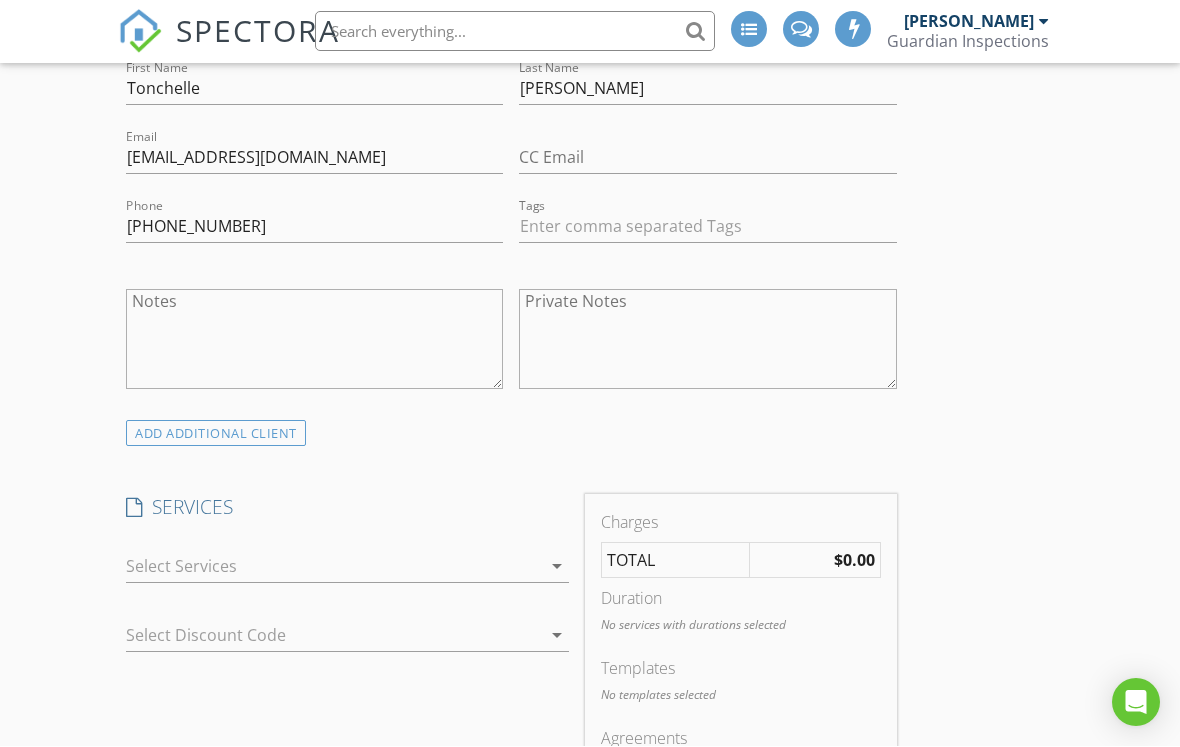 click at bounding box center (333, 567) 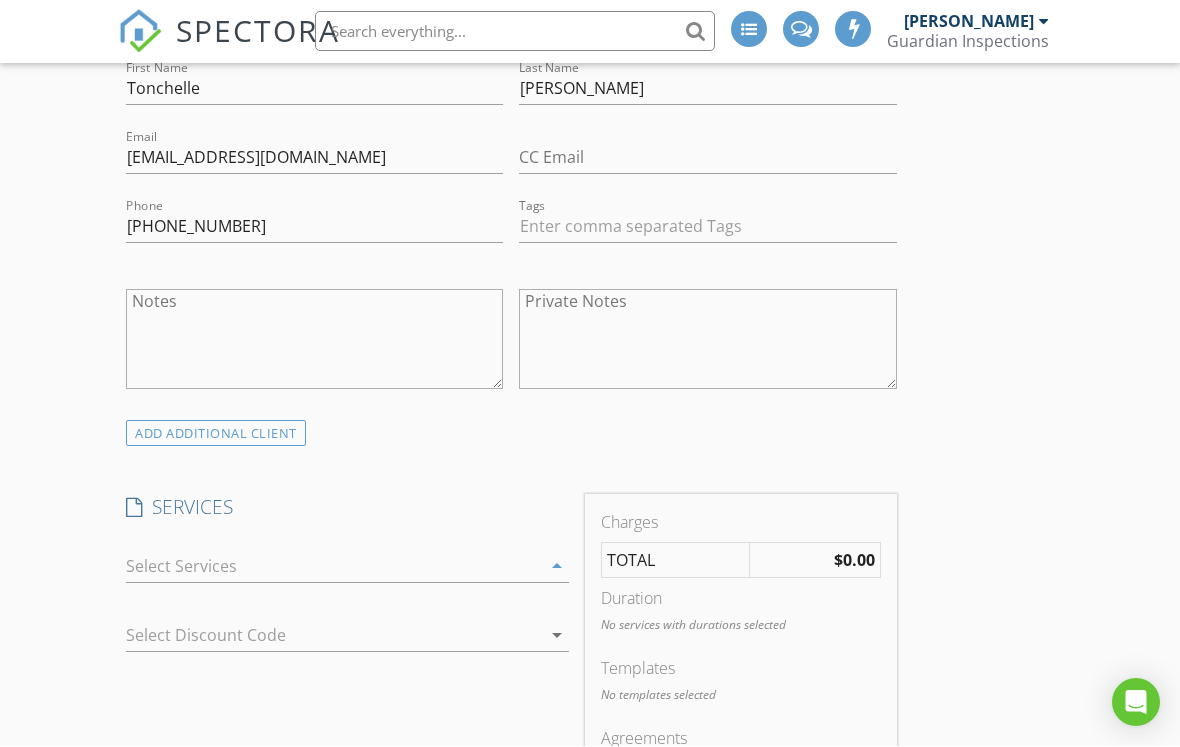 scroll, scrollTop: 1145, scrollLeft: 0, axis: vertical 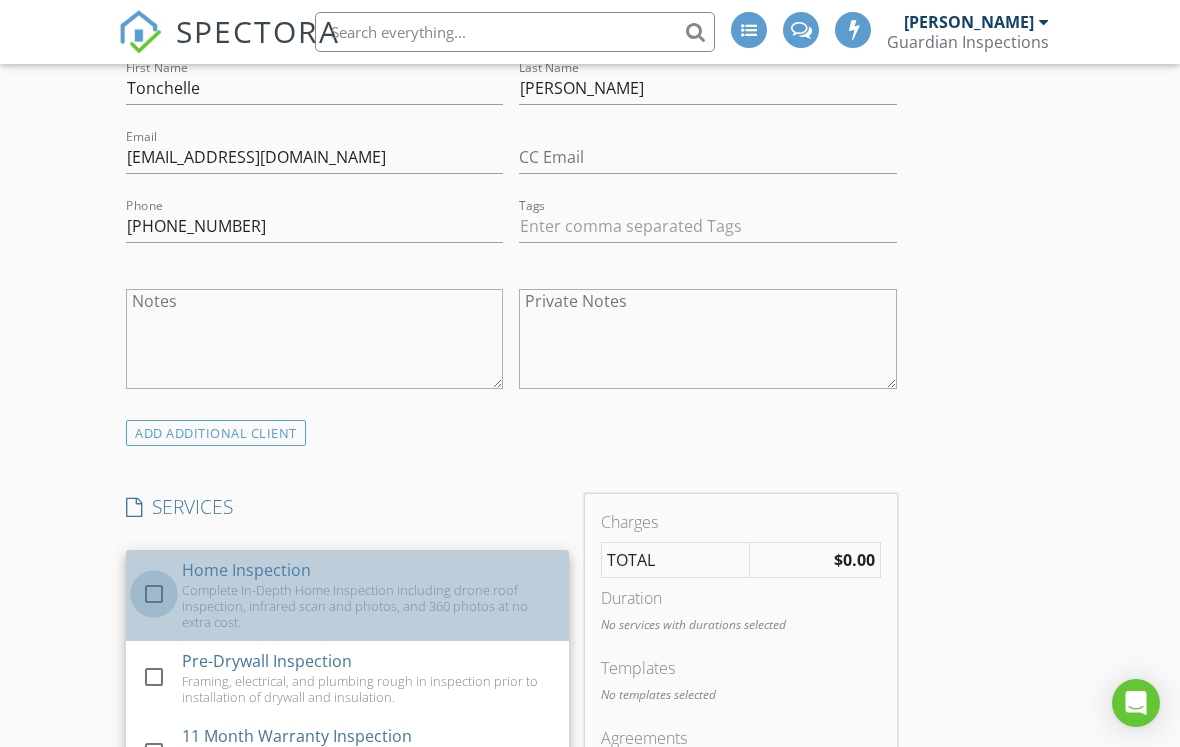 click at bounding box center [154, 594] 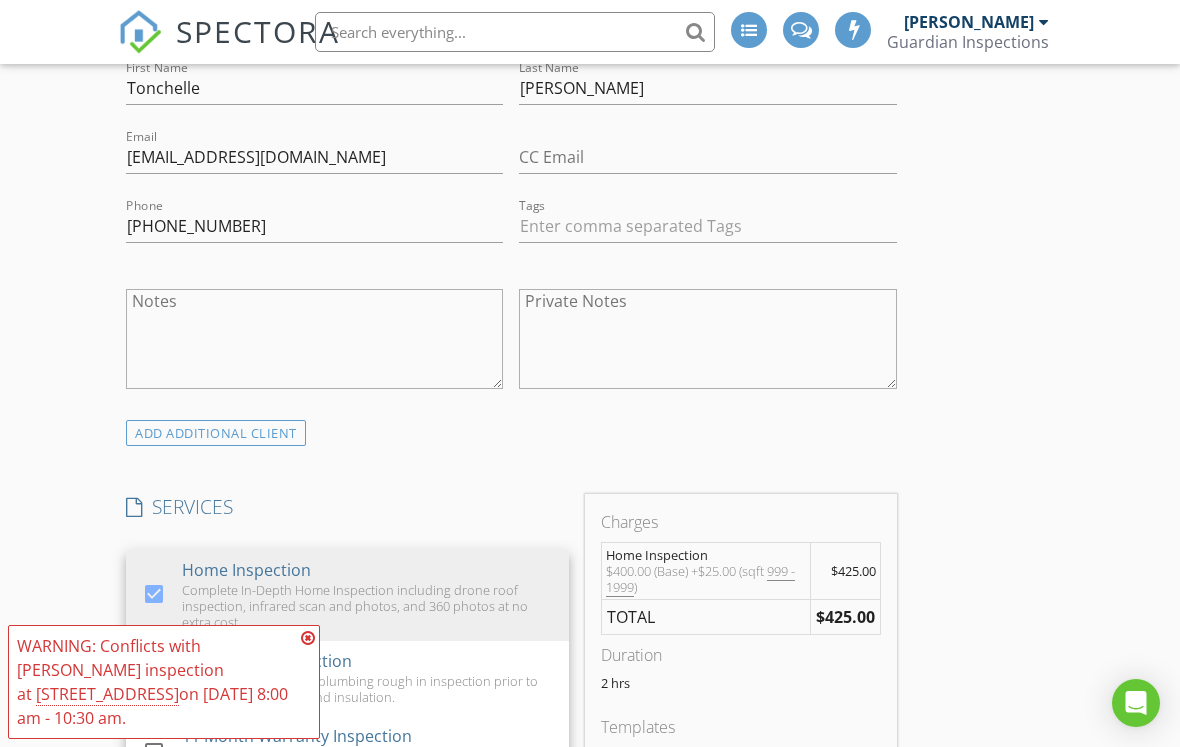 click on "New Inspection
INSPECTOR(S)
check_box   Chris Tinsley   PRIMARY   check_box_outline_blank   Paul Angell     Chris Tinsley arrow_drop_down   check_box_outline_blank Chris Tinsley specifically requested
Date/Time
07/14/2025 8:00 AM
Location
Address Search       Address 174 Muskogee Rd   Unit   City Angier   State NC   Zip 27501   County Harnett     Square Feet 1985   Year Built 2025   Foundation Slab arrow_drop_down     Chris Tinsley     32.6 miles     (an hour)
client
check_box Enable Client CC email for this inspection   Client Search     check_box_outline_blank Client is a Company/Organization     First Name Tonchelle   Last Name Lucas   Email reneelucas@gmail.com   CC Email   Phone 252-218-1970         Tags         Notes   Private Notes
ADD ADDITIONAL client
SERVICES" at bounding box center [590, 900] 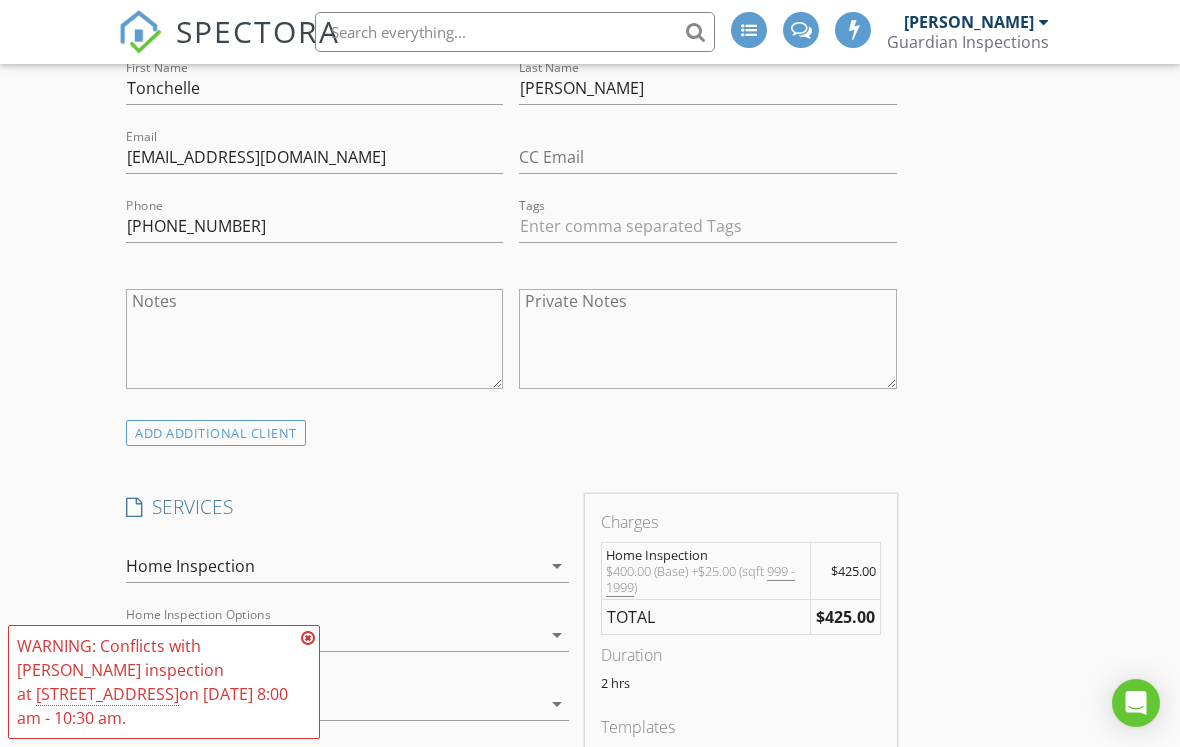 click at bounding box center [333, 635] 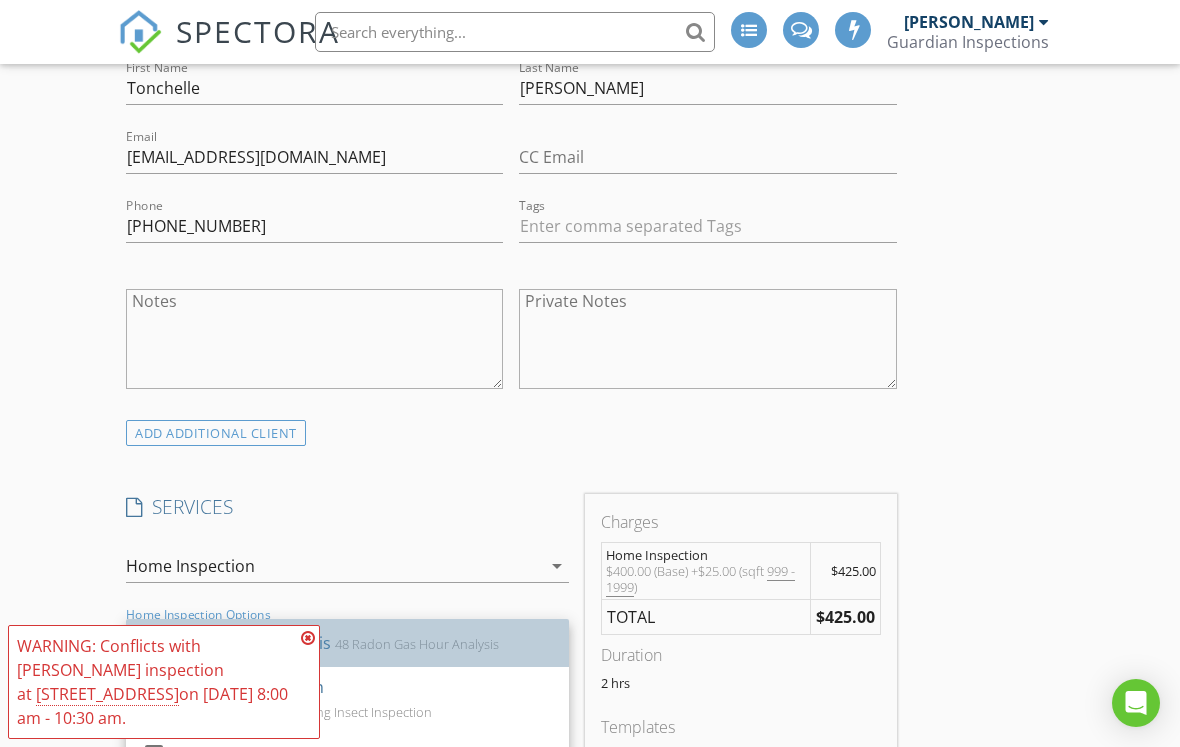 click at bounding box center [154, 642] 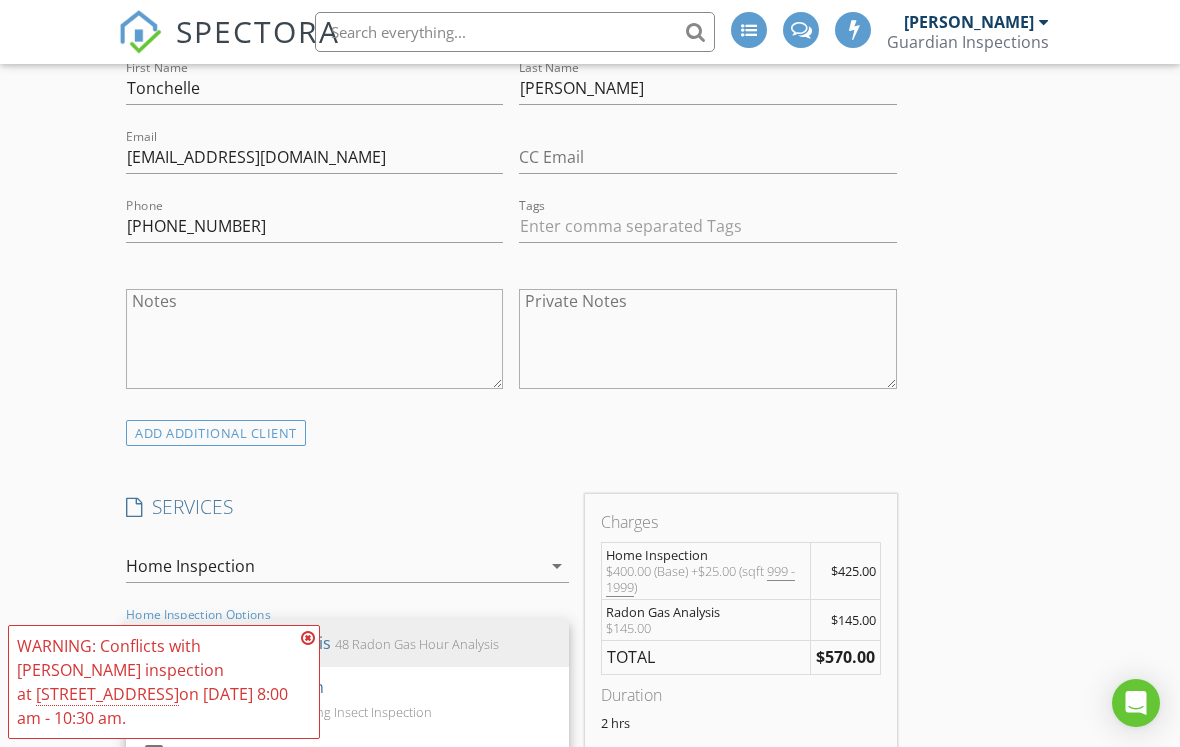 click on "New Inspection
INSPECTOR(S)
check_box   Chris Tinsley   PRIMARY   check_box_outline_blank   Paul Angell     Chris Tinsley arrow_drop_down   check_box_outline_blank Chris Tinsley specifically requested
Date/Time
07/14/2025 8:00 AM
Location
Address Search       Address 174 Muskogee Rd   Unit   City Angier   State NC   Zip 27501   County Harnett     Square Feet 1985   Year Built 2025   Foundation Slab arrow_drop_down     Chris Tinsley     32.6 miles     (an hour)
client
check_box Enable Client CC email for this inspection   Client Search     check_box_outline_blank Client is a Company/Organization     First Name Tonchelle   Last Name Lucas   Email reneelucas@gmail.com   CC Email   Phone 252-218-1970         Tags         Notes   Private Notes
ADD ADDITIONAL client
SERVICES" at bounding box center [590, 928] 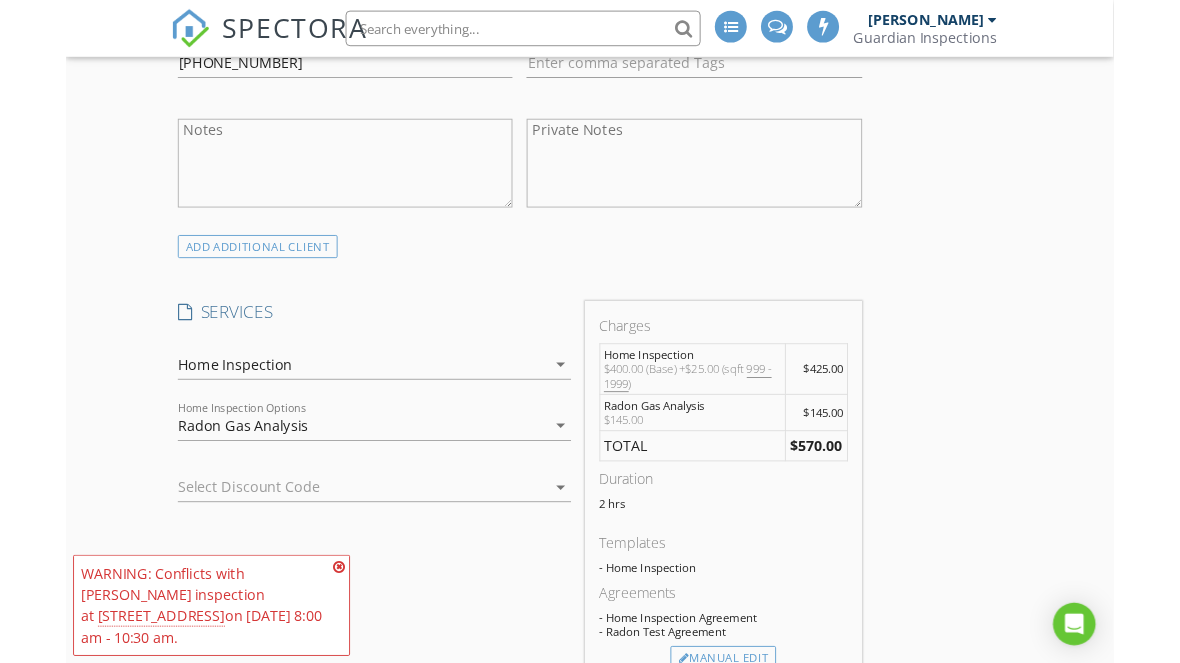 scroll, scrollTop: 1385, scrollLeft: 0, axis: vertical 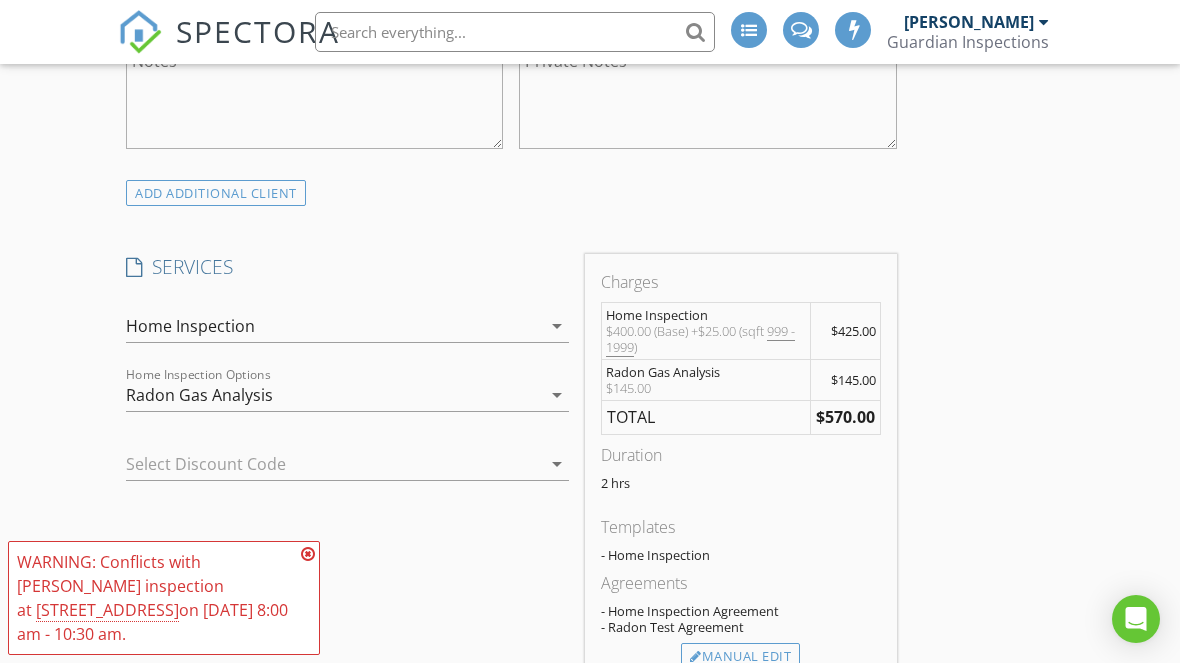 click on "Radon Gas Analysis" at bounding box center [333, 395] 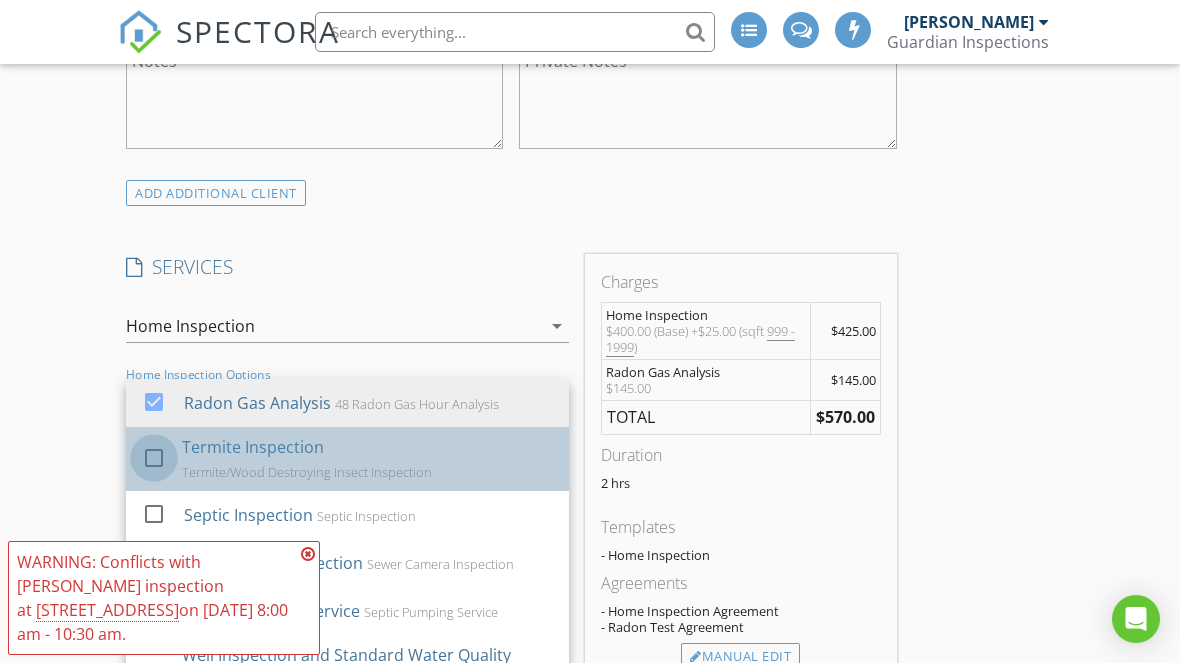 click at bounding box center (154, 458) 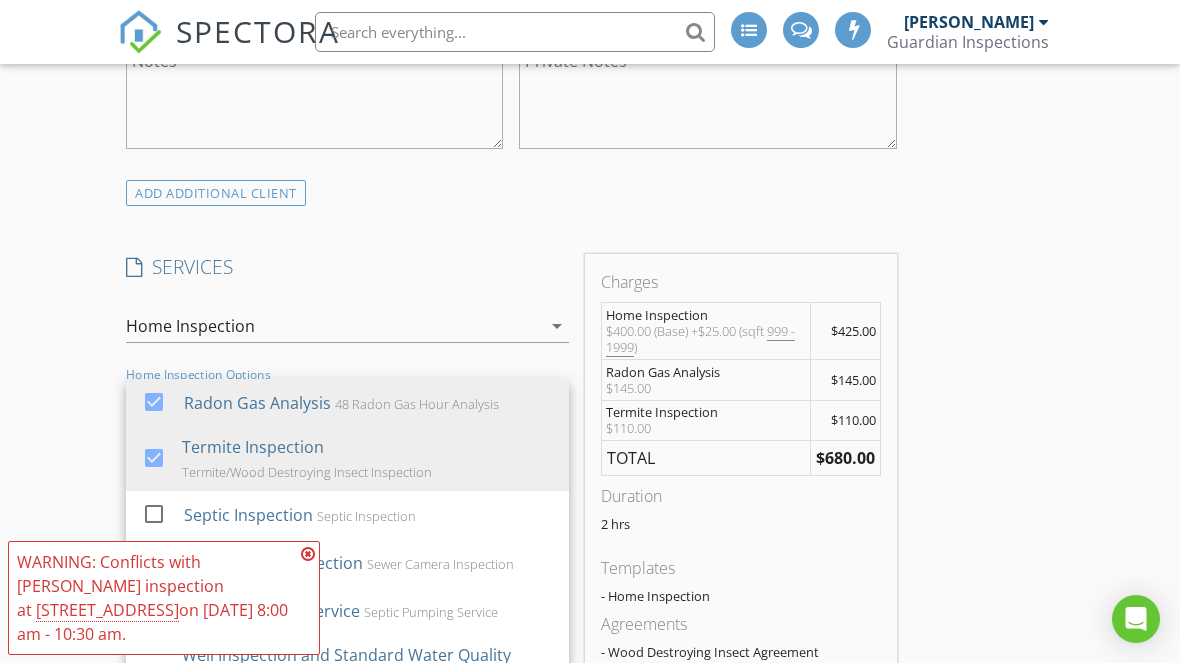 click on "New Inspection
INSPECTOR(S)
check_box   Chris Tinsley   PRIMARY   check_box_outline_blank   Paul Angell     Chris Tinsley arrow_drop_down   check_box_outline_blank Chris Tinsley specifically requested
Date/Time
07/14/2025 8:00 AM
Location
Address Search       Address 174 Muskogee Rd   Unit   City Angier   State NC   Zip 27501   County Harnett     Square Feet 1985   Year Built 2025   Foundation Slab arrow_drop_down     Chris Tinsley     32.6 miles     (an hour)
client
check_box Enable Client CC email for this inspection   Client Search     check_box_outline_blank Client is a Company/Organization     First Name Tonchelle   Last Name Lucas   Email reneelucas@gmail.com   CC Email   Phone 252-218-1970         Tags         Notes   Private Notes
ADD ADDITIONAL client
SERVICES" at bounding box center (590, 717) 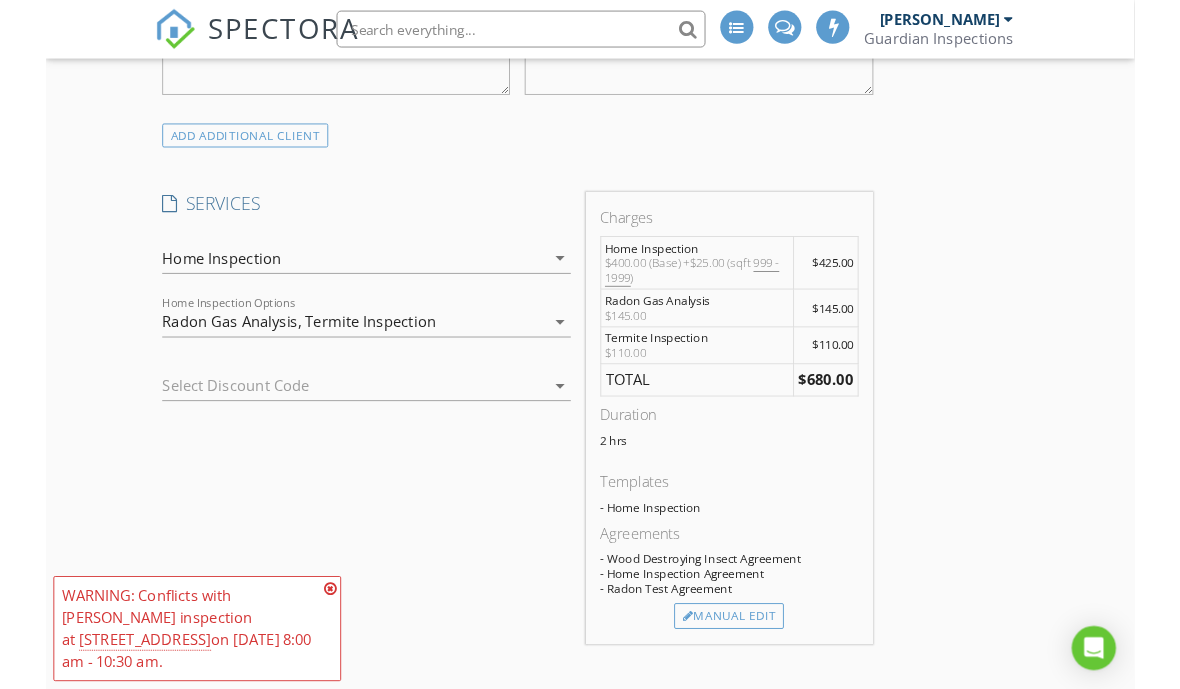 scroll, scrollTop: 1440, scrollLeft: 0, axis: vertical 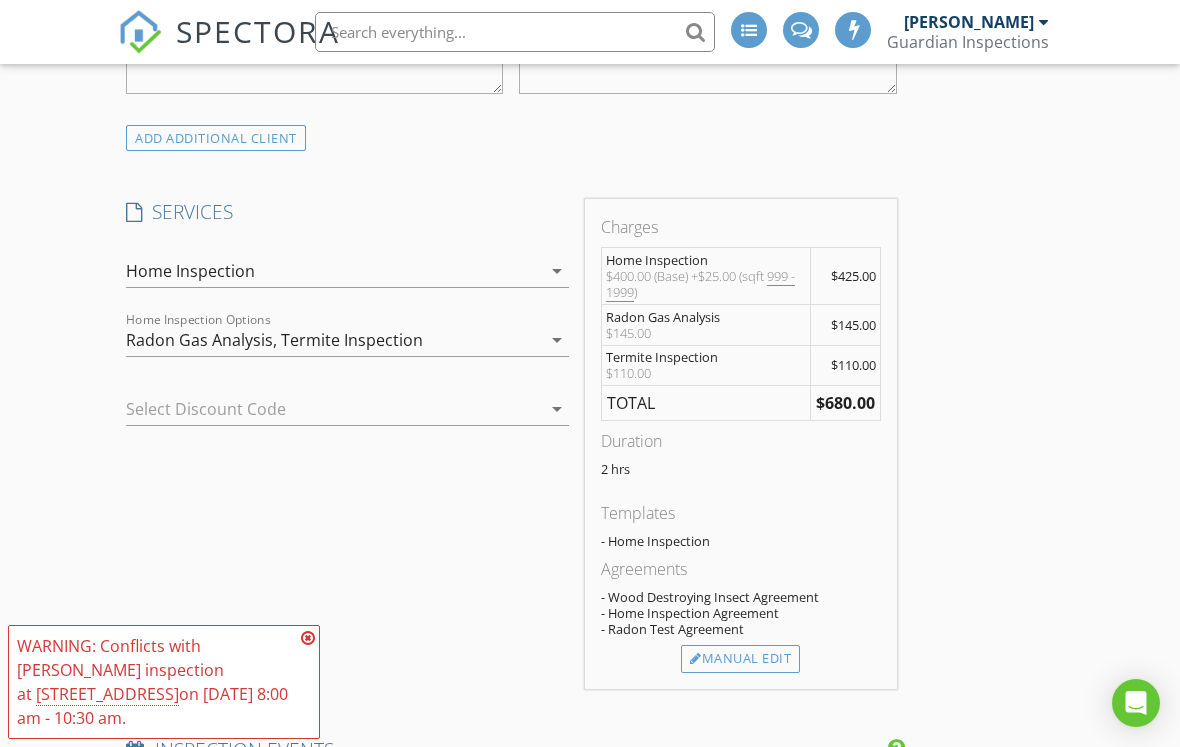 click at bounding box center (319, 409) 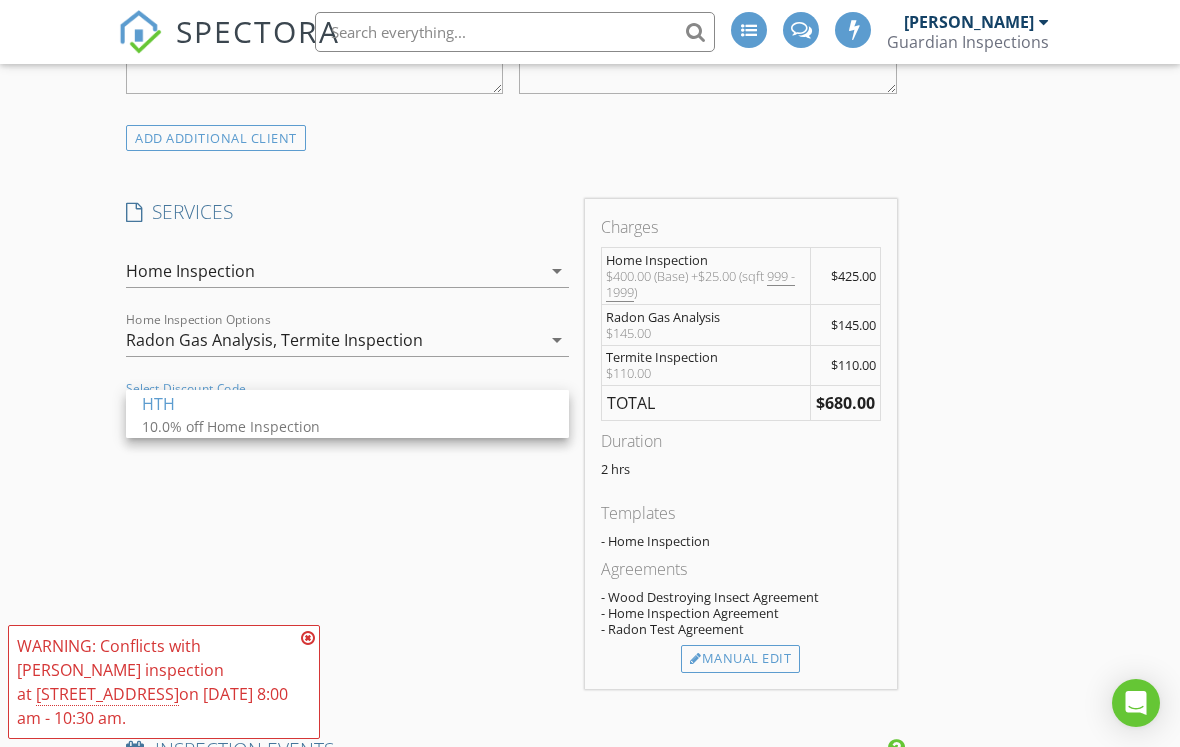 click on "New Inspection
INSPECTOR(S)
check_box   Chris Tinsley   PRIMARY   check_box_outline_blank   Paul Angell     Chris Tinsley arrow_drop_down   check_box_outline_blank Chris Tinsley specifically requested
Date/Time
07/14/2025 8:00 AM
Location
Address Search       Address 174 Muskogee Rd   Unit   City Angier   State NC   Zip 27501   County Harnett     Square Feet 1985   Year Built 2025   Foundation Slab arrow_drop_down     Chris Tinsley     32.6 miles     (an hour)
client
check_box Enable Client CC email for this inspection   Client Search     check_box_outline_blank Client is a Company/Organization     First Name Tonchelle   Last Name Lucas   Email reneelucas@gmail.com   CC Email   Phone 252-218-1970         Tags         Notes   Private Notes
ADD ADDITIONAL client
SERVICES" at bounding box center (590, 662) 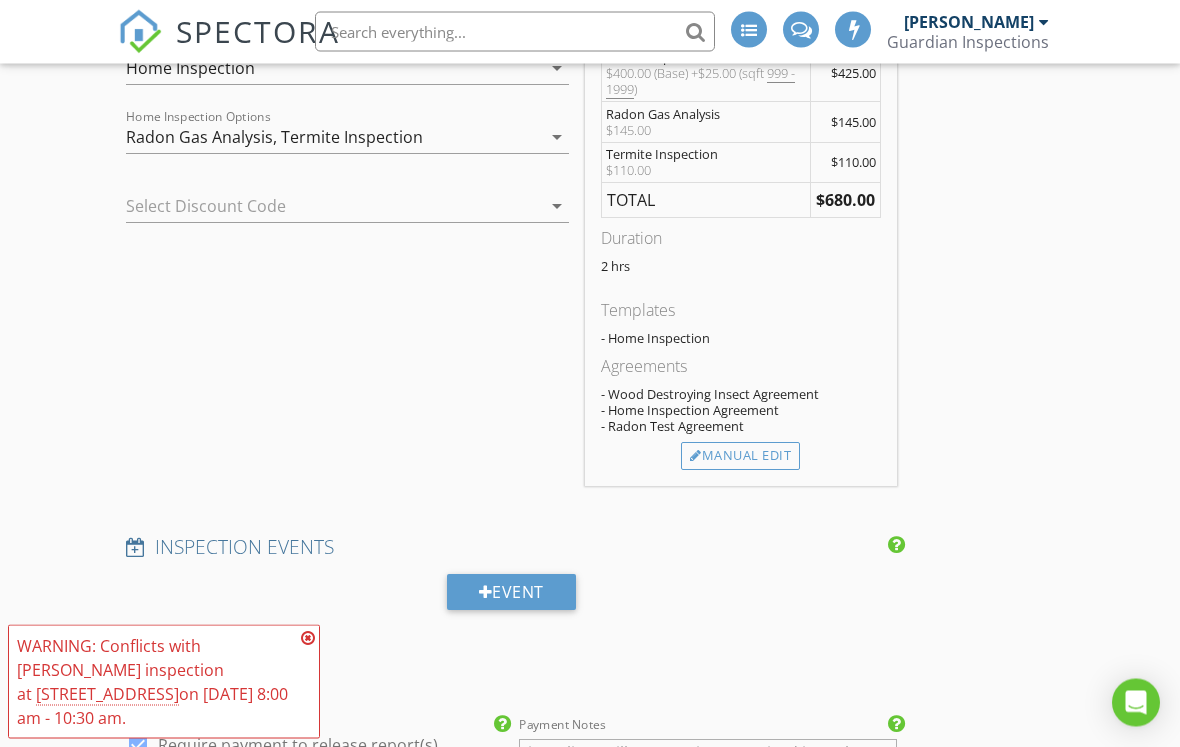 scroll, scrollTop: 1664, scrollLeft: 0, axis: vertical 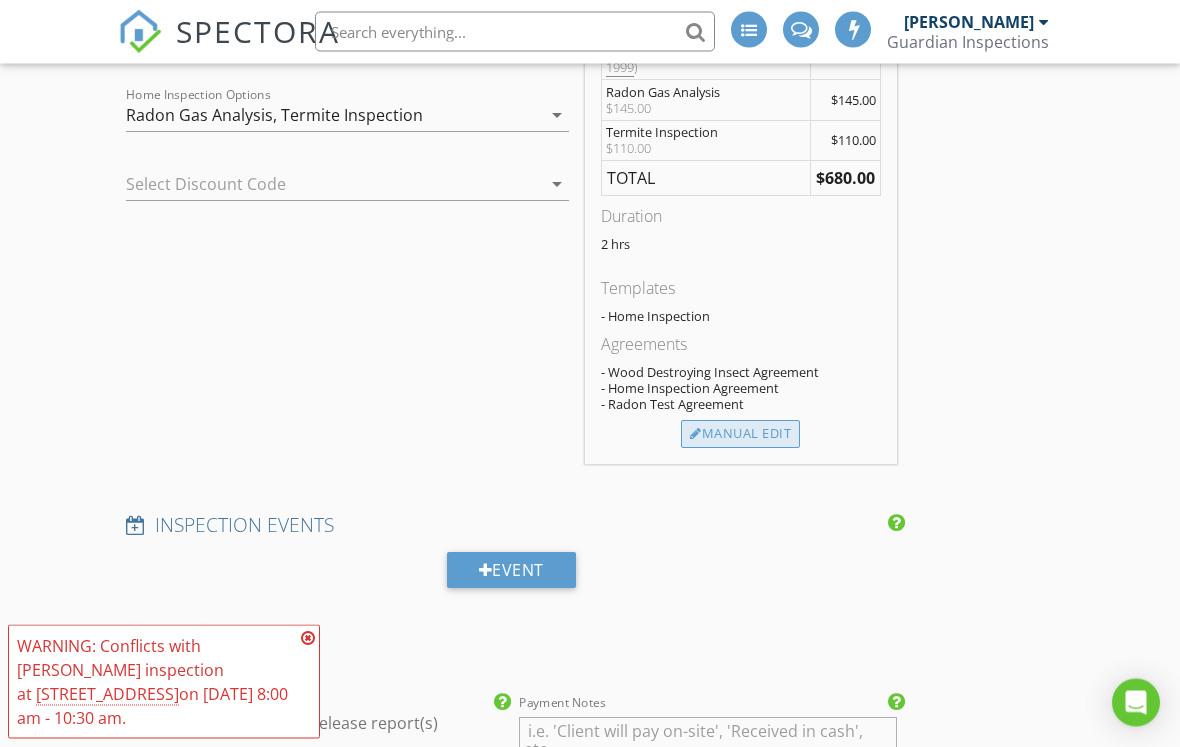 click on "Manual Edit" at bounding box center [740, 435] 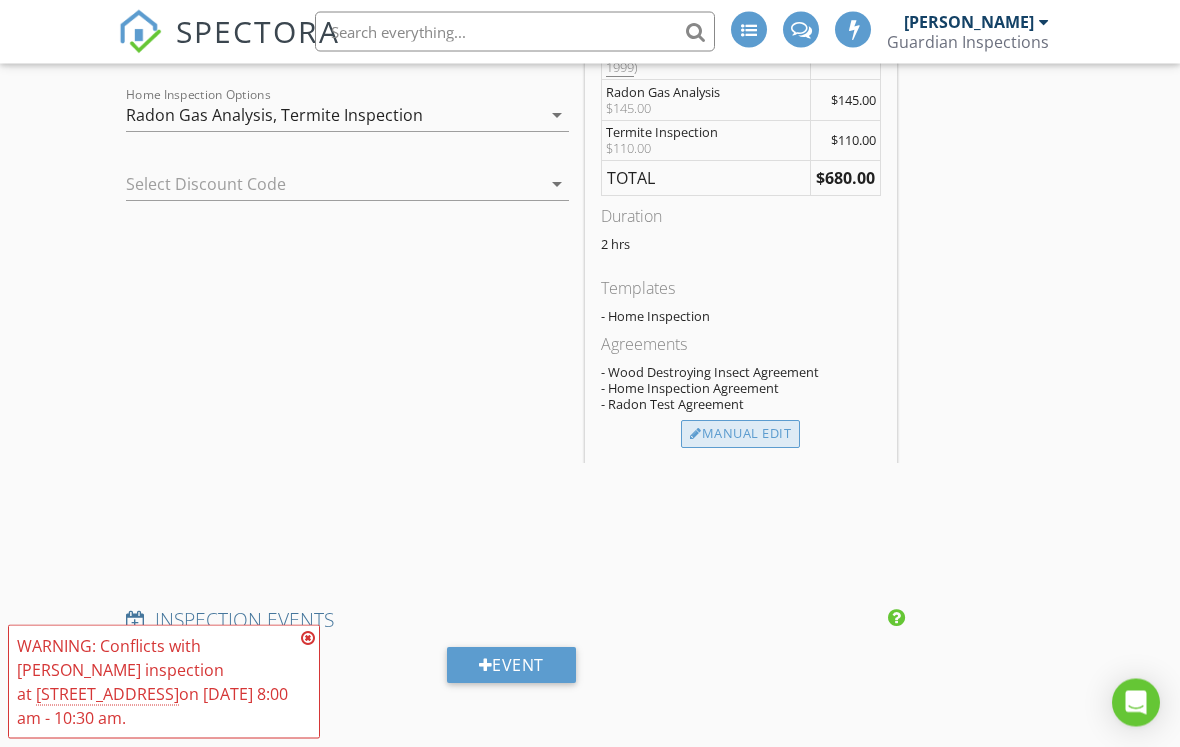 scroll, scrollTop: 1665, scrollLeft: 0, axis: vertical 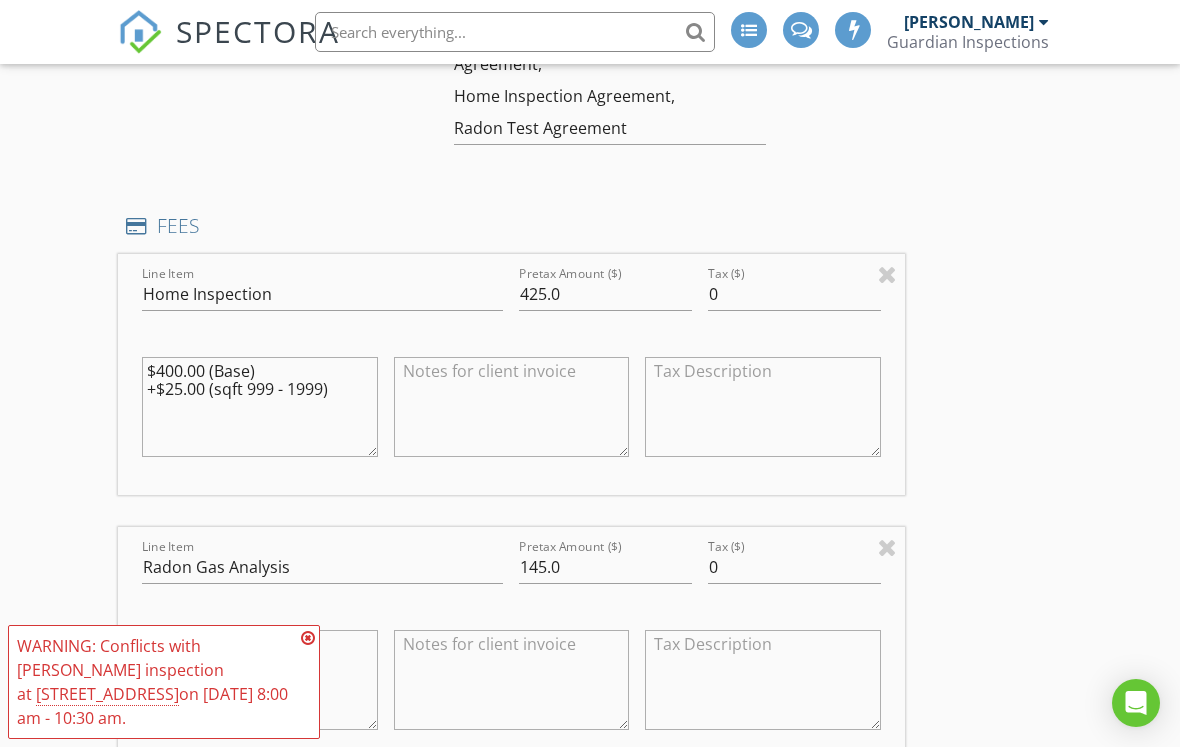 click at bounding box center (512, 407) 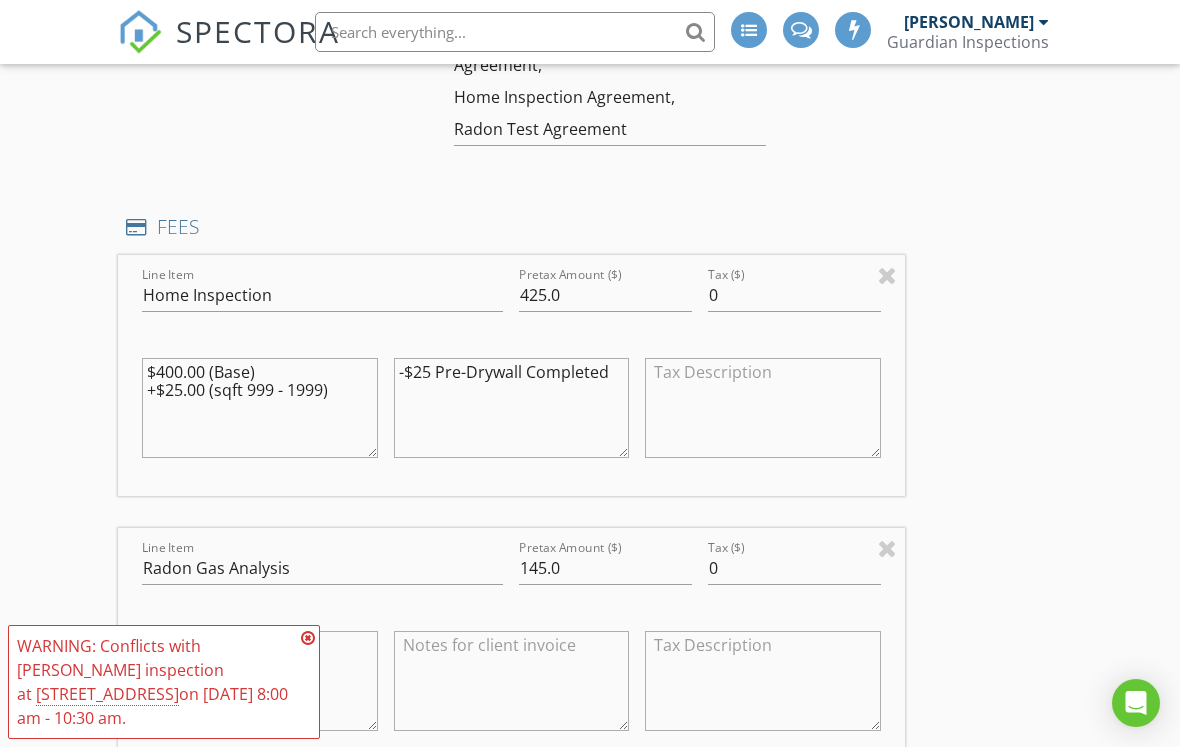 type on "-$25 Pre-Drywall Completed" 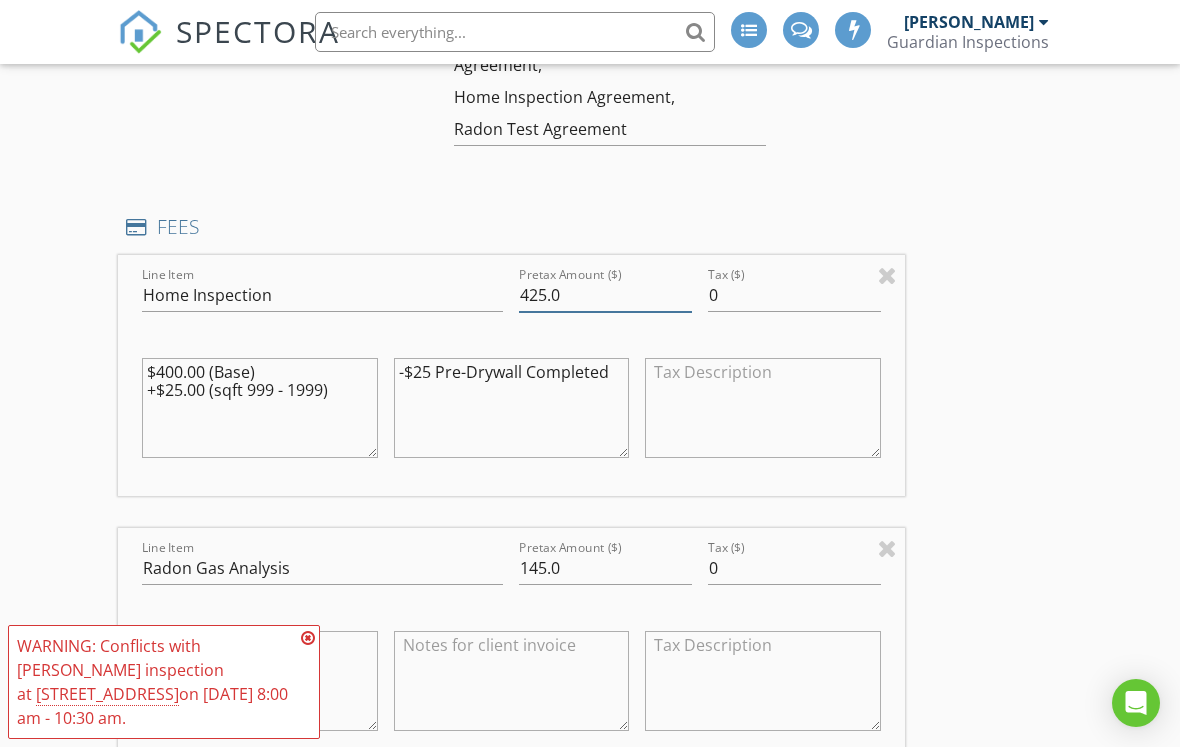 click on "425.0" at bounding box center [605, 295] 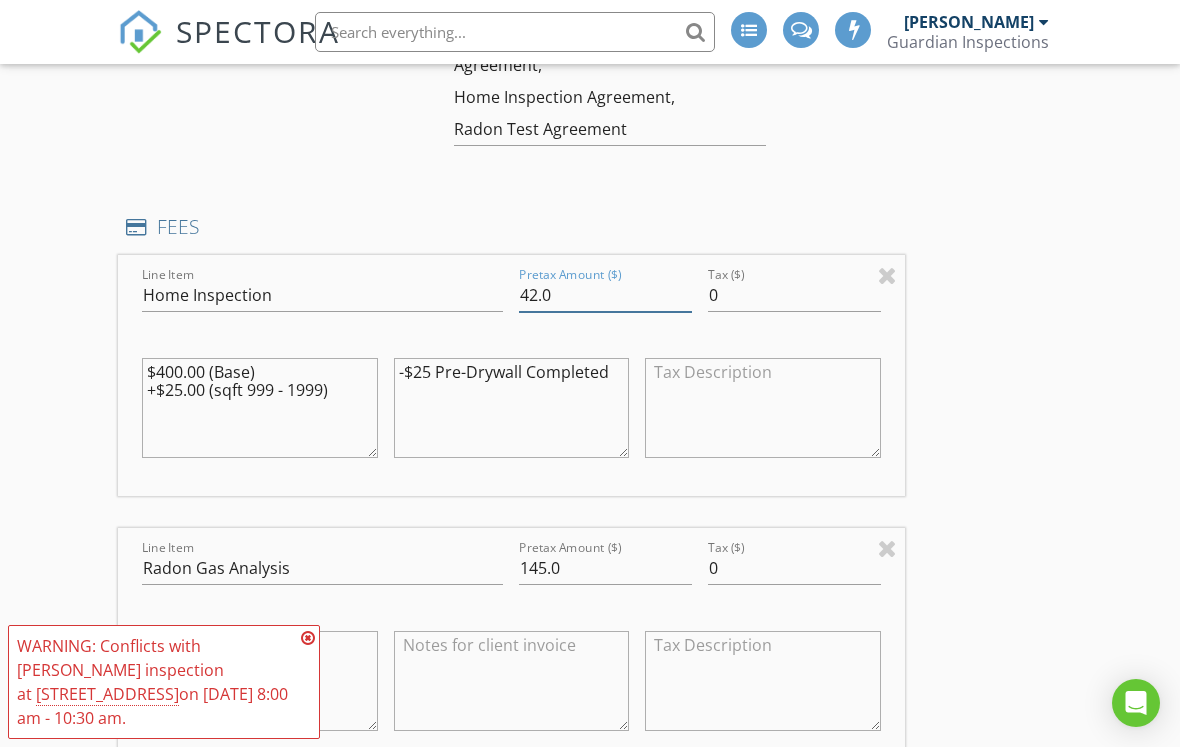 type on "425.0" 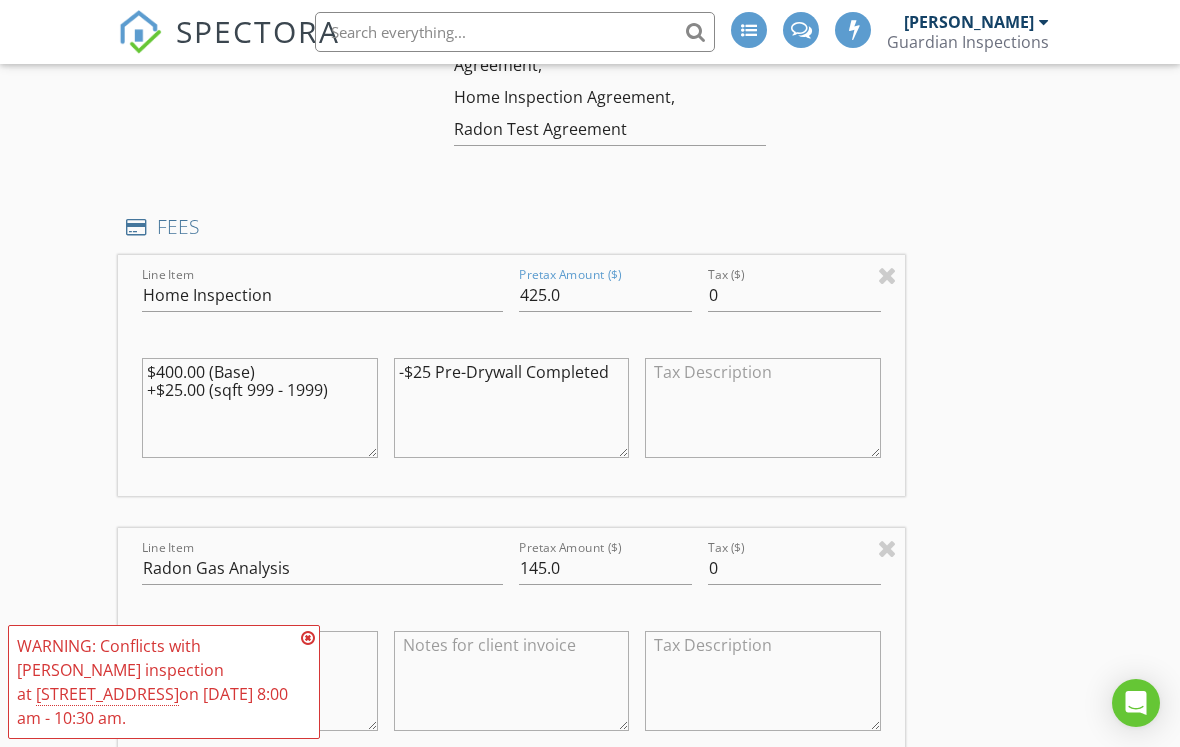 click on "$400.00 (Base)
+$25.00 (sqft 999 - 1999)" at bounding box center [260, 408] 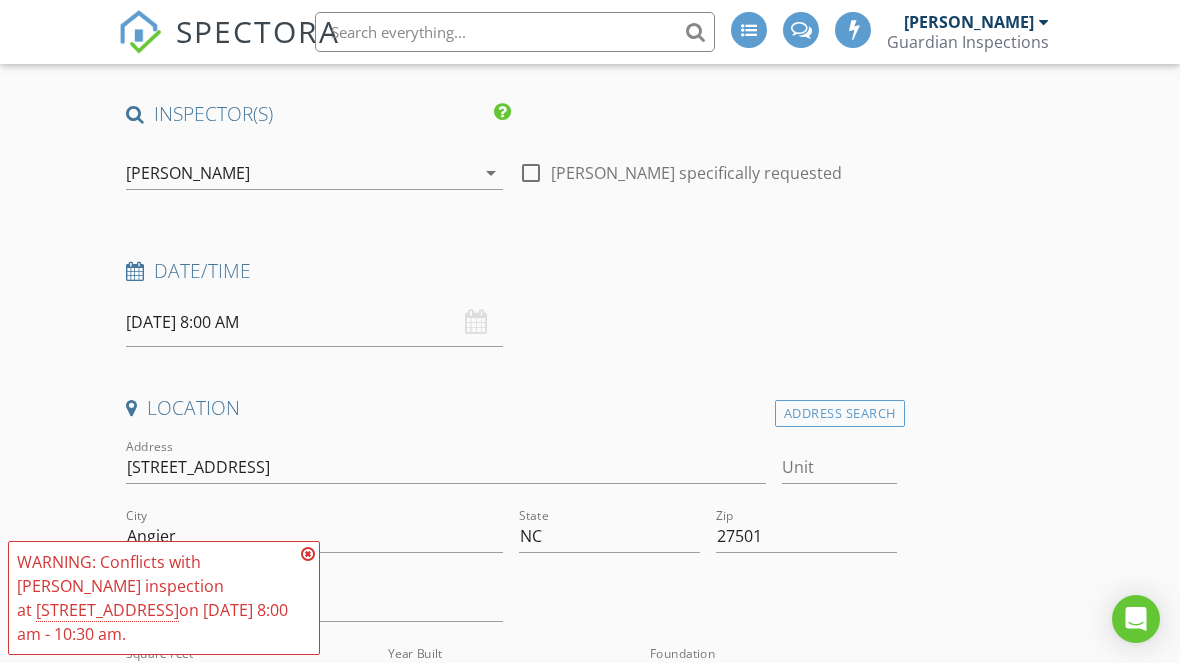 scroll, scrollTop: 150, scrollLeft: 0, axis: vertical 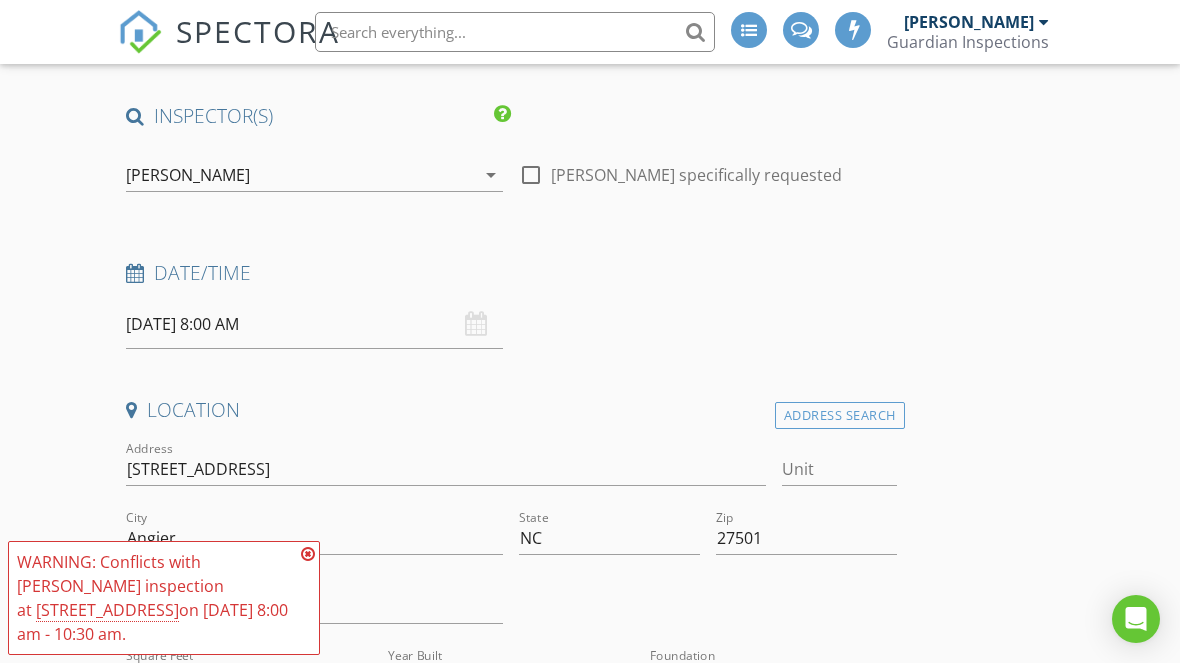 type on "$400.00 (Base)
+$25.00 (sqft 999 - 1999)
-$25.00" 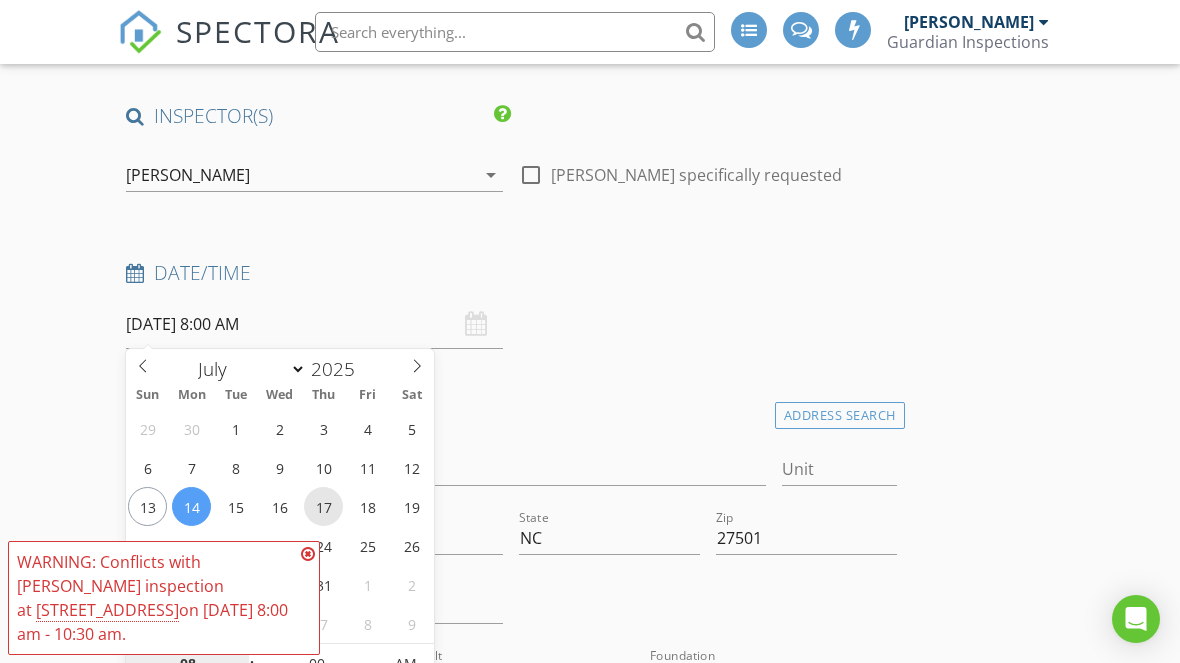 type on "07/17/2025 8:00 AM" 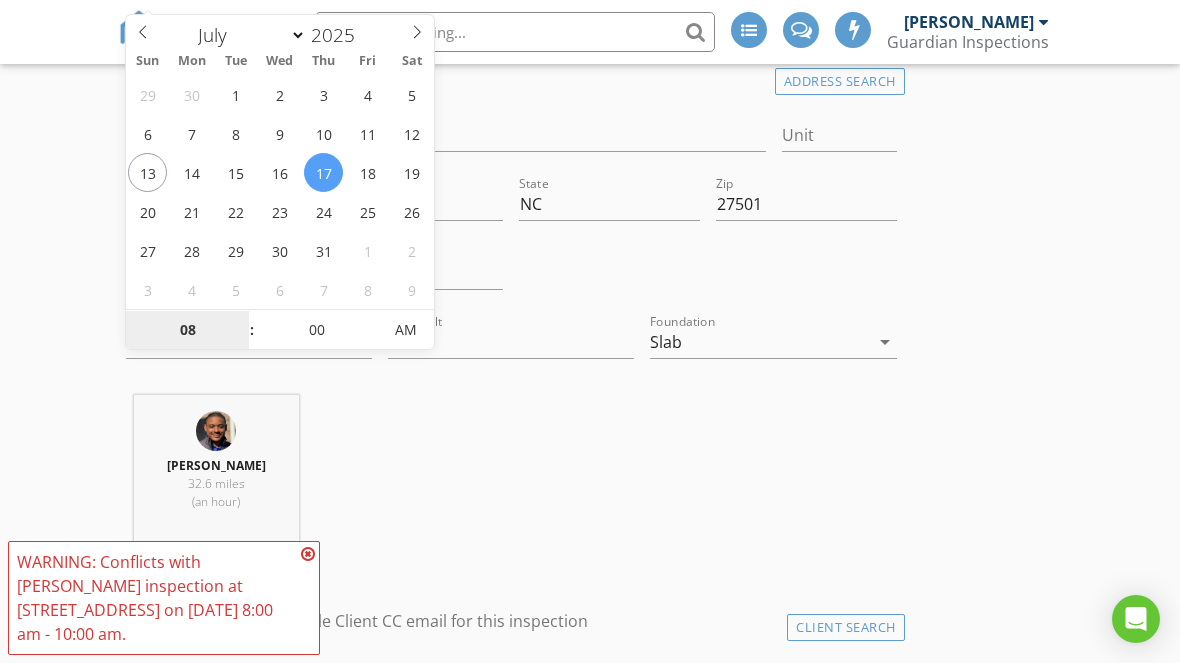 scroll, scrollTop: 483, scrollLeft: 0, axis: vertical 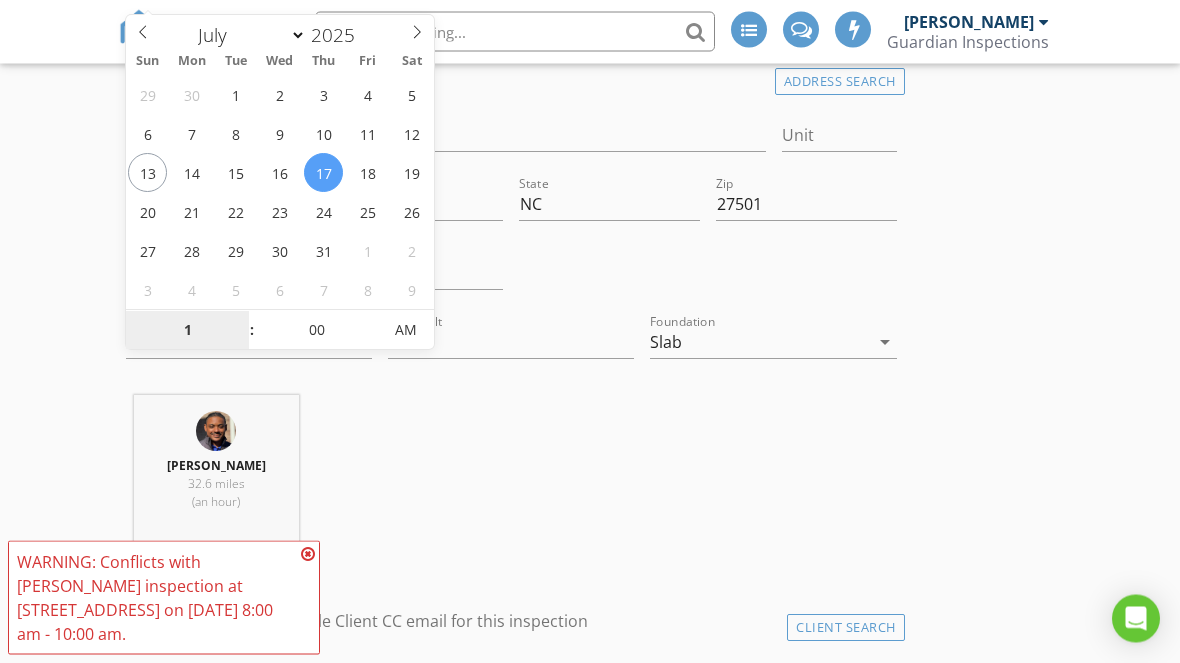 type on "12" 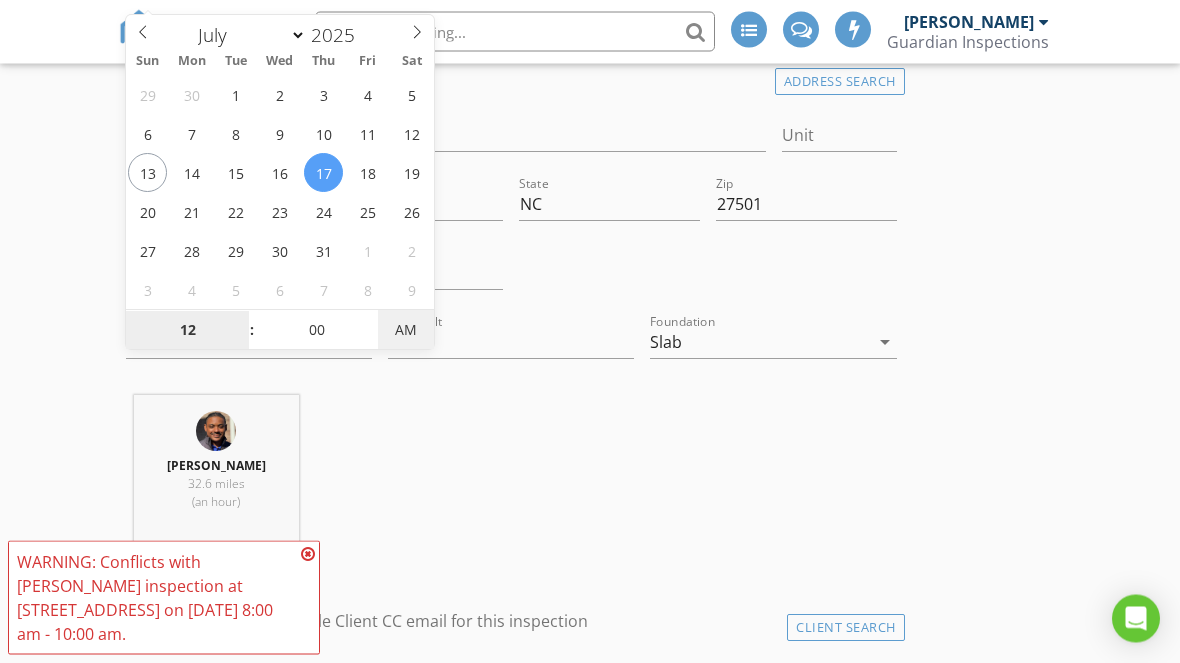 type on "07/17/2025 12:00 PM" 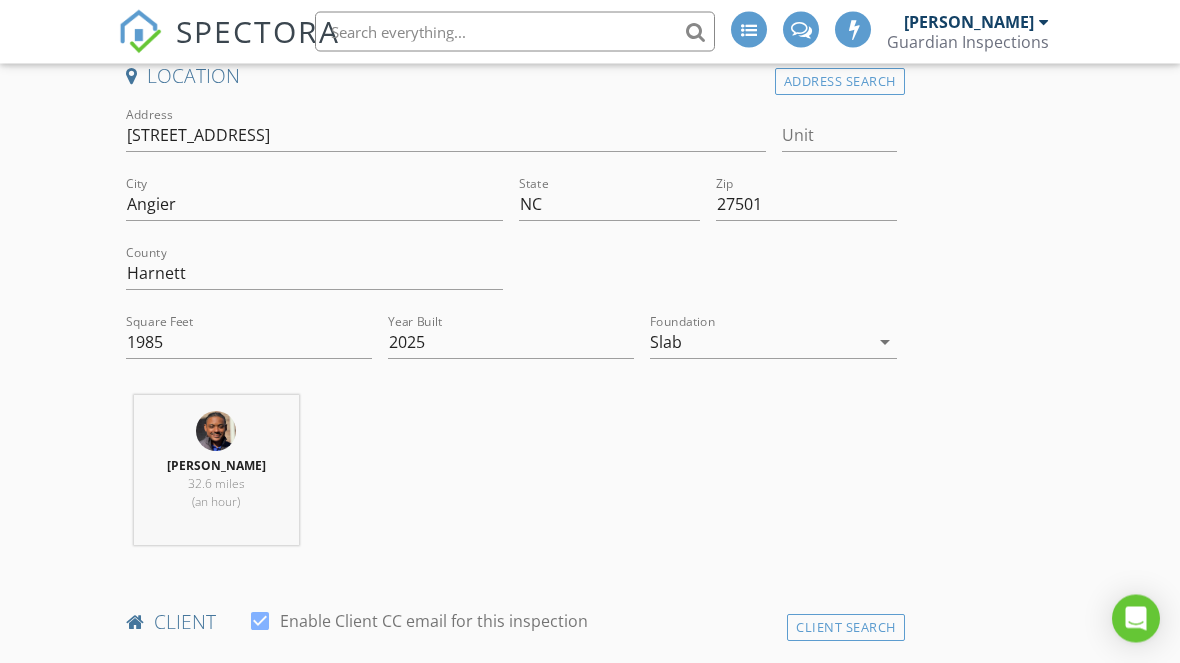 click on "New Inspection
INSPECTOR(S)
check_box   Chris Tinsley   PRIMARY   check_box_outline_blank   Paul Angell     Chris Tinsley arrow_drop_down   check_box_outline_blank Chris Tinsley specifically requested
Date/Time
07/17/2025 12:00 PM
Location
Address Search       Address 174 Muskogee Rd   Unit   City Angier   State NC   Zip 27501   County Harnett     Square Feet 1985   Year Built 2025   Foundation Slab arrow_drop_down     Chris Tinsley     32.6 miles     (an hour)
client
check_box Enable Client CC email for this inspection   Client Search     check_box_outline_blank Client is a Company/Organization     First Name Tonchelle   Last Name Lucas   Email reneelucas@gmail.com   CC Email   Phone 252-218-1970         Tags         Notes   Private Notes
ADD ADDITIONAL client
SERVICES" at bounding box center [590, 1970] 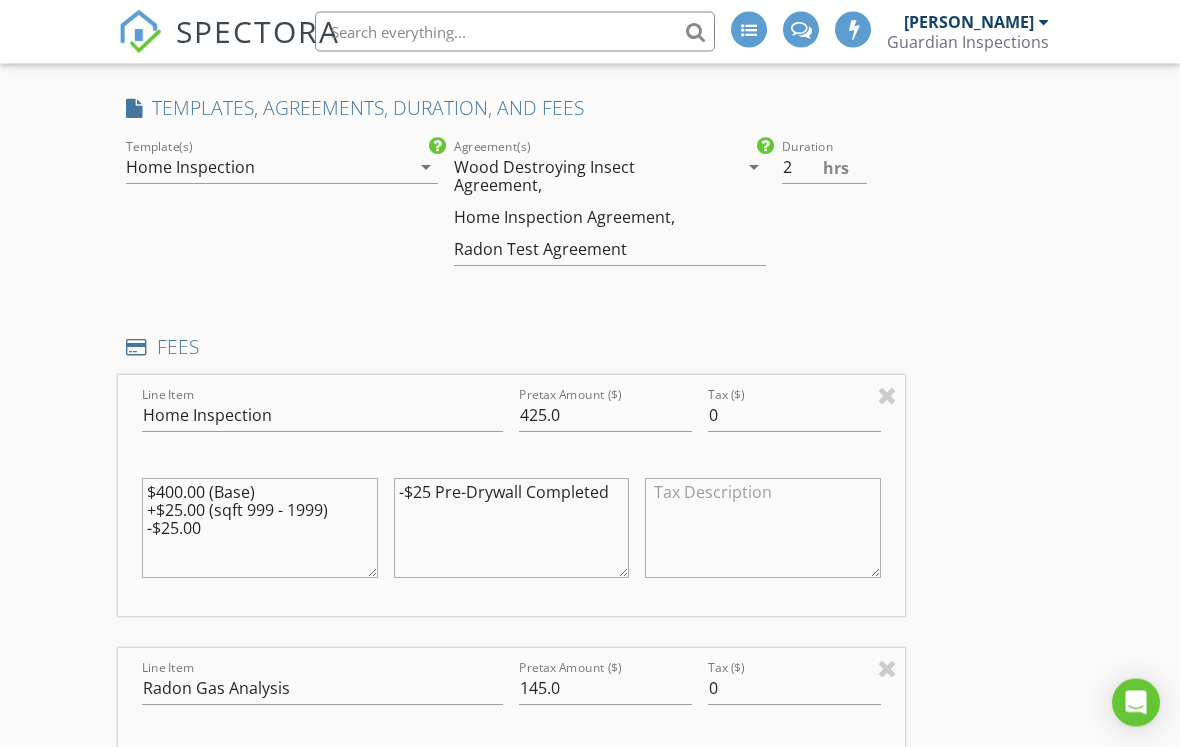 scroll, scrollTop: 1544, scrollLeft: 0, axis: vertical 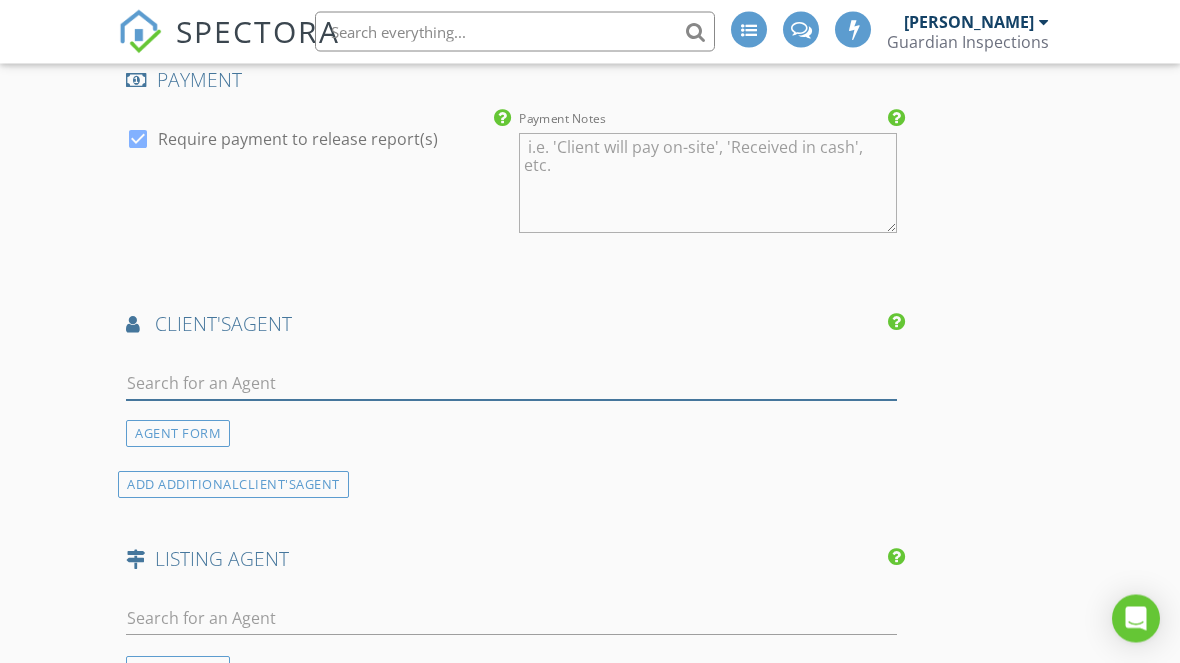 click at bounding box center (511, 384) 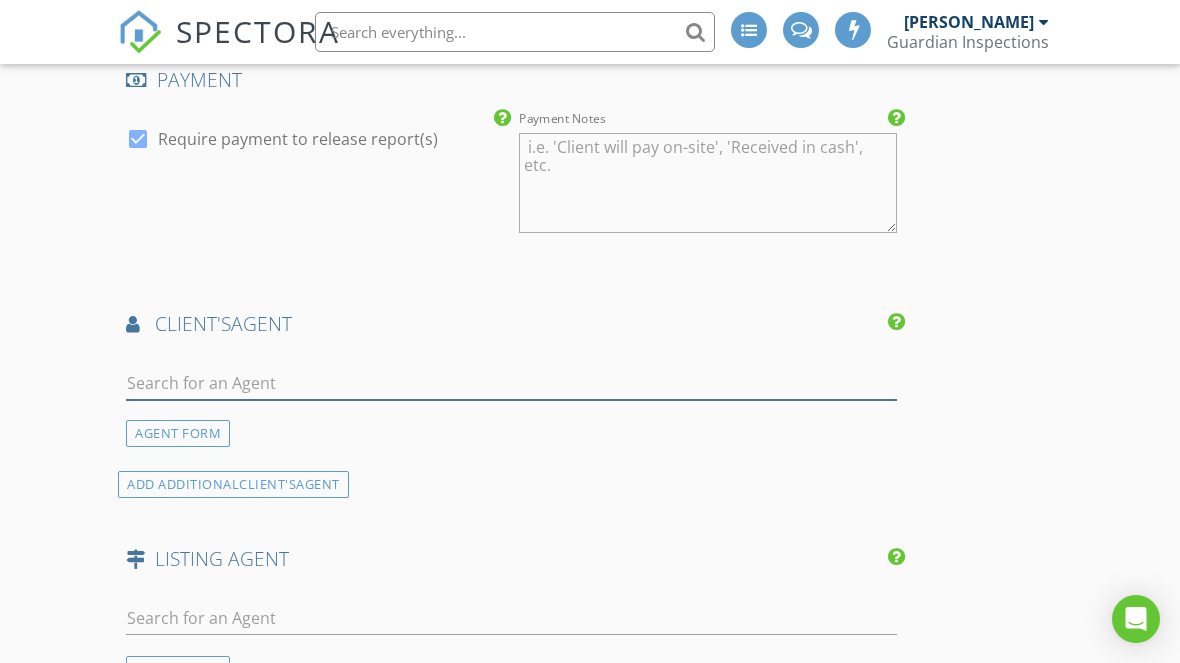 scroll, scrollTop: 2951, scrollLeft: 0, axis: vertical 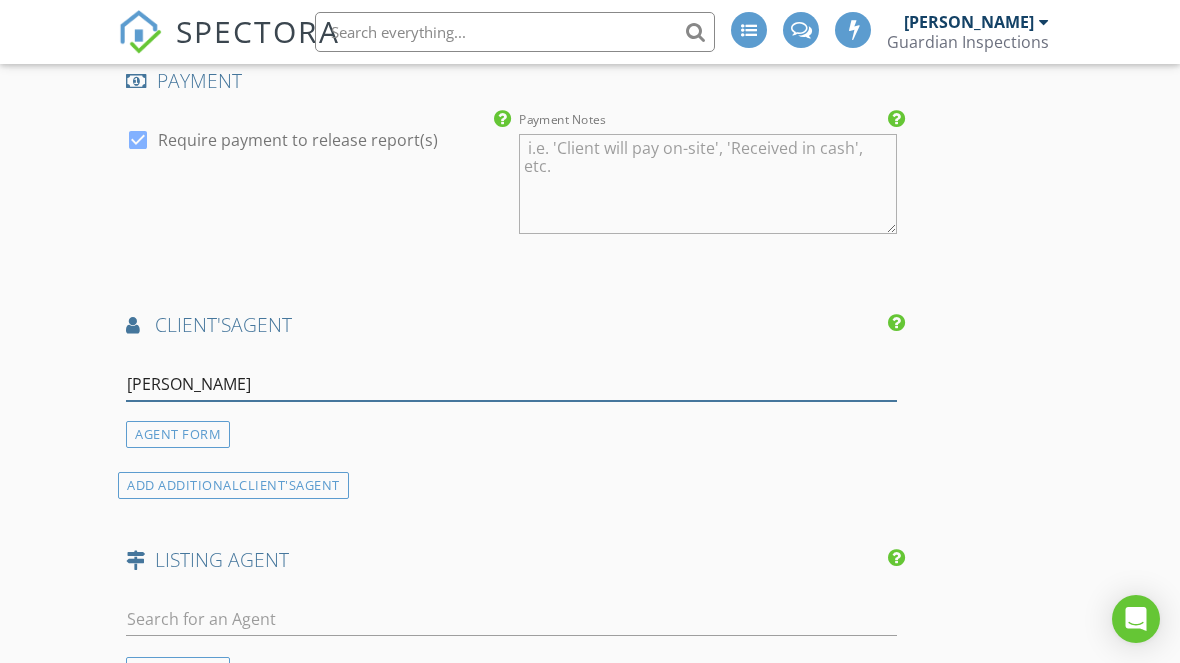 type on "Mario brow" 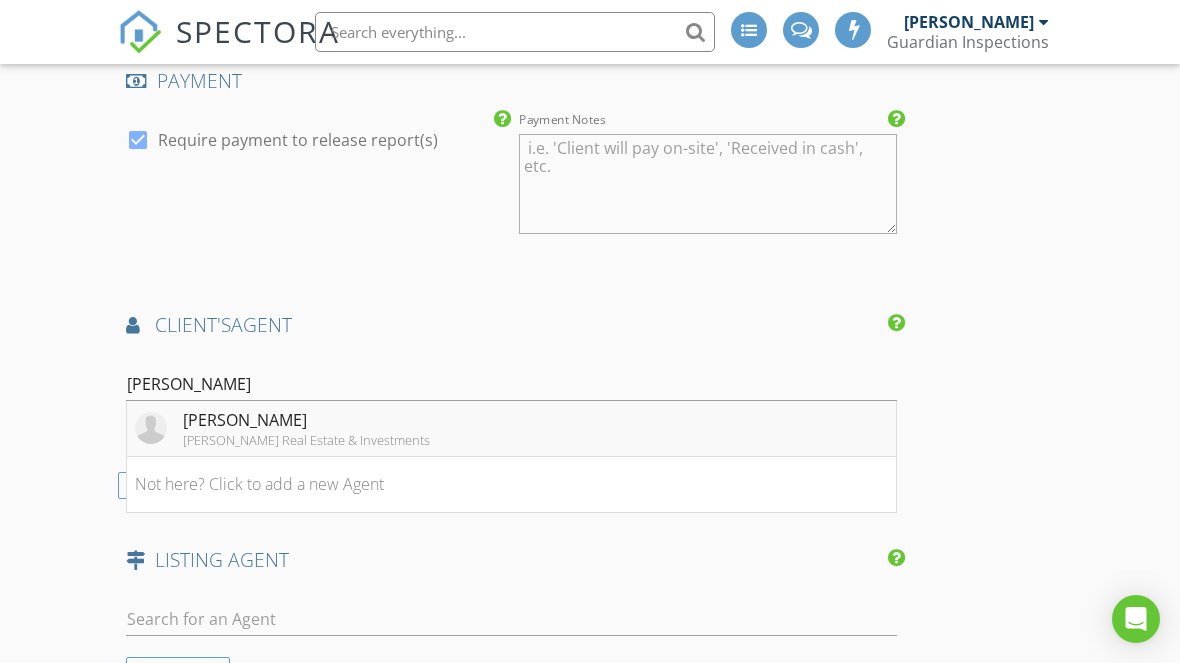 click on "[PERSON_NAME] Real Estate & Investments" at bounding box center [306, 440] 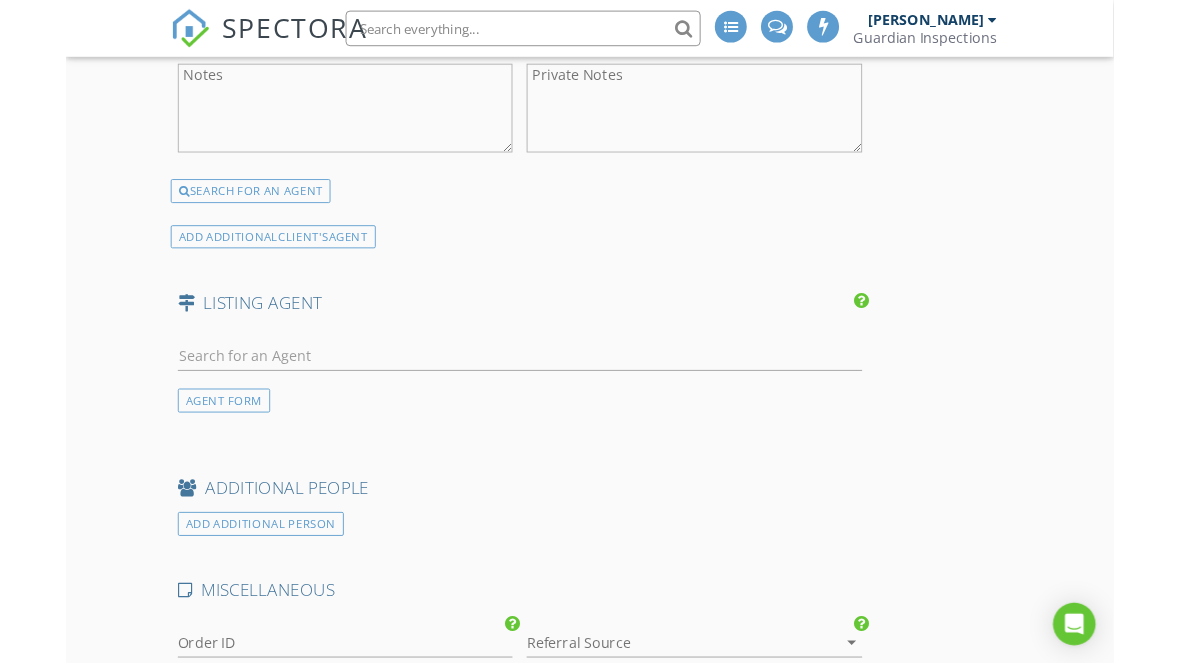 scroll, scrollTop: 3635, scrollLeft: 0, axis: vertical 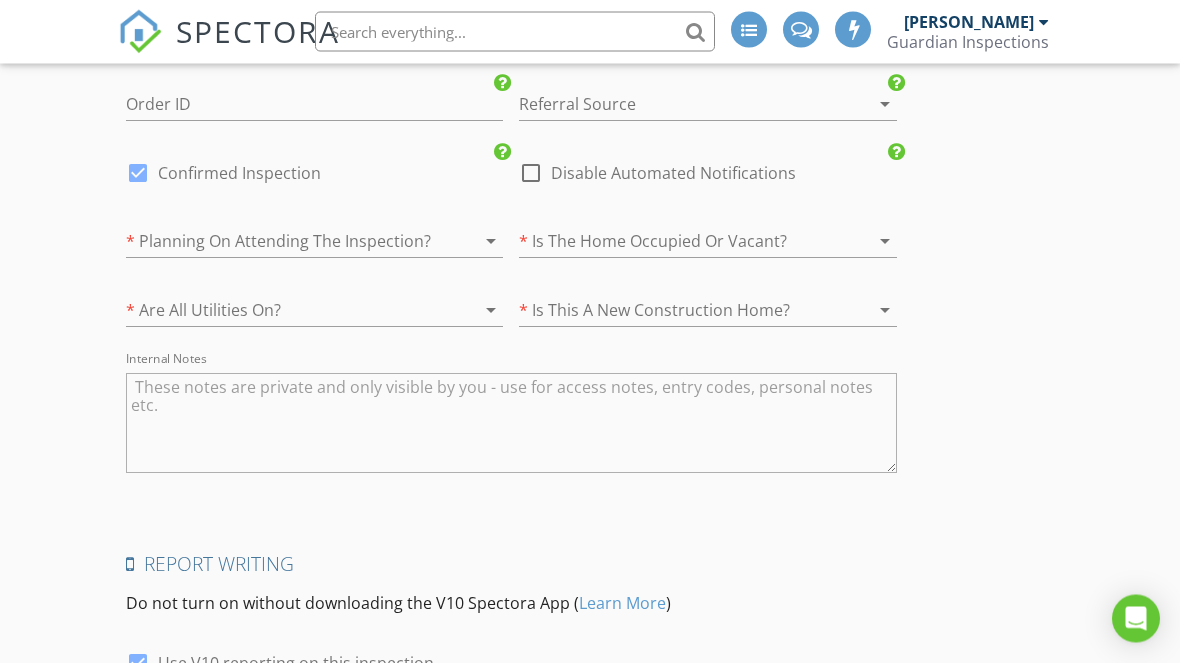 click at bounding box center [463, 242] 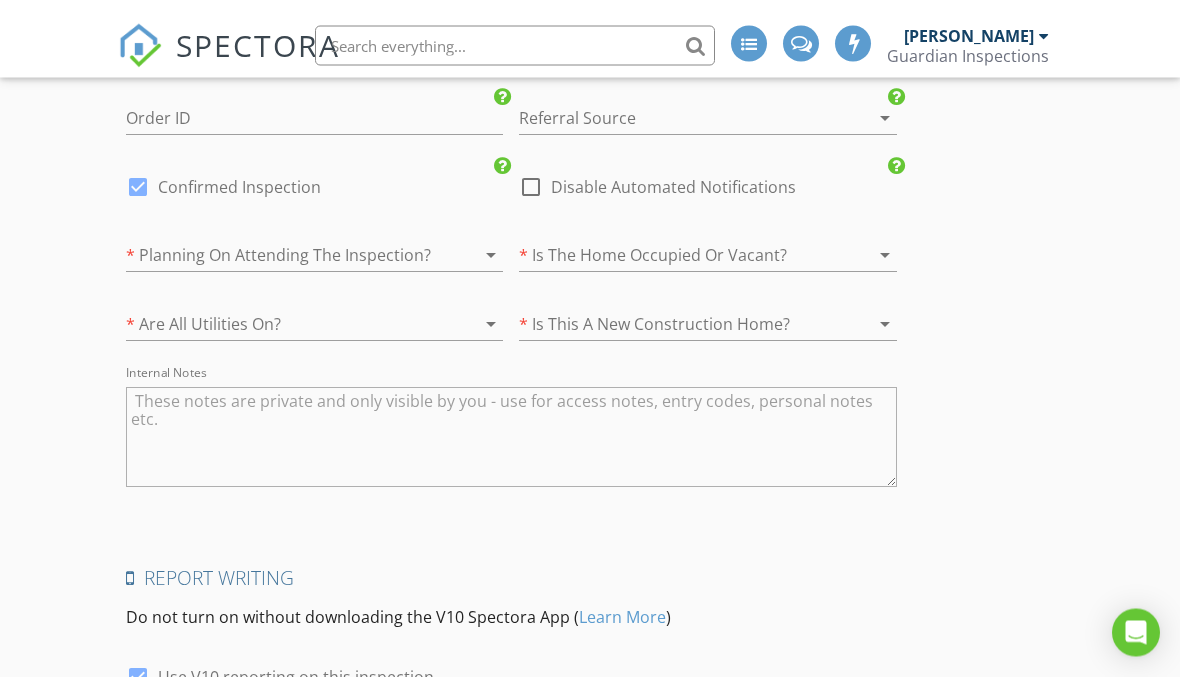 scroll, scrollTop: 4170, scrollLeft: 0, axis: vertical 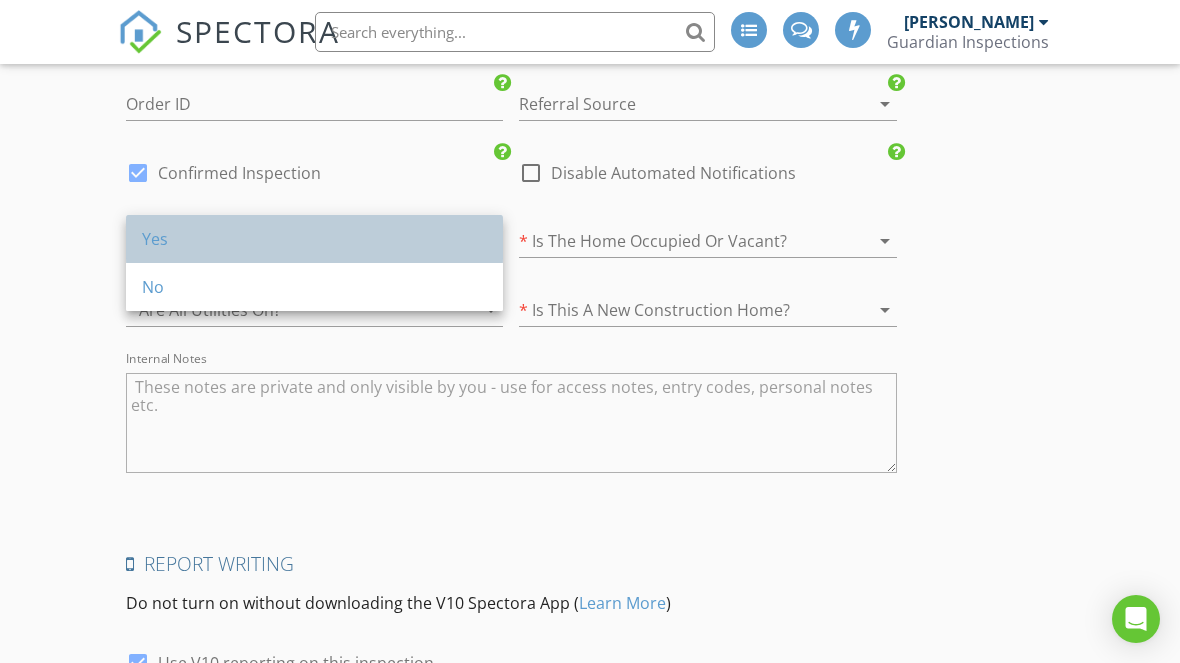 click on "Yes" at bounding box center (314, 239) 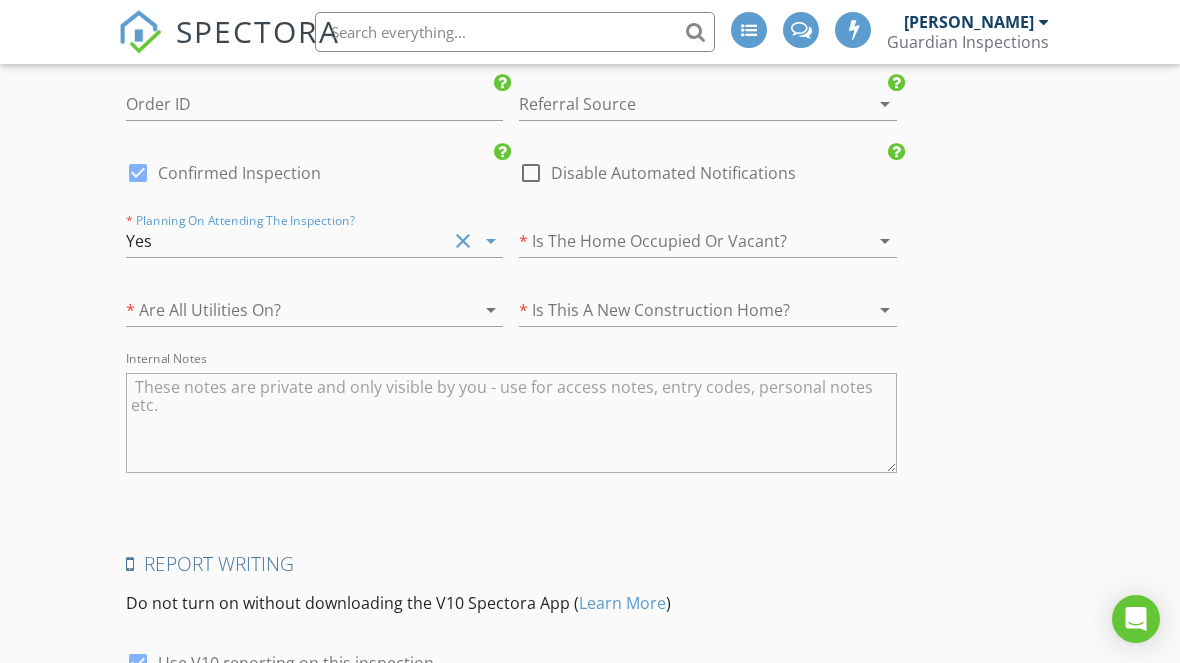 click at bounding box center [679, 241] 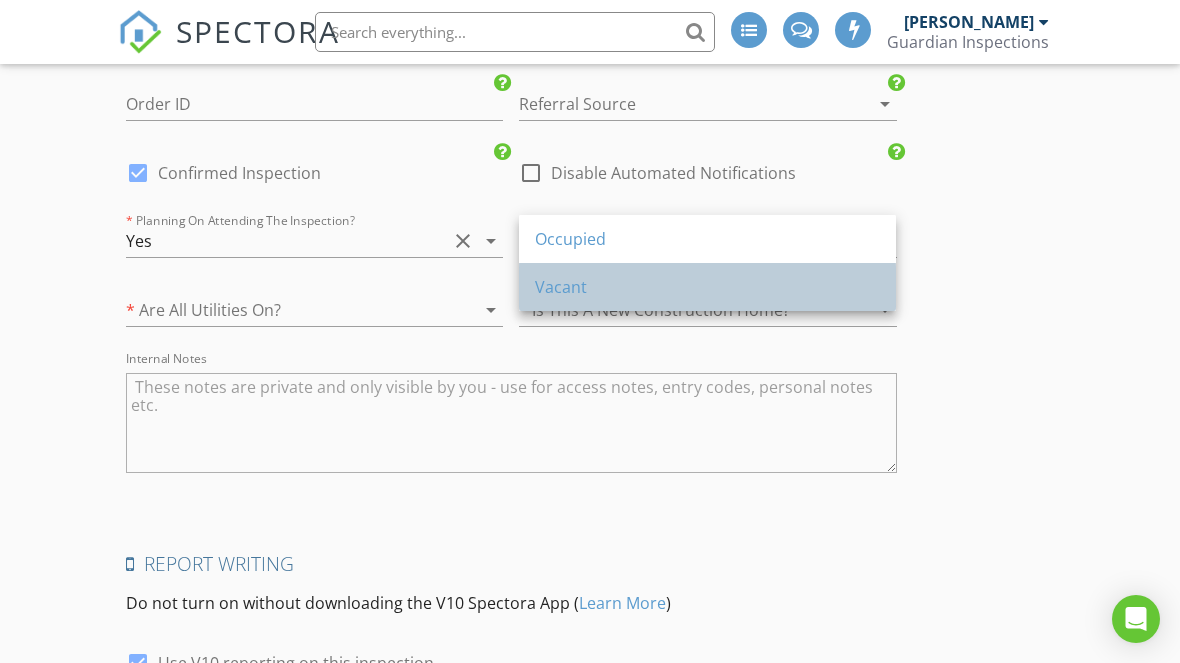 click on "Vacant" at bounding box center [707, 287] 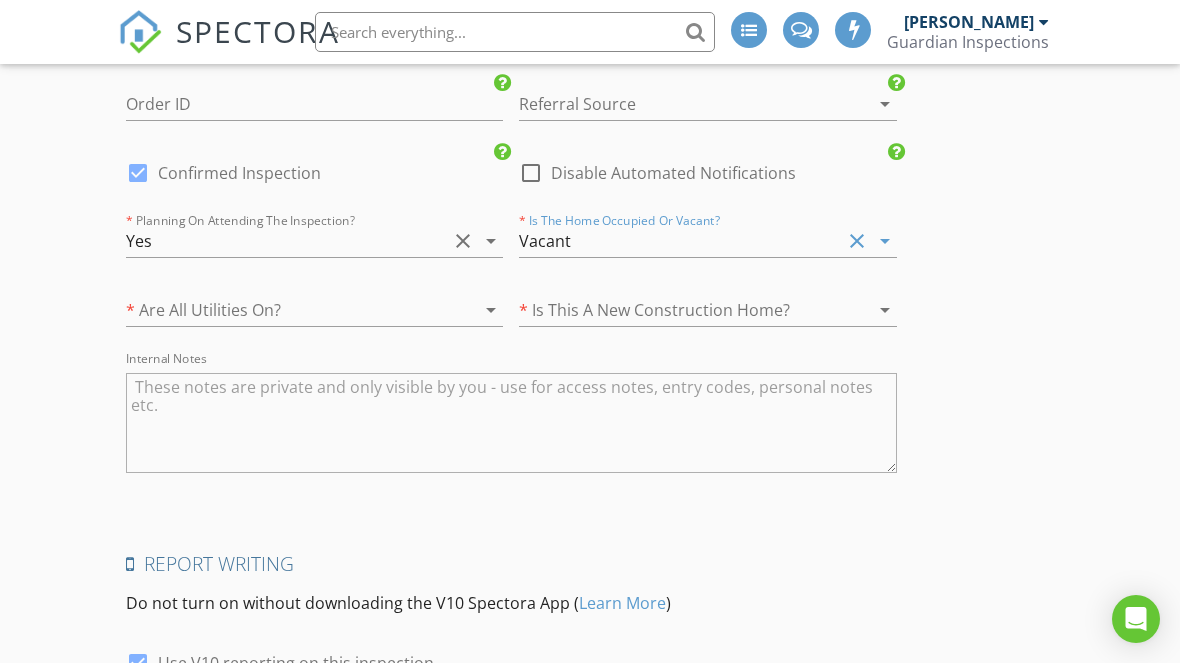 click at bounding box center (463, 310) 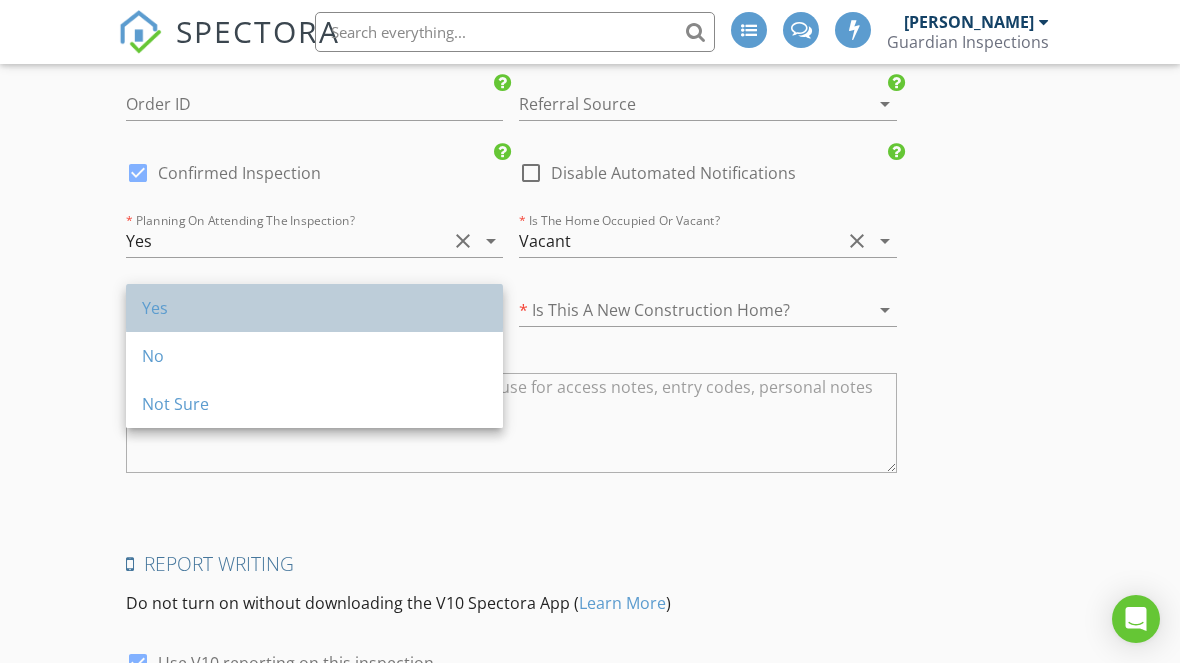 click on "Yes" at bounding box center [314, 308] 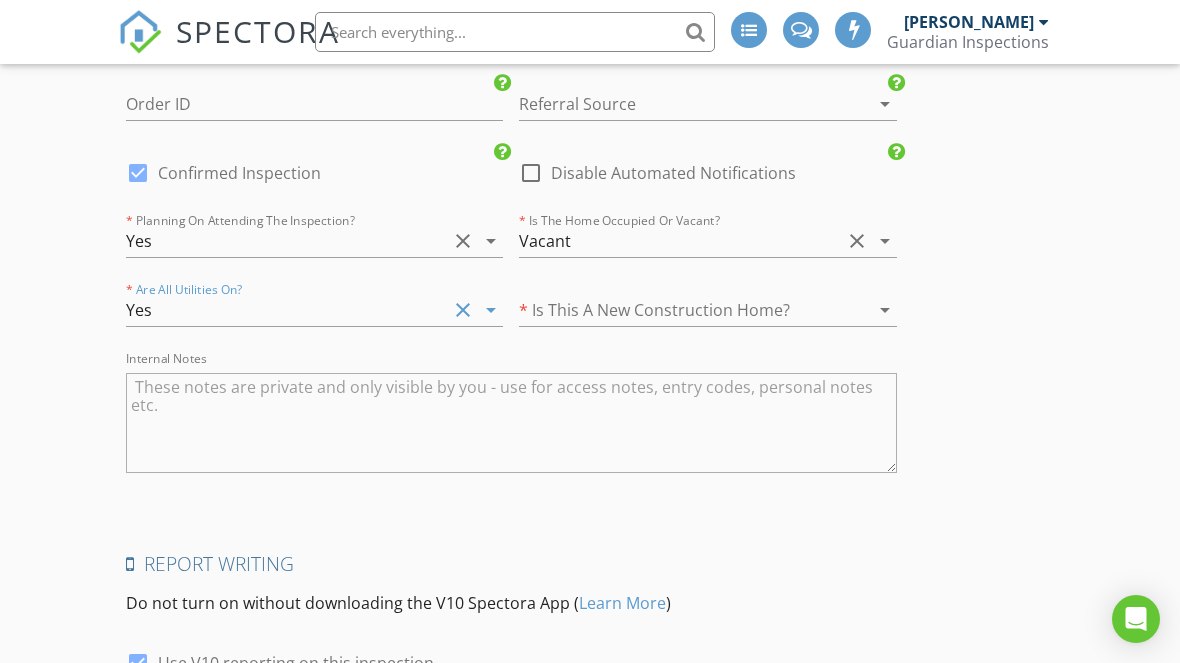 click at bounding box center [679, 310] 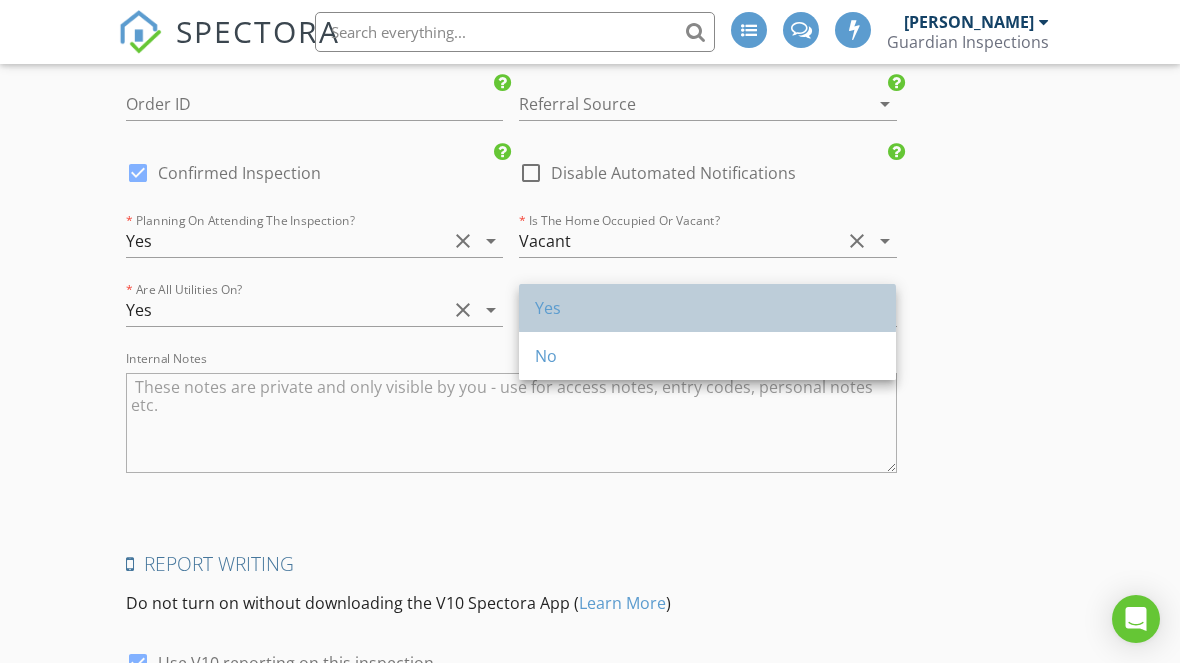 click on "Yes" at bounding box center (707, 308) 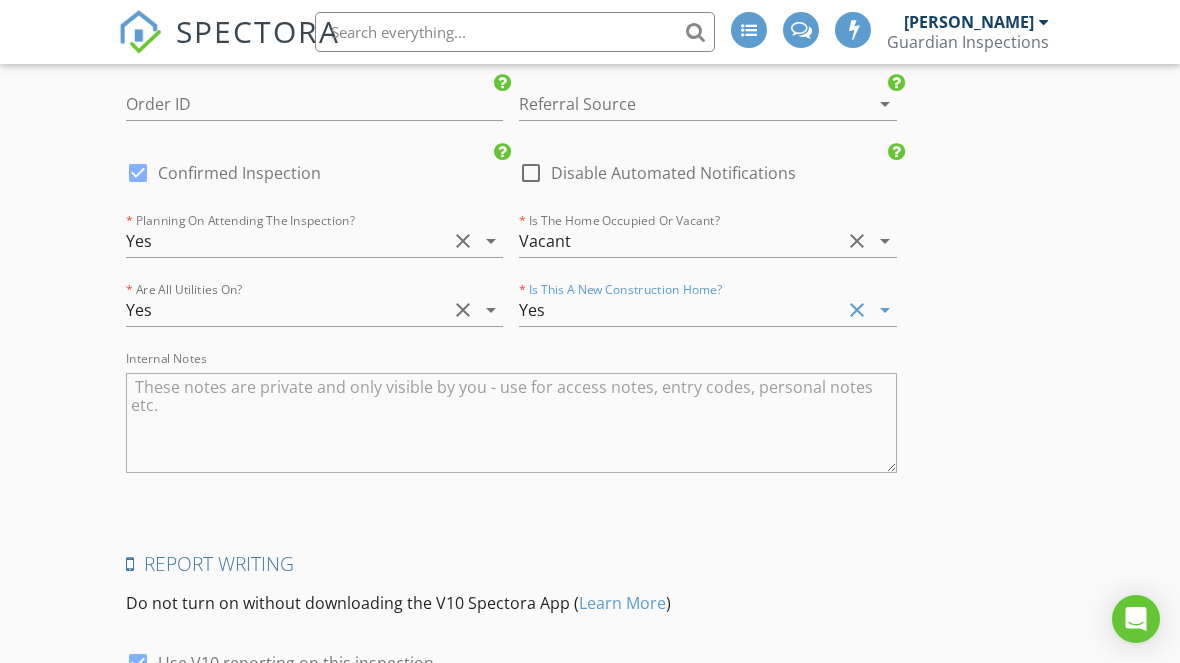 click on "New Inspection
INSPECTOR(S)
check_box   Chris Tinsley   PRIMARY   check_box_outline_blank   Paul Angell     Chris Tinsley arrow_drop_down   check_box_outline_blank Chris Tinsley specifically requested
Date/Time
07/17/2025 12:00 PM
Location
Address Search       Address 174 Muskogee Rd   Unit   City Angier   State NC   Zip 27501   County Harnett     Square Feet 1985   Year Built 2025   Foundation Slab arrow_drop_down     Chris Tinsley     32.6 miles     (an hour)
client
check_box Enable Client CC email for this inspection   Client Search     check_box_outline_blank Client is a Company/Organization     First Name Tonchelle   Last Name Lucas   Email reneelucas@gmail.com   CC Email   Phone 252-218-1970         Tags         Notes   Private Notes
ADD ADDITIONAL client
SERVICES" at bounding box center [590, -1527] 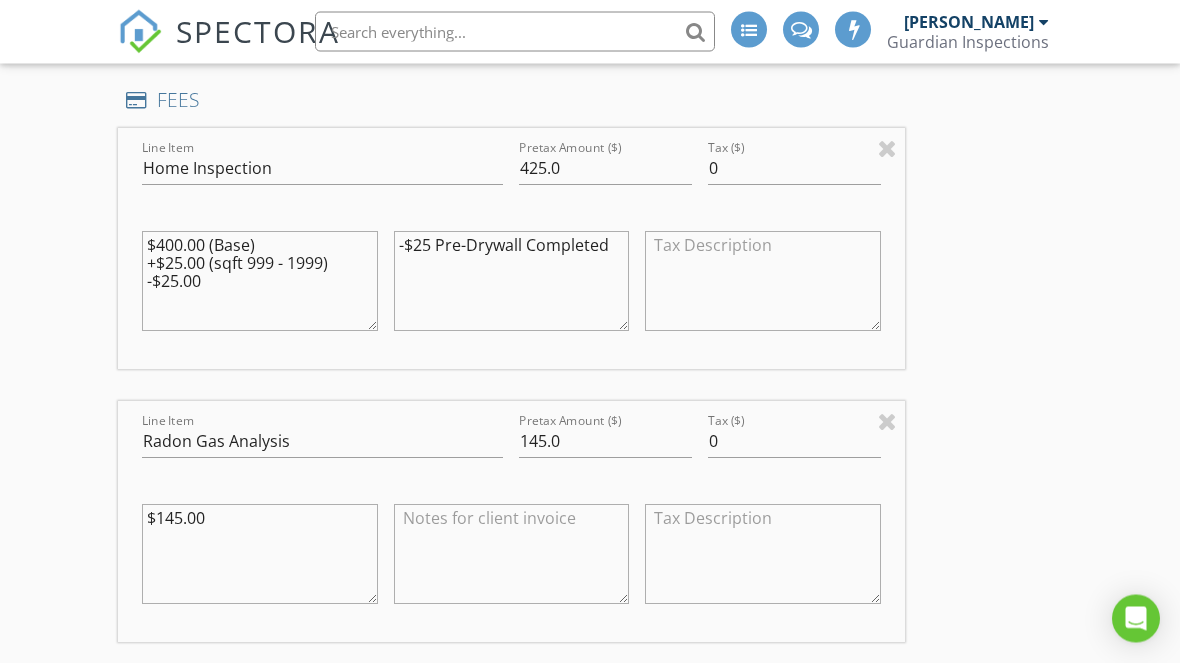 scroll, scrollTop: 1757, scrollLeft: 0, axis: vertical 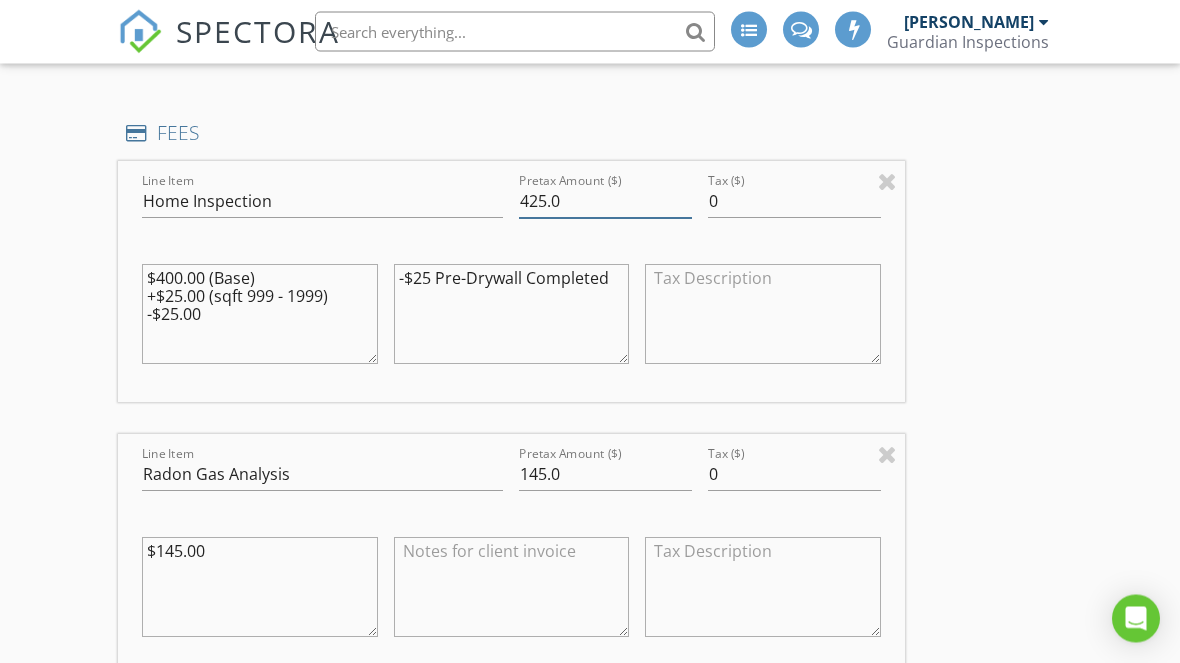 click on "425.0" at bounding box center [605, 202] 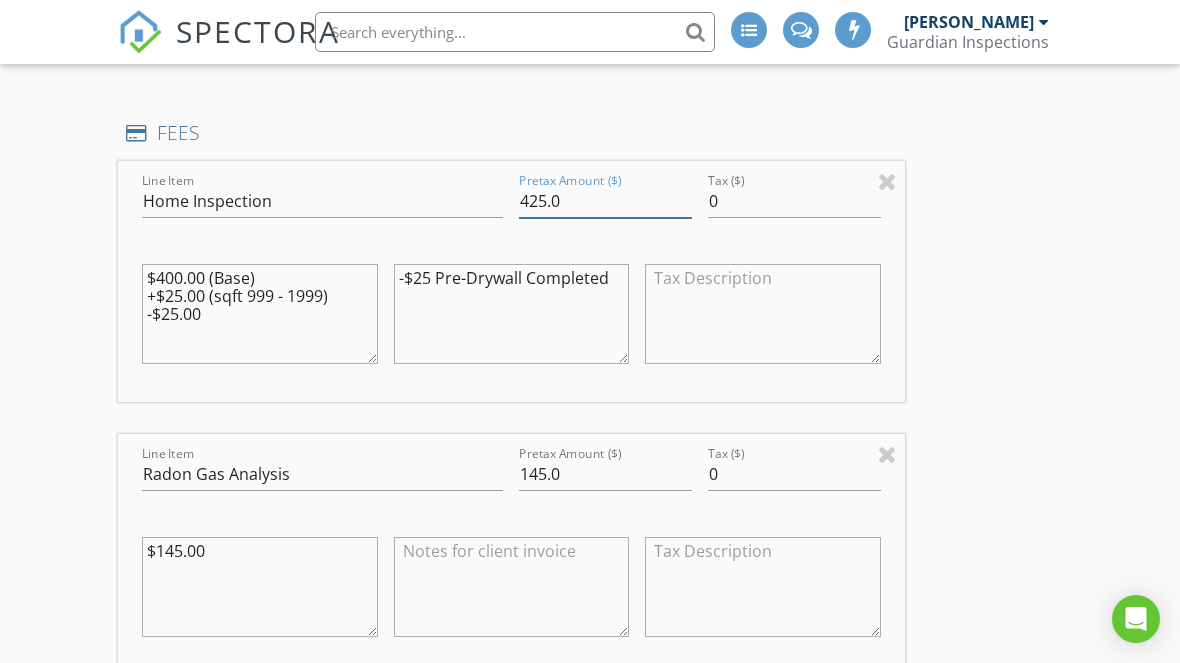 scroll, scrollTop: 1757, scrollLeft: 0, axis: vertical 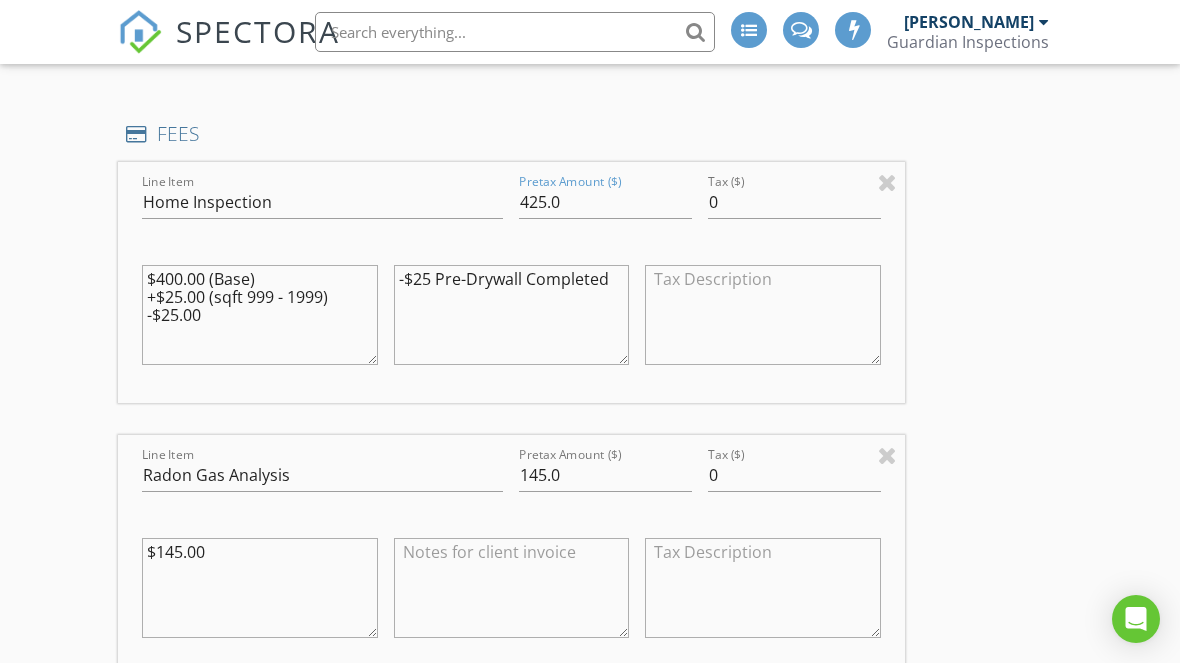 click on "$400.00 (Base)
+$25.00 (sqft 999 - 1999)
-$25.00" at bounding box center (260, 315) 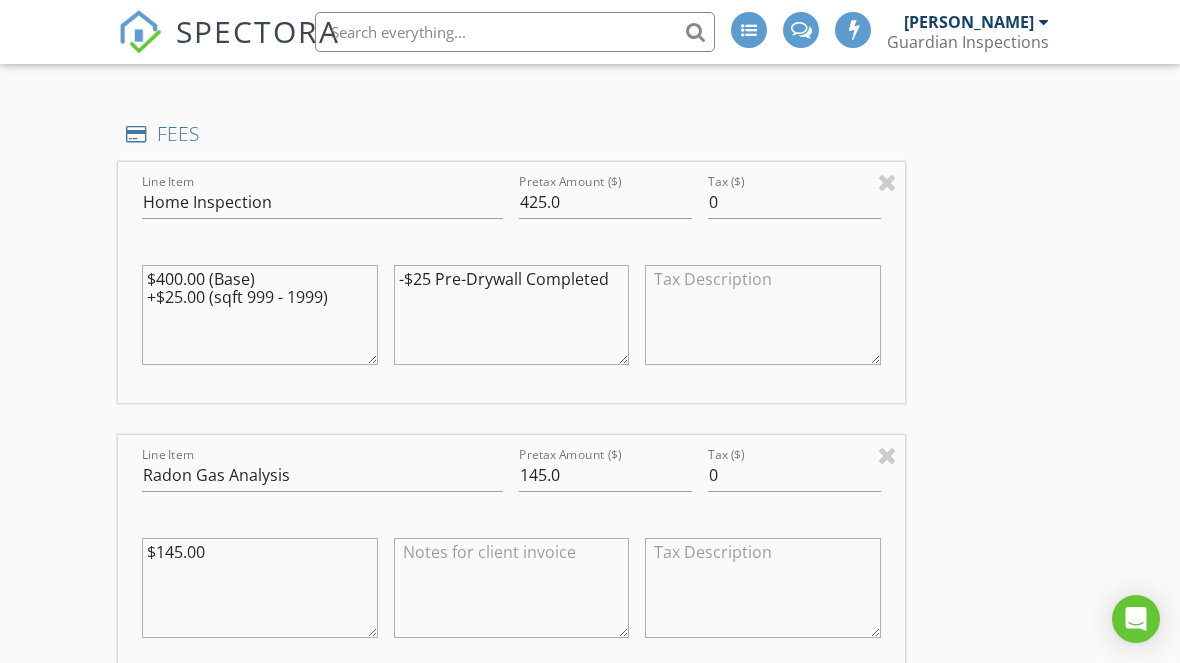 type on "$400.00 (Base)
+$25.00 (sqft 999 - 1999)" 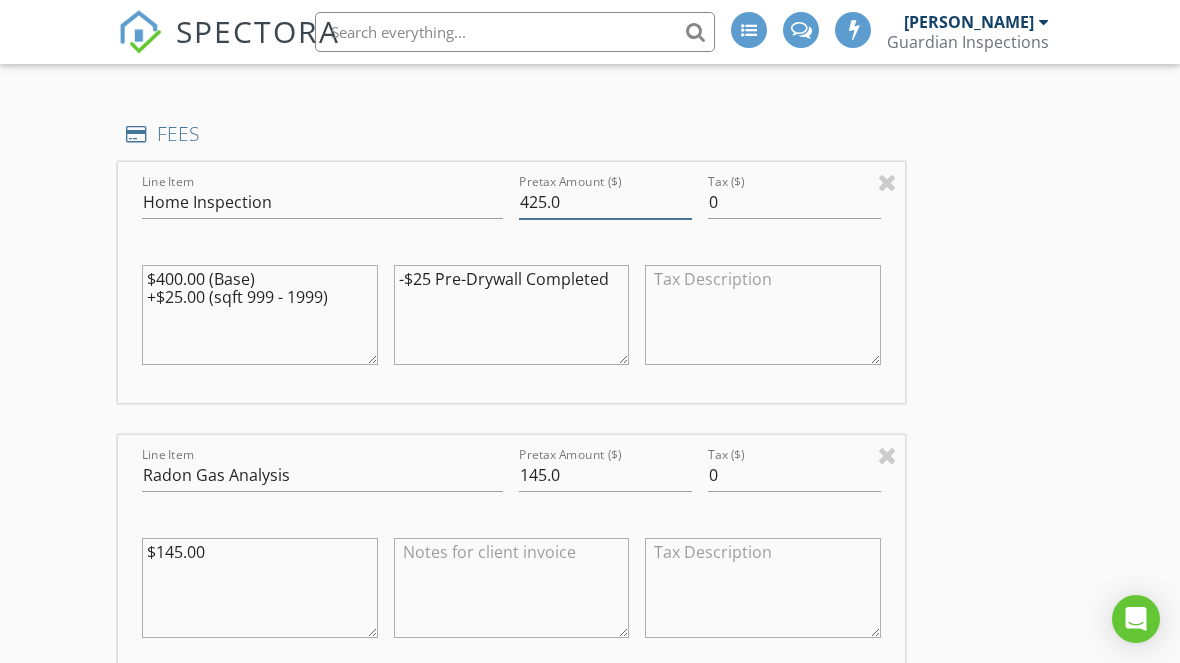 click on "425.0" at bounding box center [605, 202] 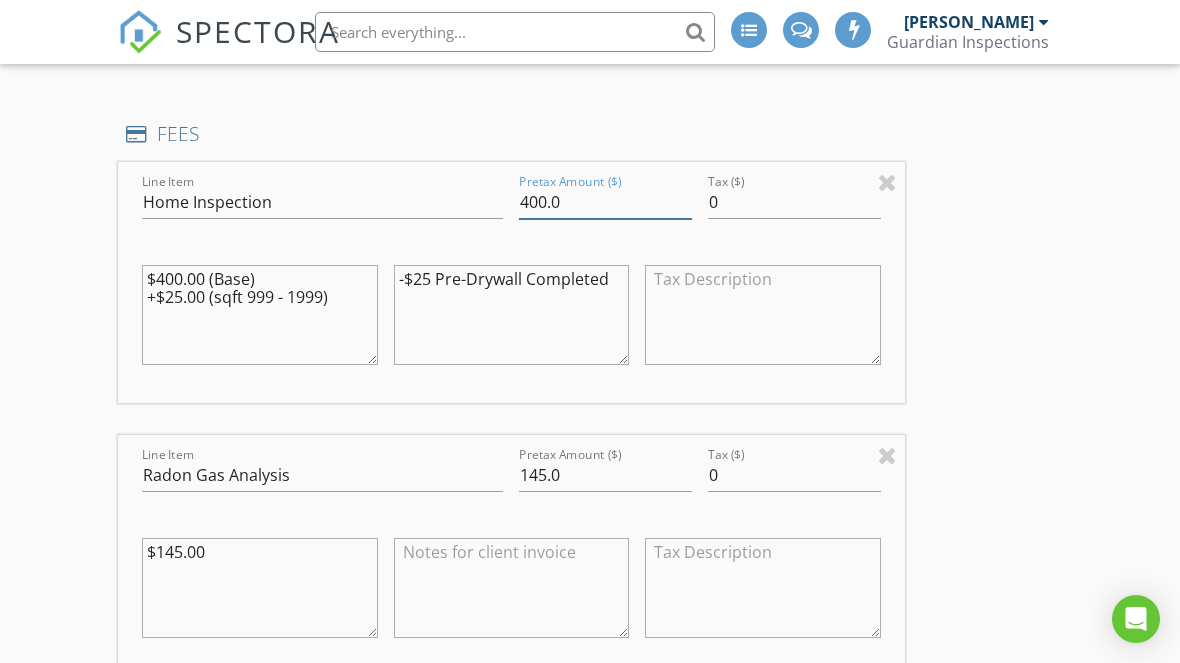 type on "400.0" 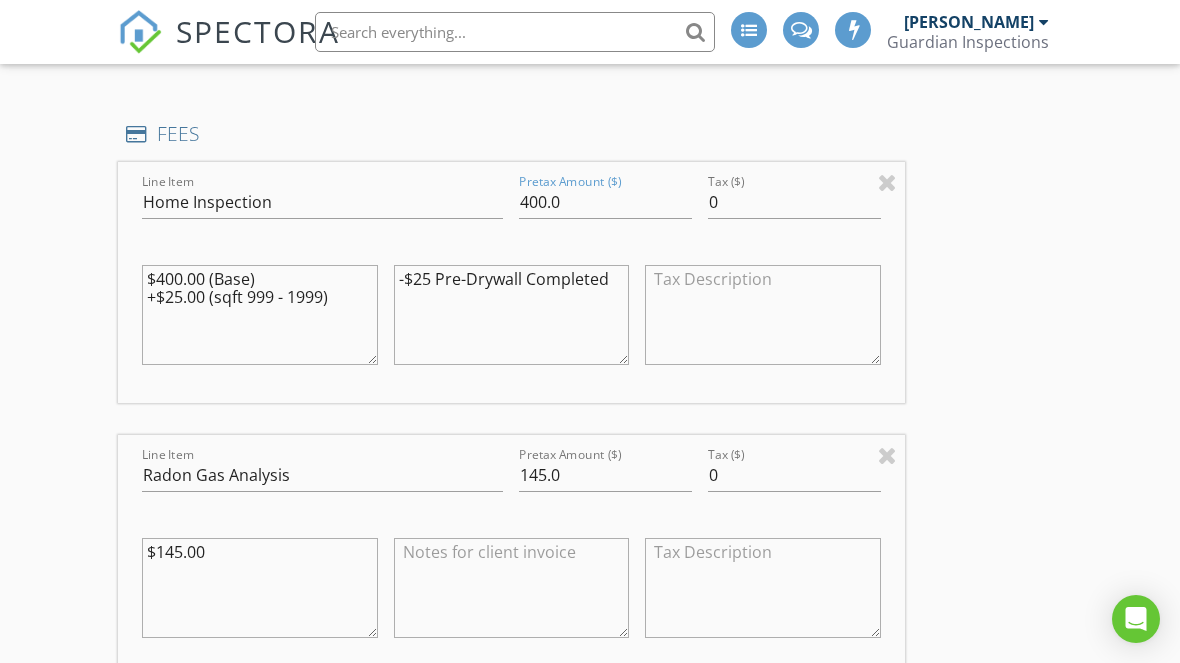 click on "New Inspection
INSPECTOR(S)
check_box   Chris Tinsley   PRIMARY   check_box_outline_blank   Paul Angell     Chris Tinsley arrow_drop_down   check_box_outline_blank Chris Tinsley specifically requested
Date/Time
07/17/2025 12:00 PM
Location
Address Search       Address 174 Muskogee Rd   Unit   City Angier   State NC   Zip 27501   County Harnett     Square Feet 1985   Year Built 2025   Foundation Slab arrow_drop_down     Chris Tinsley     32.6 miles     (an hour)
client
check_box Enable Client CC email for this inspection   Client Search     check_box_outline_blank Client is a Company/Organization     First Name Tonchelle   Last Name Lucas   Email reneelucas@gmail.com   CC Email   Phone 252-218-1970         Tags         Notes   Private Notes
ADD ADDITIONAL client
SERVICES" at bounding box center (590, 886) 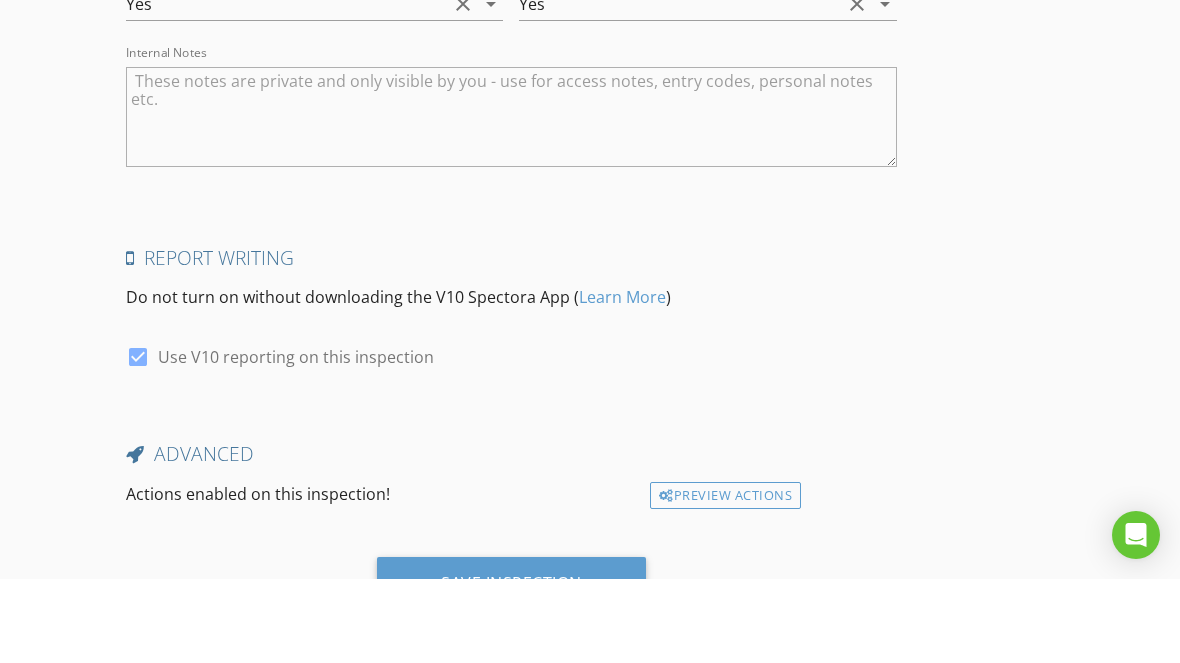 scroll, scrollTop: 4476, scrollLeft: 0, axis: vertical 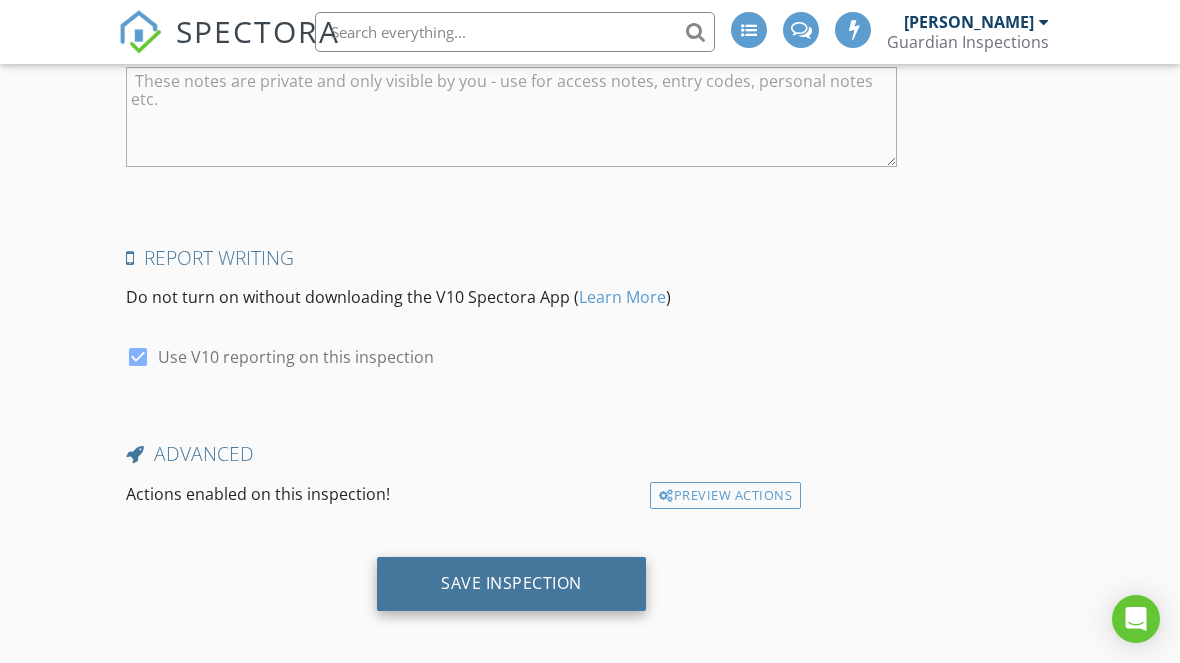 click on "Save Inspection" at bounding box center (511, 583) 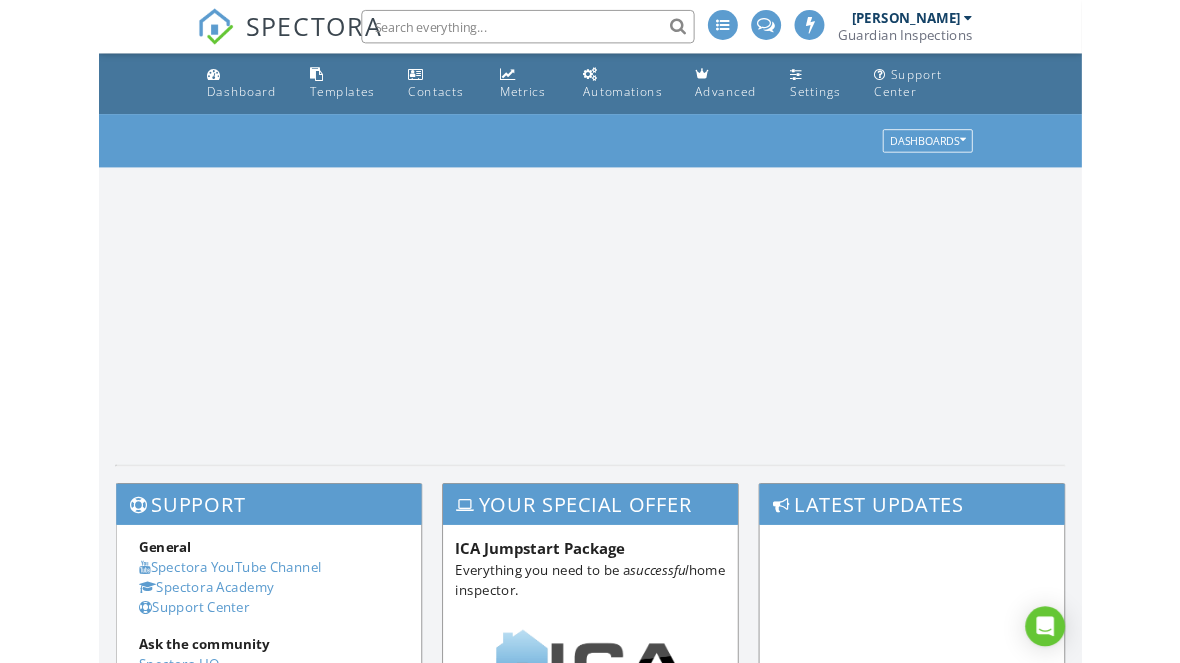 scroll, scrollTop: 0, scrollLeft: 0, axis: both 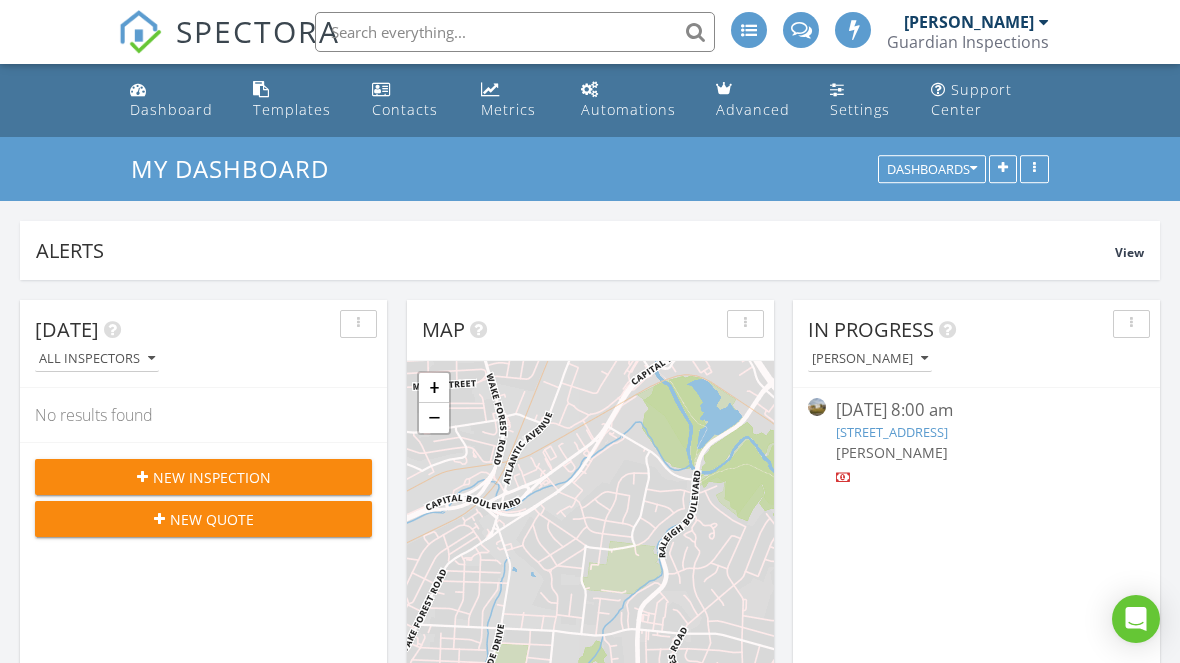 click at bounding box center [515, 32] 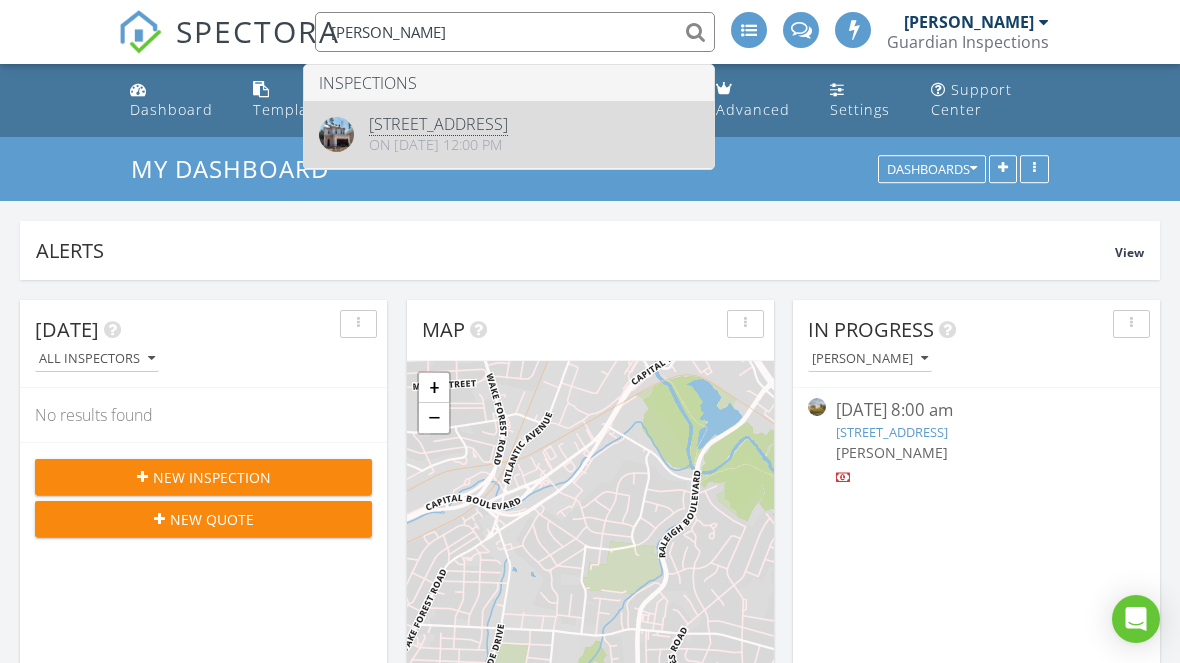 type on "[PERSON_NAME]" 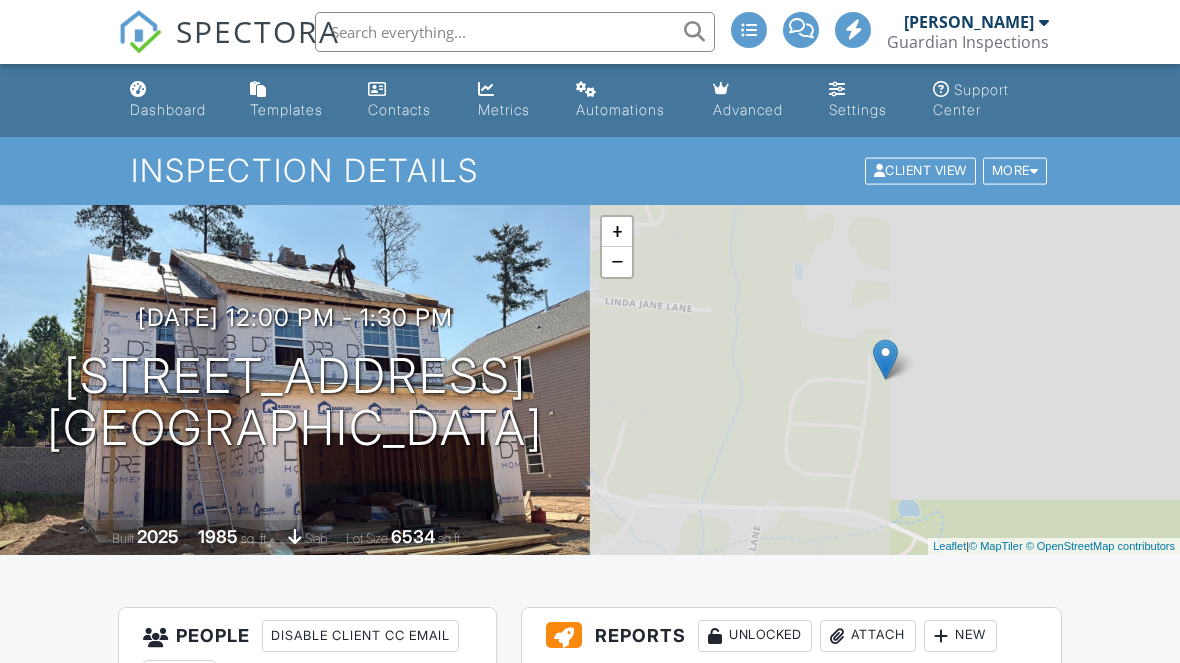 scroll, scrollTop: 0, scrollLeft: 0, axis: both 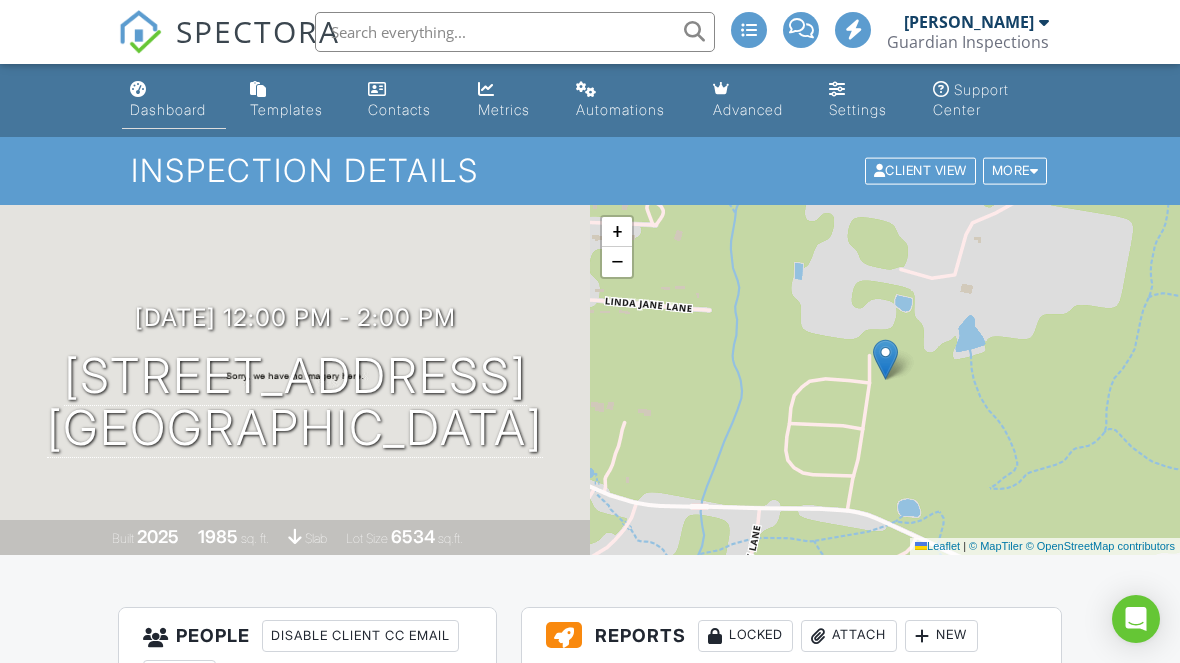 click on "Dashboard" at bounding box center (168, 109) 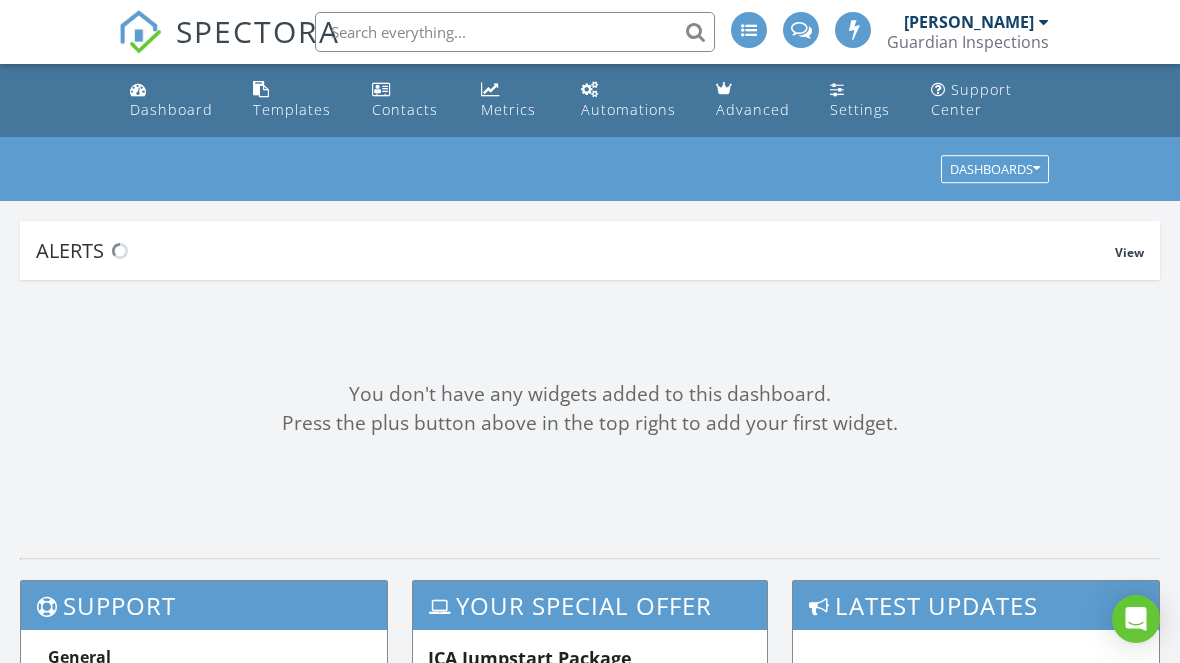 scroll, scrollTop: 0, scrollLeft: 0, axis: both 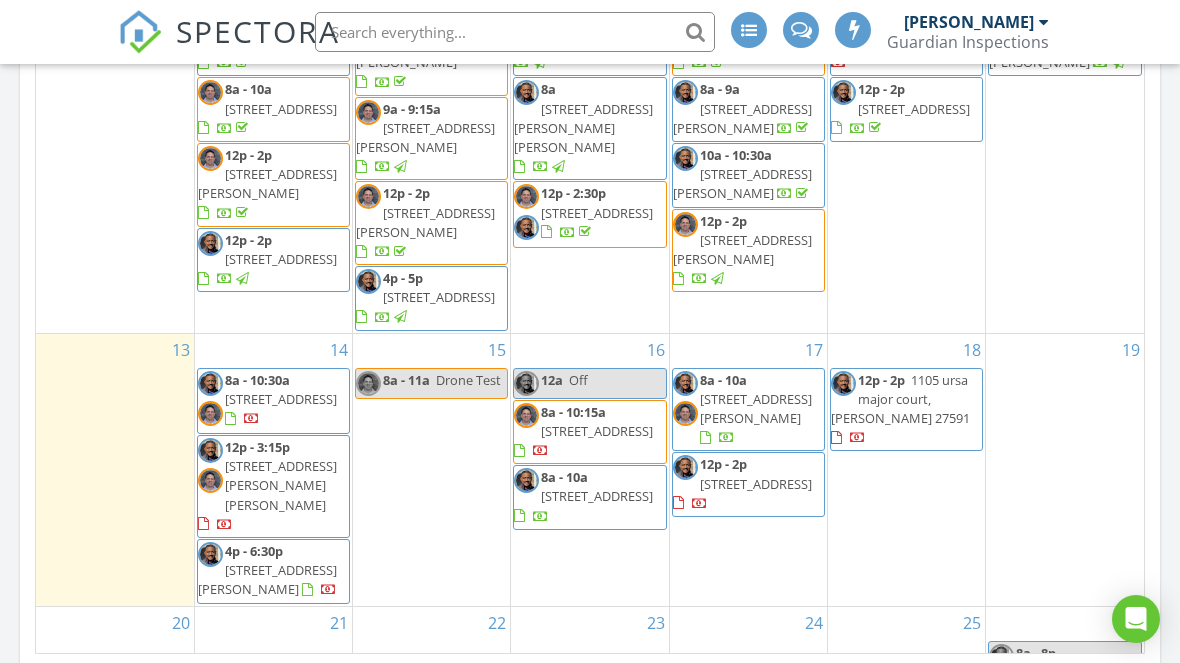 click on "July 2025 today list day week cal wk 4 wk month Sun Mon Tue Wed Thu Fri Sat 29 30
8a - 9:45a
3198 Ameria Dr., Apex  27502
11a - 2p
Off
1
7a - 9:45a
1213 Tredenham Wy, Durham 27703
8a
112 Edmondson Dr, WILLOW SPRING 27592
10:30a - 11a
9112 Carrington Ridge Dr, Raleigh 27615
2" at bounding box center [590, 214] 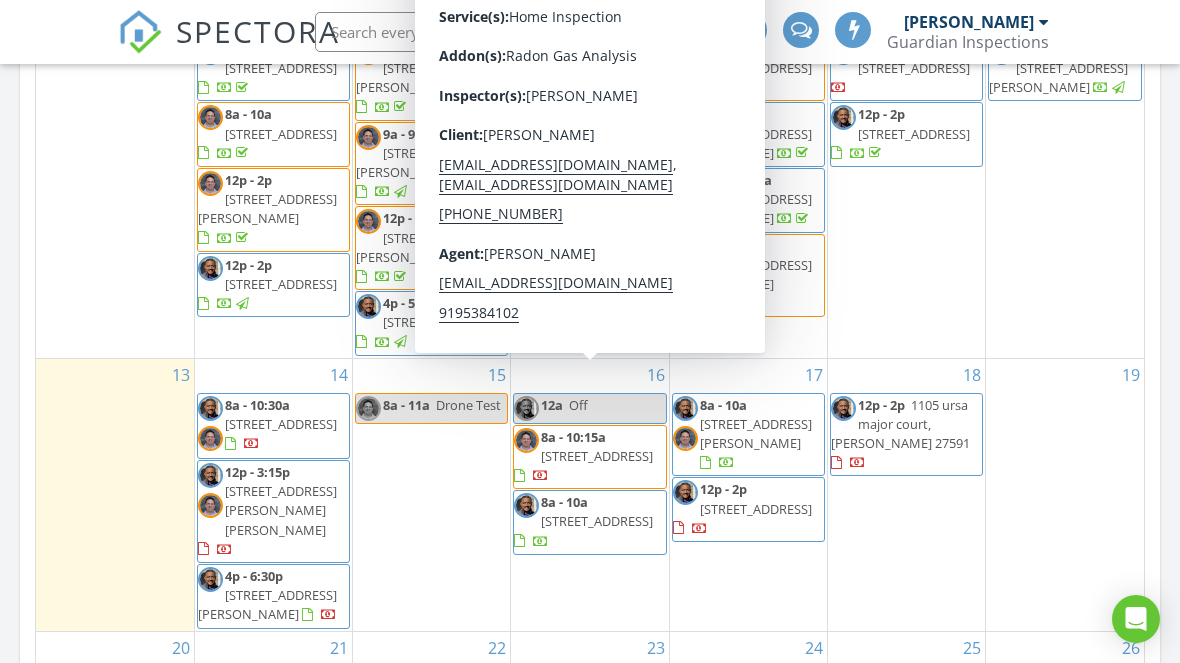 scroll, scrollTop: 1173, scrollLeft: 0, axis: vertical 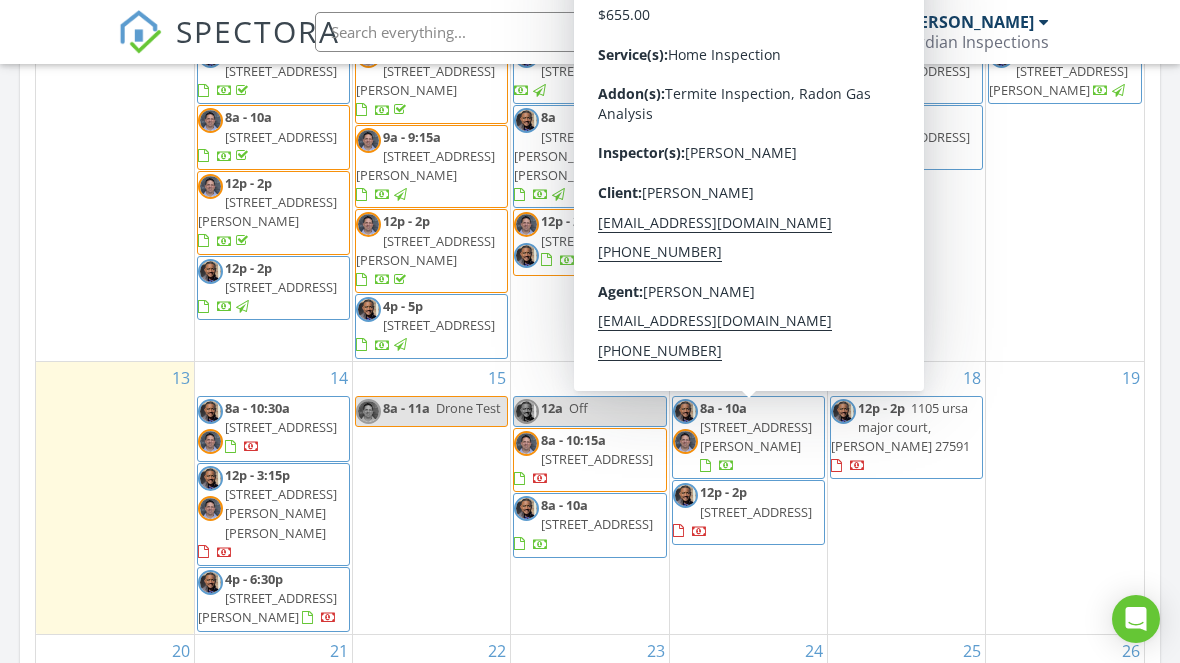 click on "July 2025 today list day week cal wk 4 wk month Sun Mon Tue Wed Thu Fri Sat 29 30
8a - 9:45a
3198 Ameria Dr., Apex  27502
11a - 2p
Off
1
7a - 9:45a
1213 Tredenham Wy, Durham 27703
8a
112 Edmondson Dr, WILLOW SPRING 27592
10:30a - 11a
9112 Carrington Ridge Dr, Raleigh 27615
2" at bounding box center [590, 242] 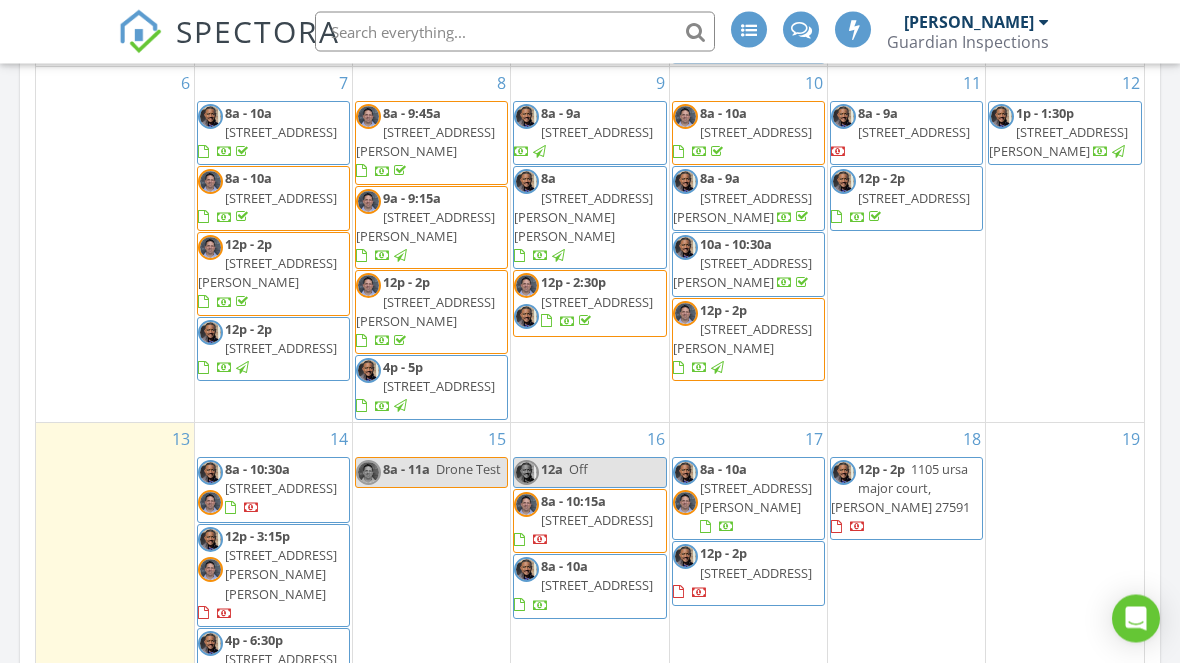 scroll, scrollTop: 1112, scrollLeft: 0, axis: vertical 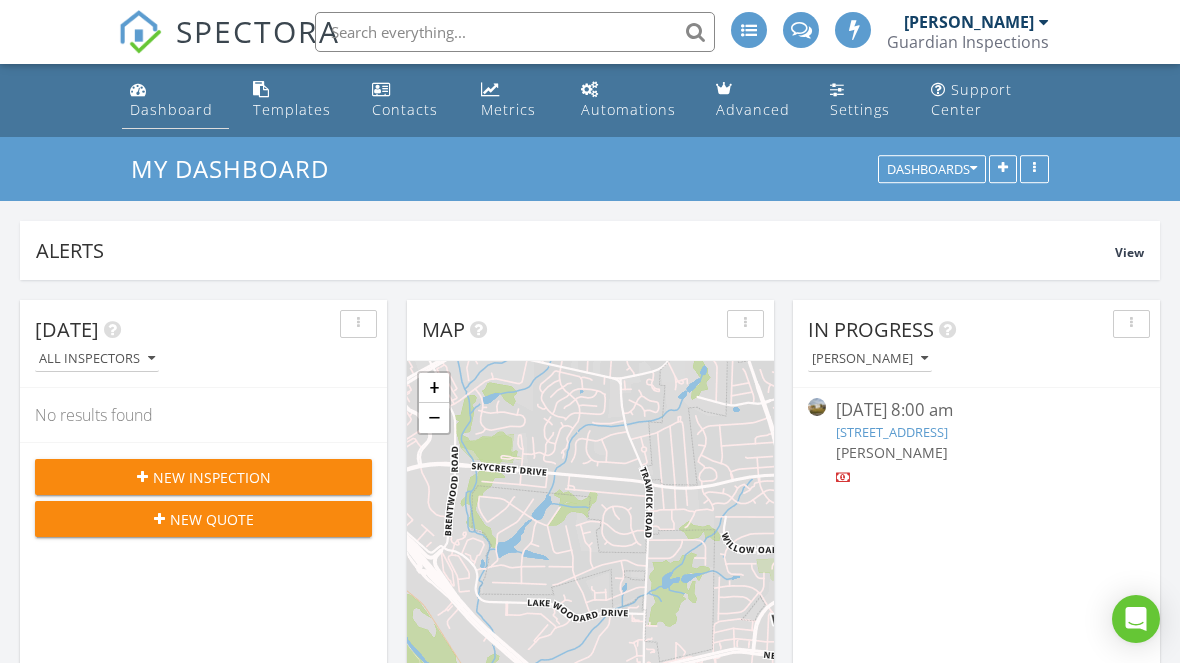 click on "Dashboard" at bounding box center (171, 109) 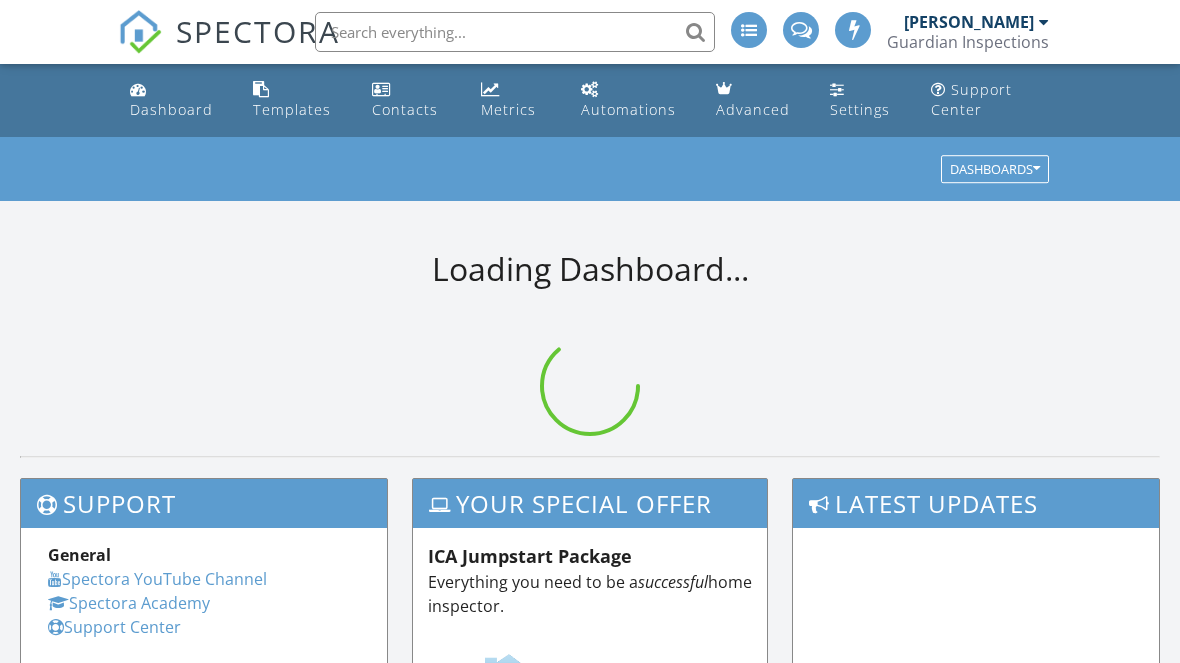 scroll, scrollTop: 0, scrollLeft: 0, axis: both 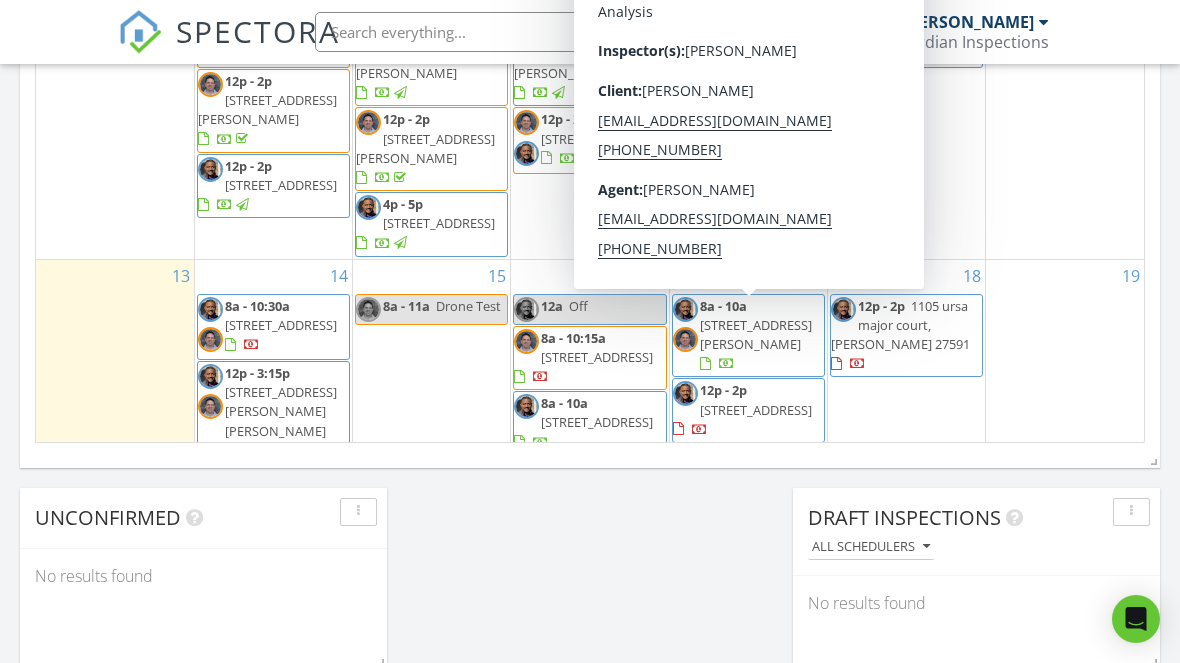 click on "[STREET_ADDRESS]" at bounding box center [756, 410] 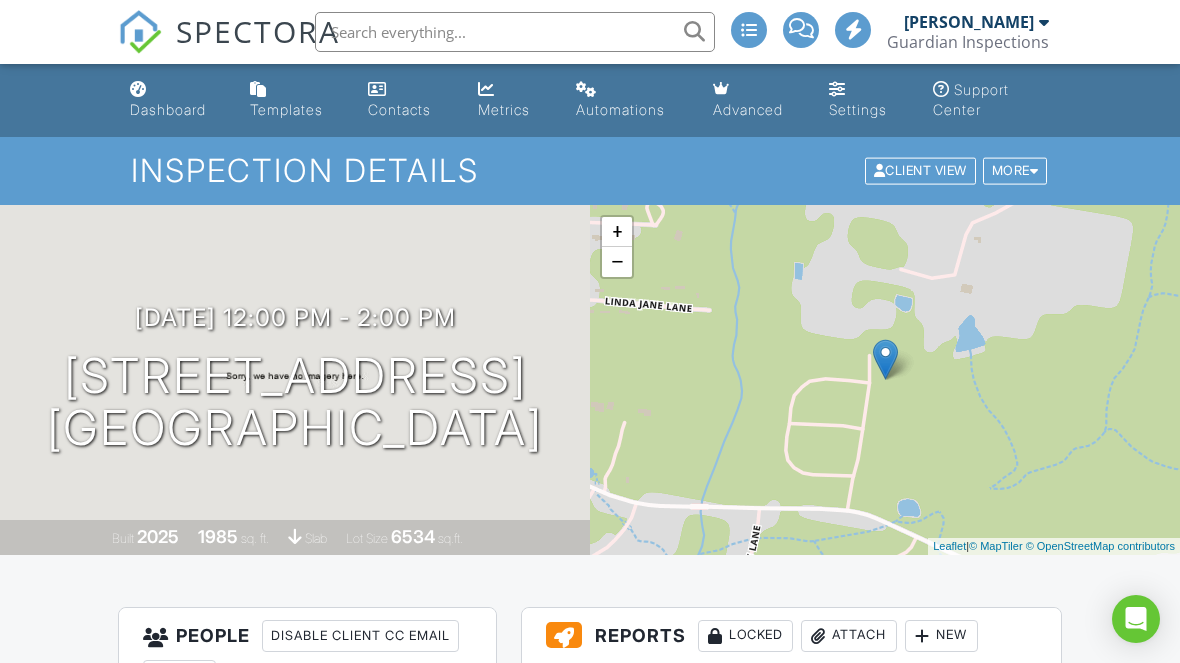 scroll, scrollTop: 0, scrollLeft: 0, axis: both 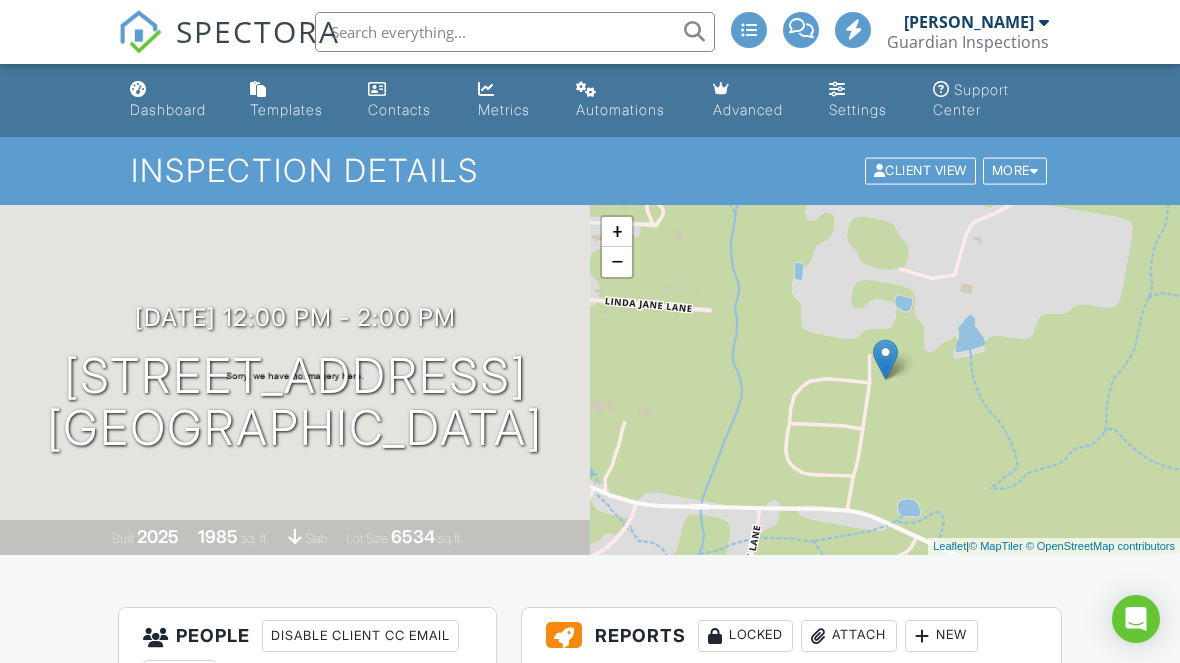 click on "07/17/2025 12:00 pm
- 2:00 pm
174 Muskogee Rd
Angier, NC 27501" at bounding box center [295, 379] 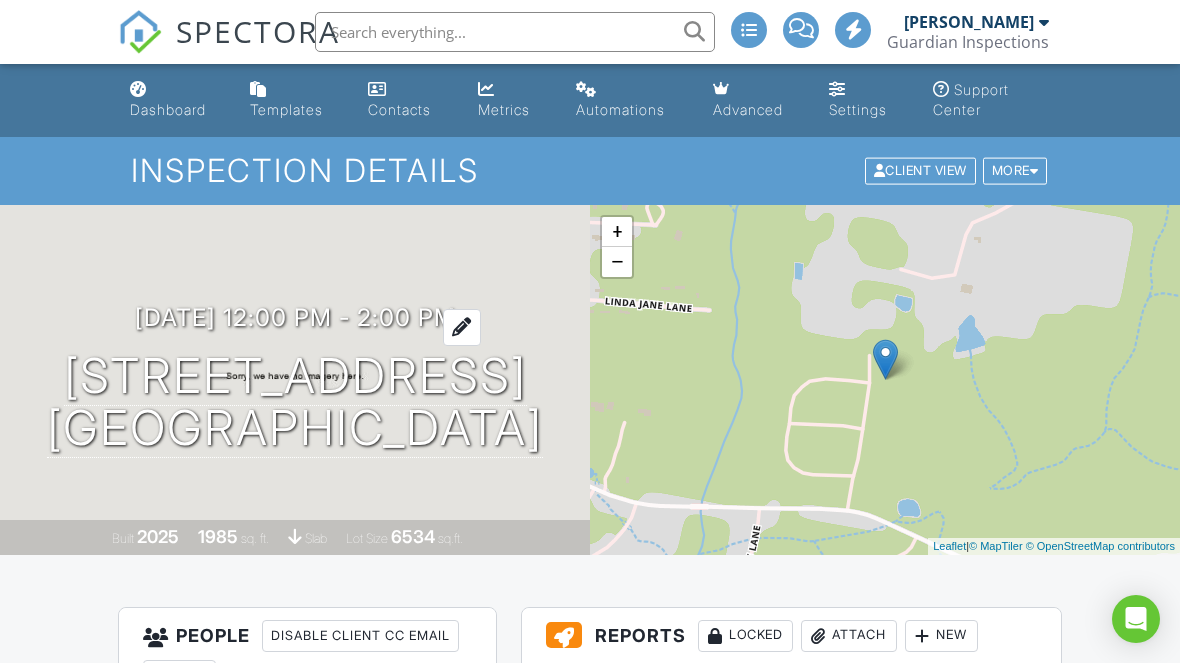 click at bounding box center [462, 327] 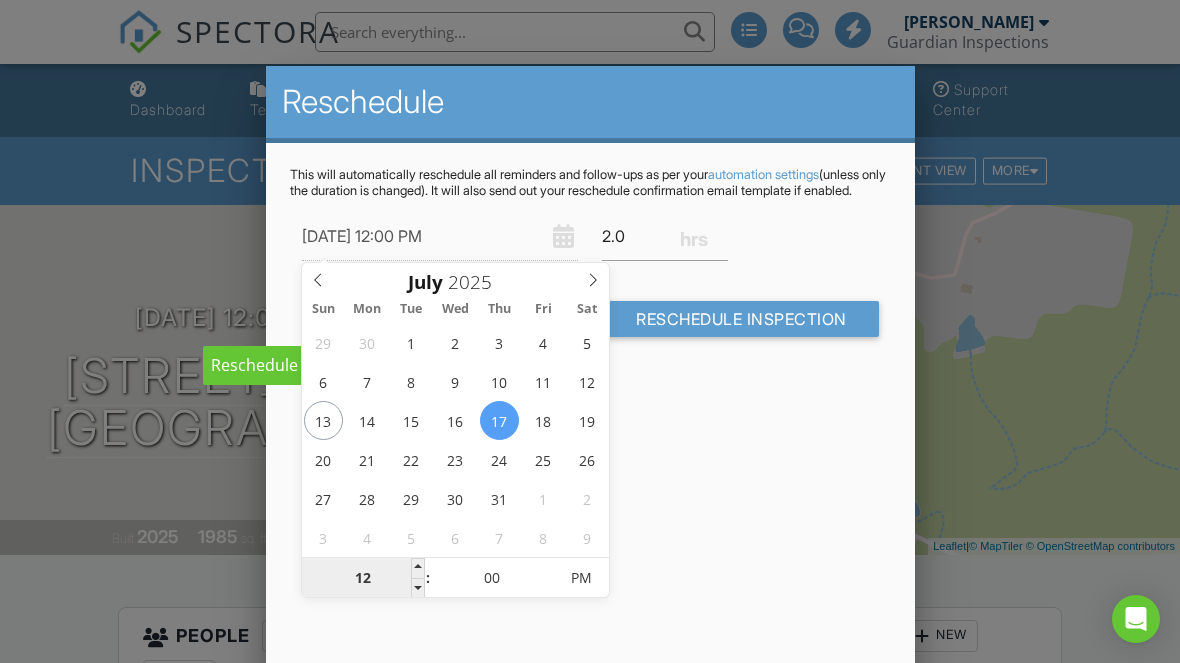 click on "12" at bounding box center (363, 579) 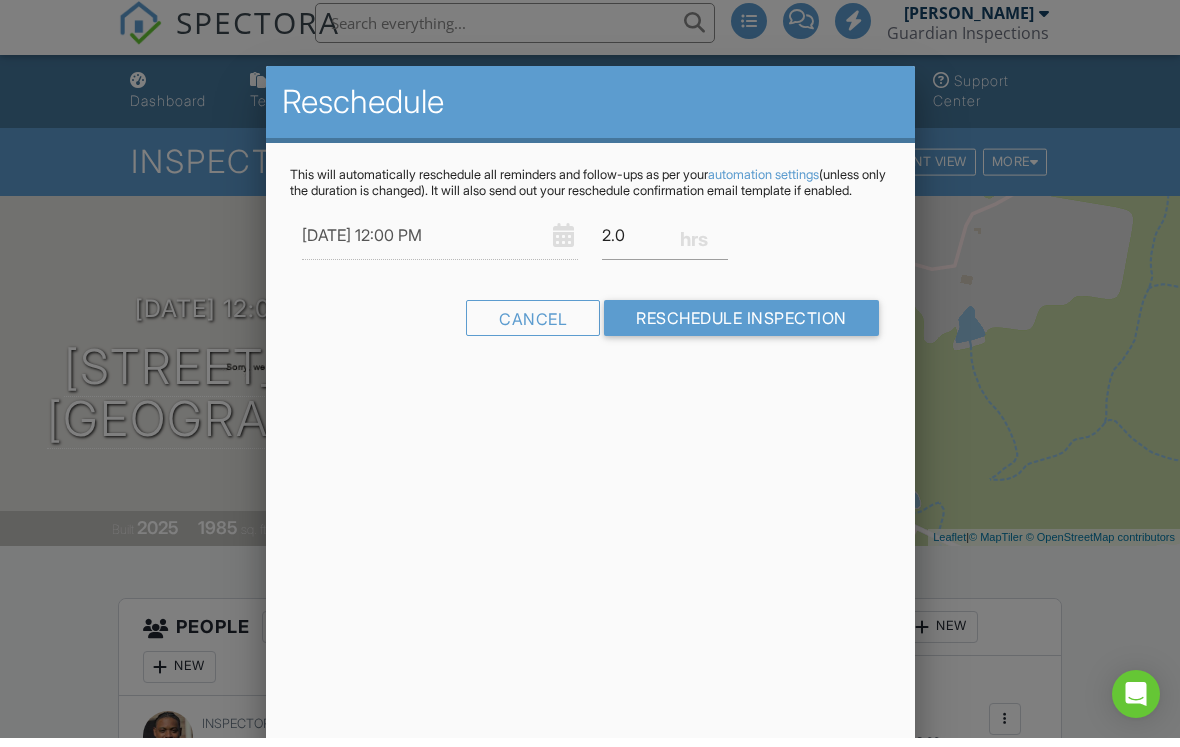 scroll, scrollTop: 9, scrollLeft: 0, axis: vertical 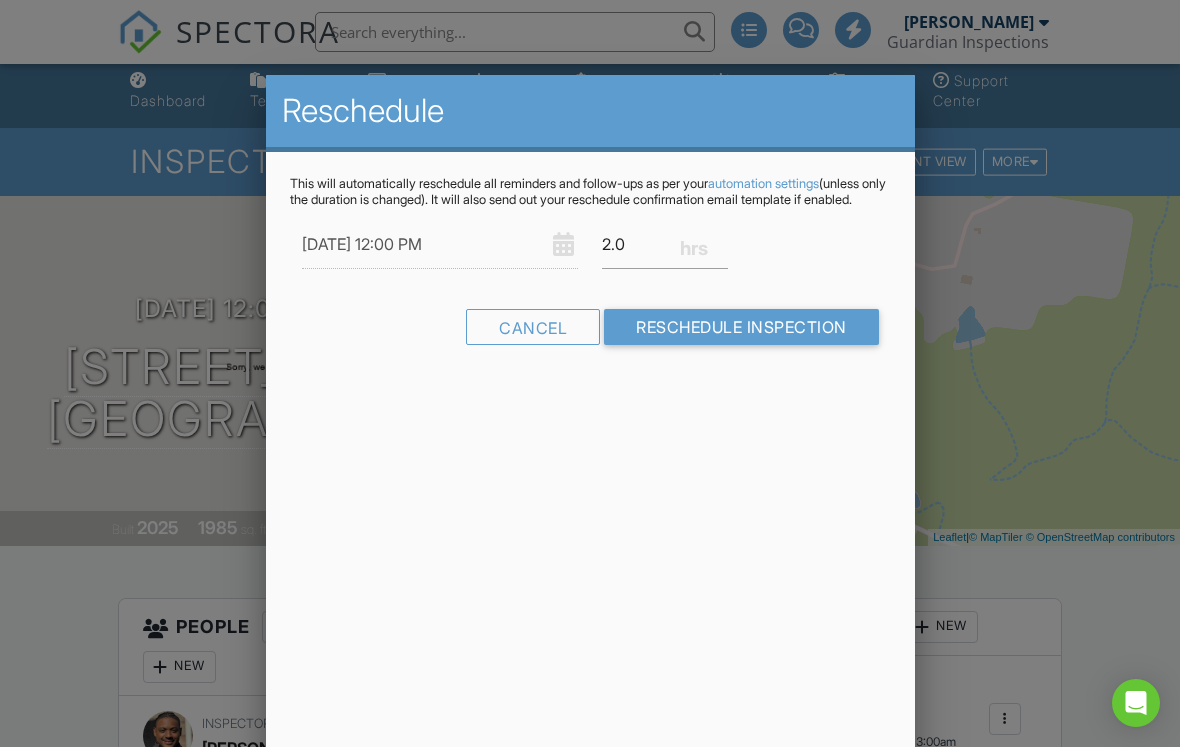 click on "07/17/2025 12:00 PM" at bounding box center [440, 244] 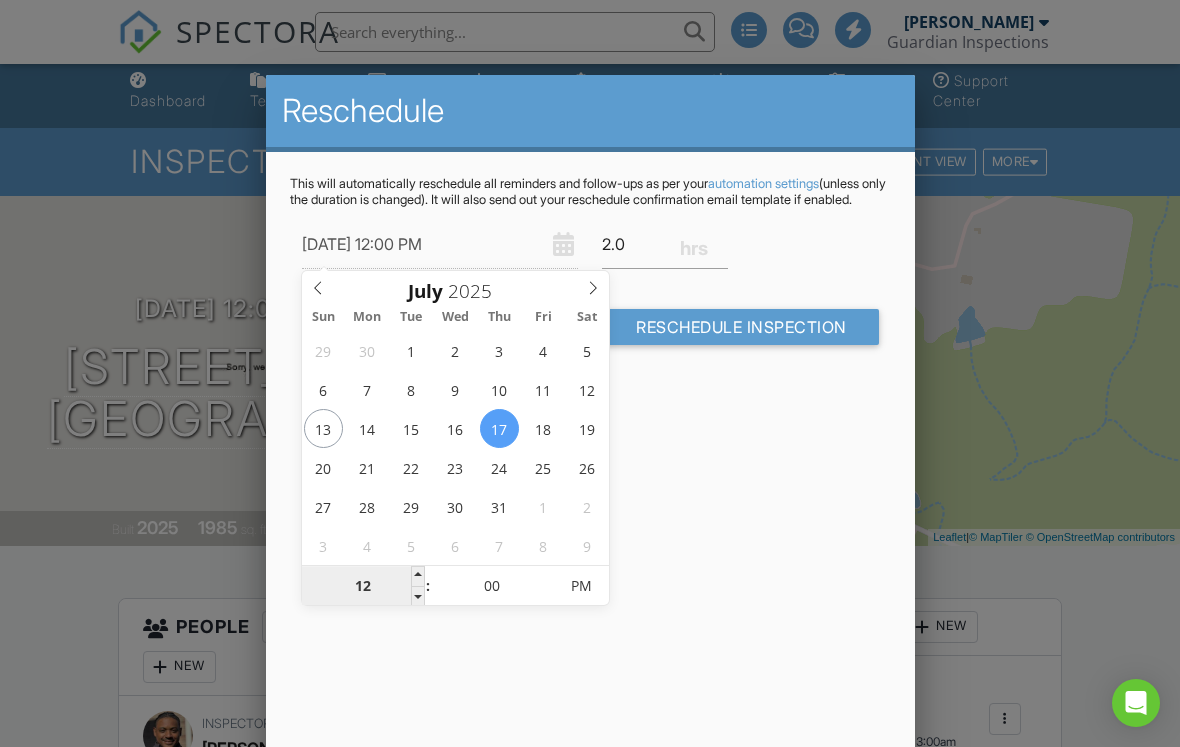 click on "12" at bounding box center [363, 587] 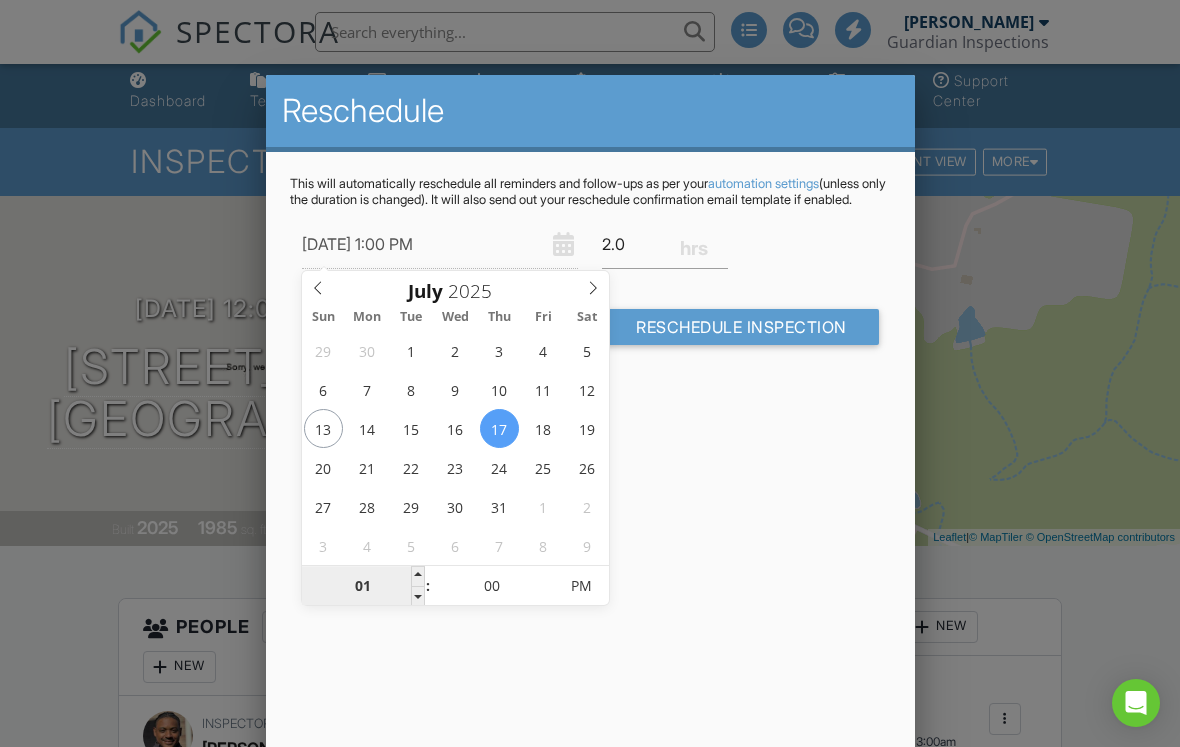 type on "07/17/2025 11:00 PM" 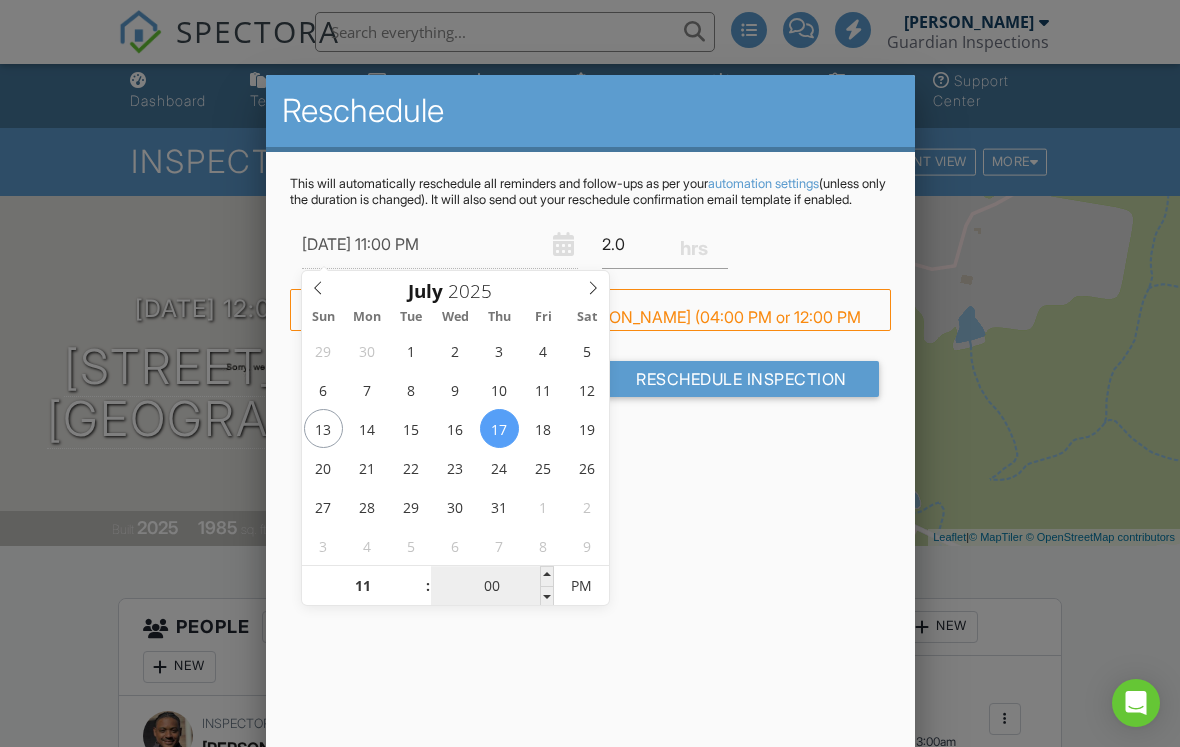 click on "00" at bounding box center [492, 587] 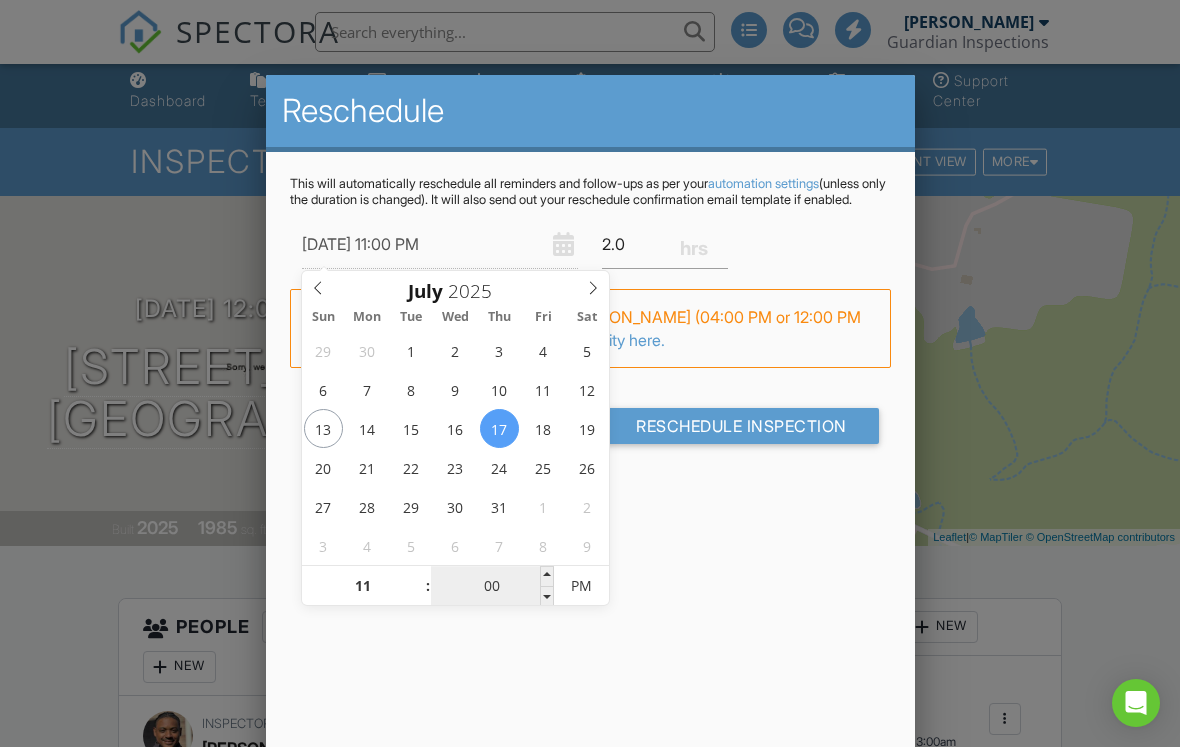 type on "07/17/2025 11:03 PM" 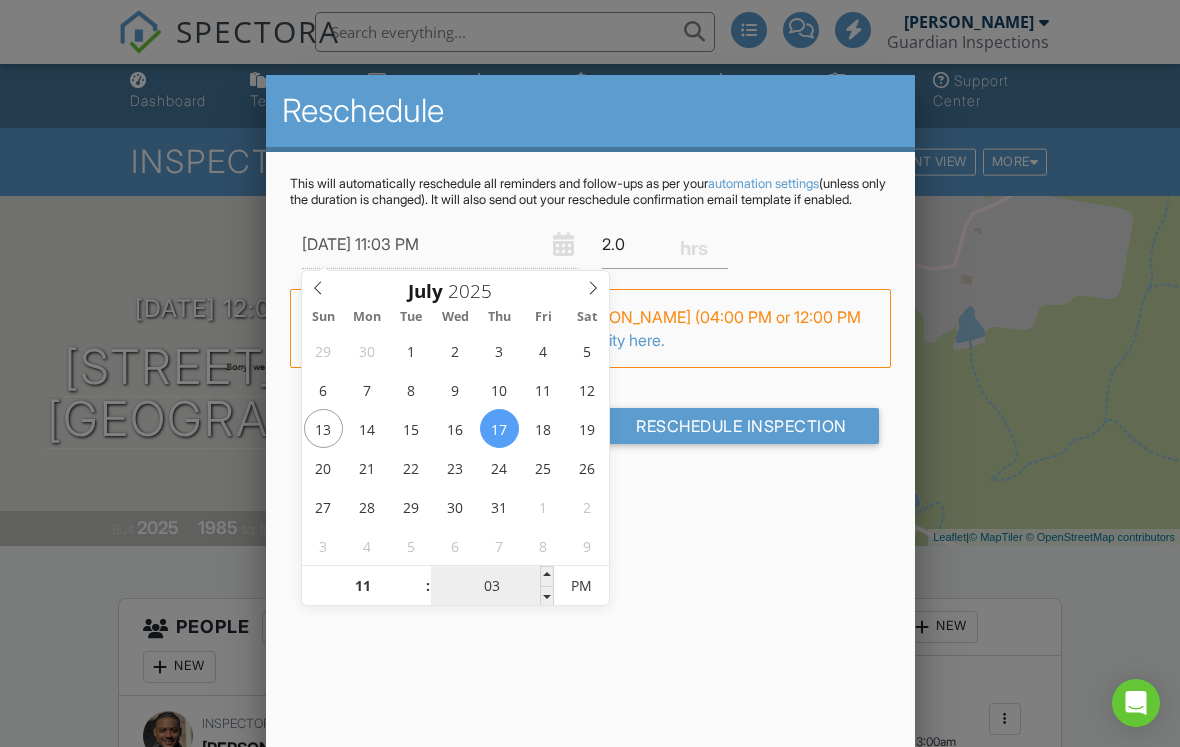 type on "07/17/2025 11:30 PM" 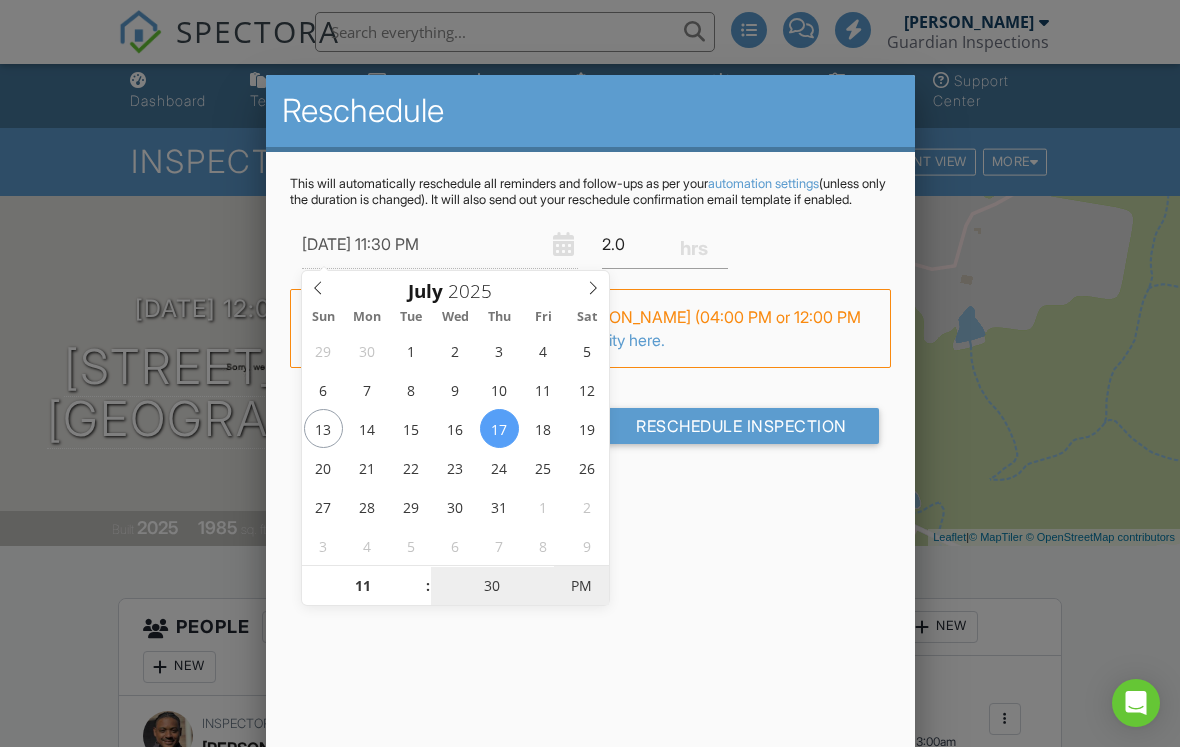 type on "07/17/2025 11:30 AM" 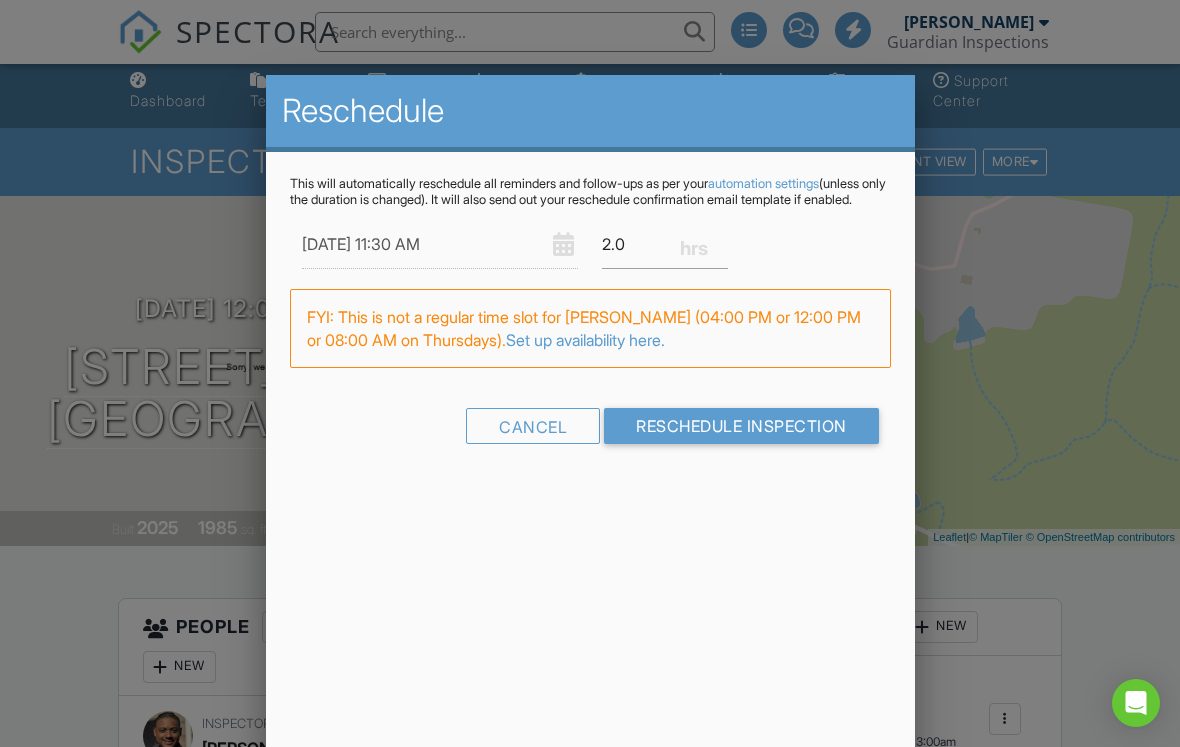 click on "Reschedule
This will automatically reschedule all reminders and follow-ups as per your  automation settings  (unless only the duration is changed). It will also send out your reschedule confirmation email template if enabled.
07/17/2025 11:30 AM
2.0
Warning: this date/time is in the past.
FYI: This is not a regular time slot for Chris Tinsley (04:00 PM or 12:00 PM or 08:00 AM on Thursdays).  Set up availability here.
Cancel
Reschedule Inspection" at bounding box center (590, 425) 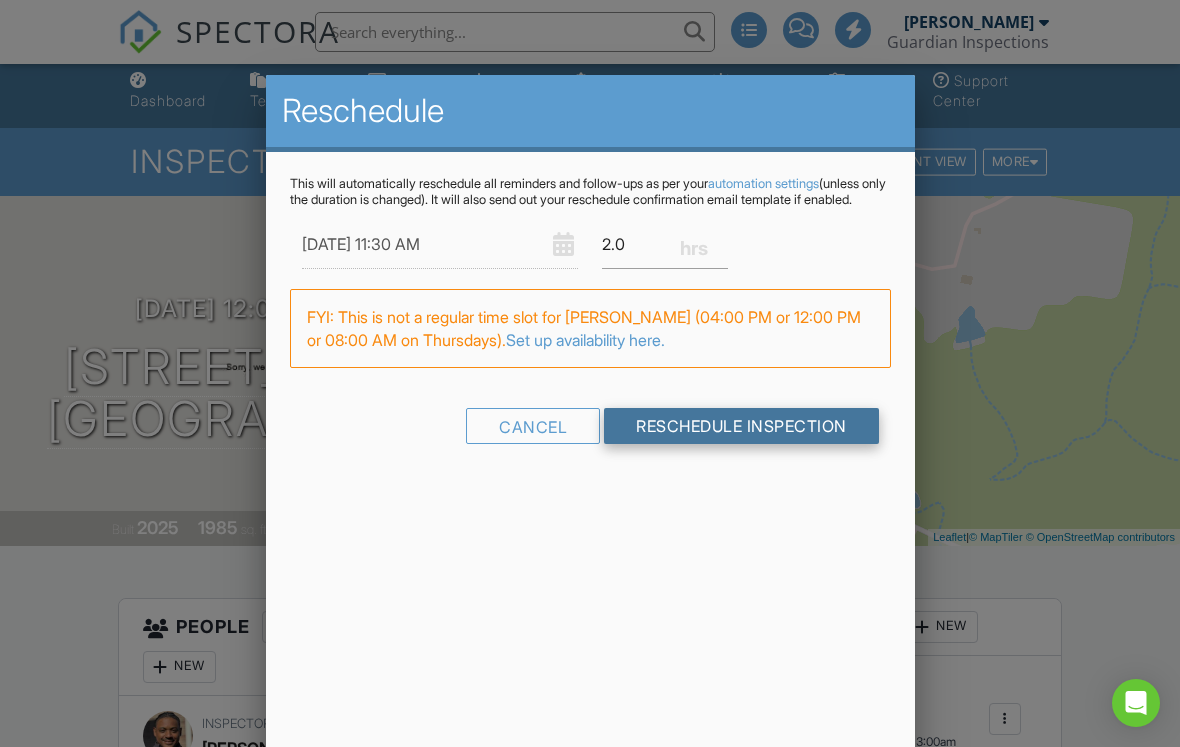 click on "Reschedule Inspection" at bounding box center [741, 426] 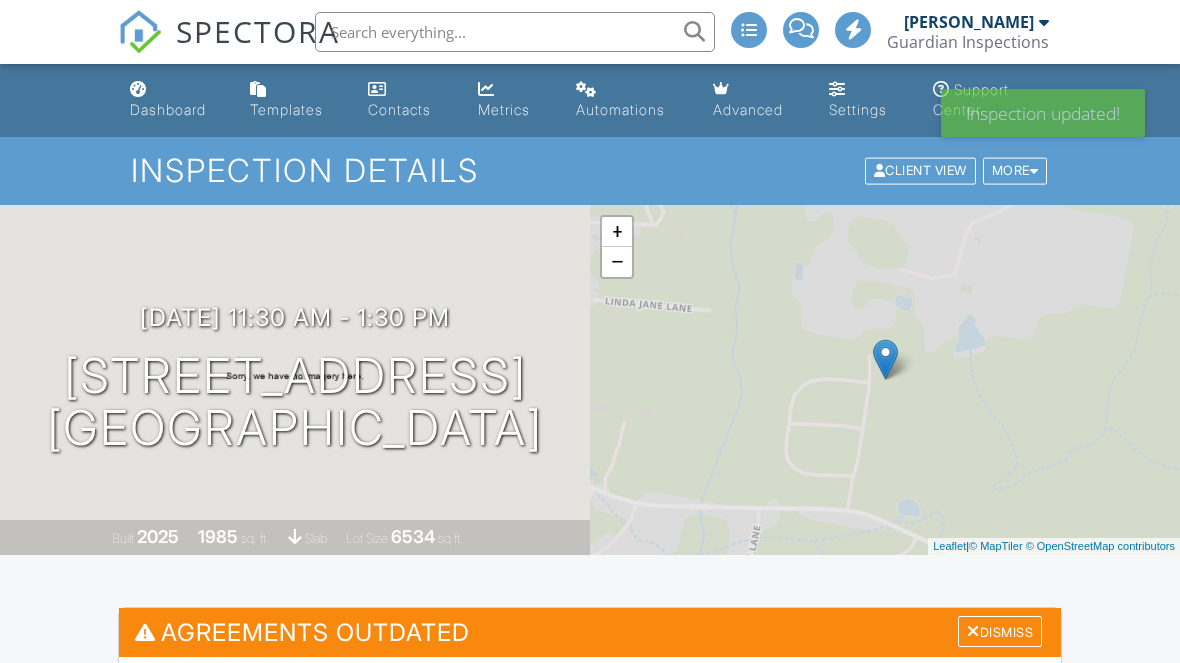scroll, scrollTop: 0, scrollLeft: 0, axis: both 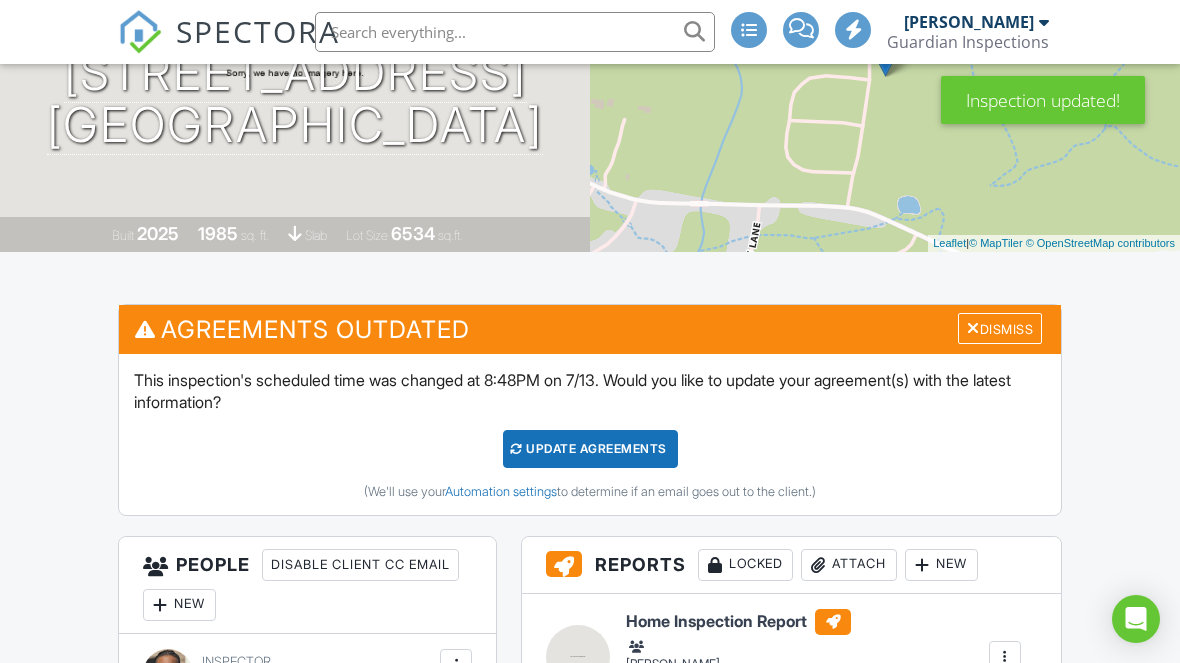 click on "Update Agreements" at bounding box center (590, 449) 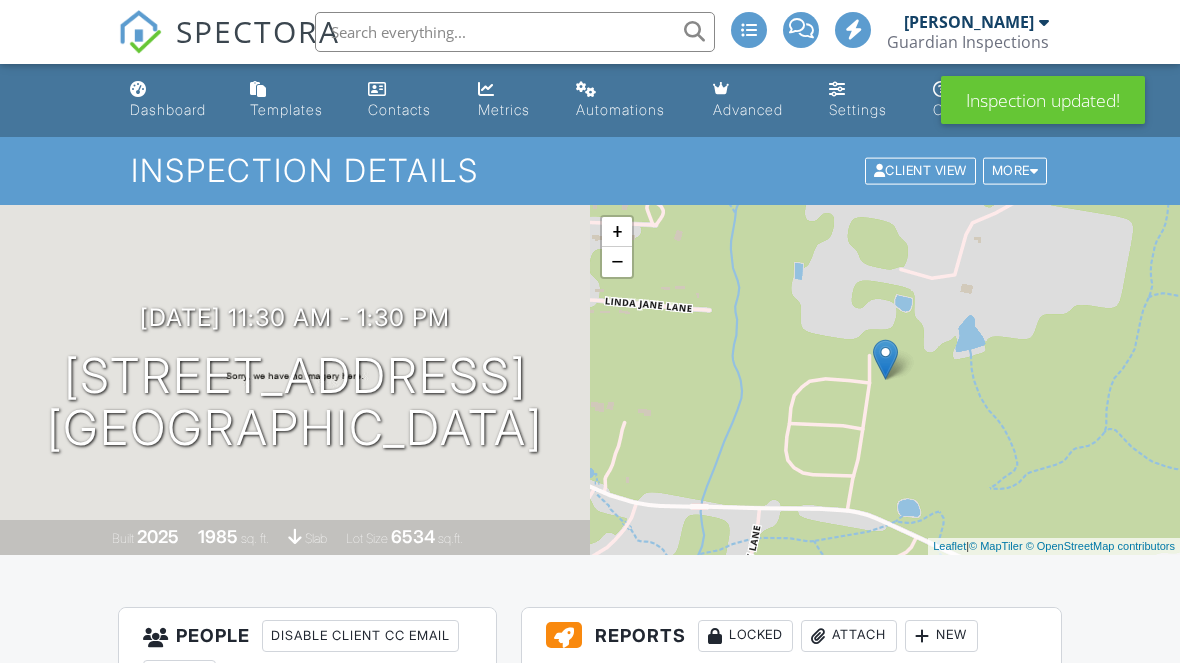 scroll, scrollTop: 0, scrollLeft: 0, axis: both 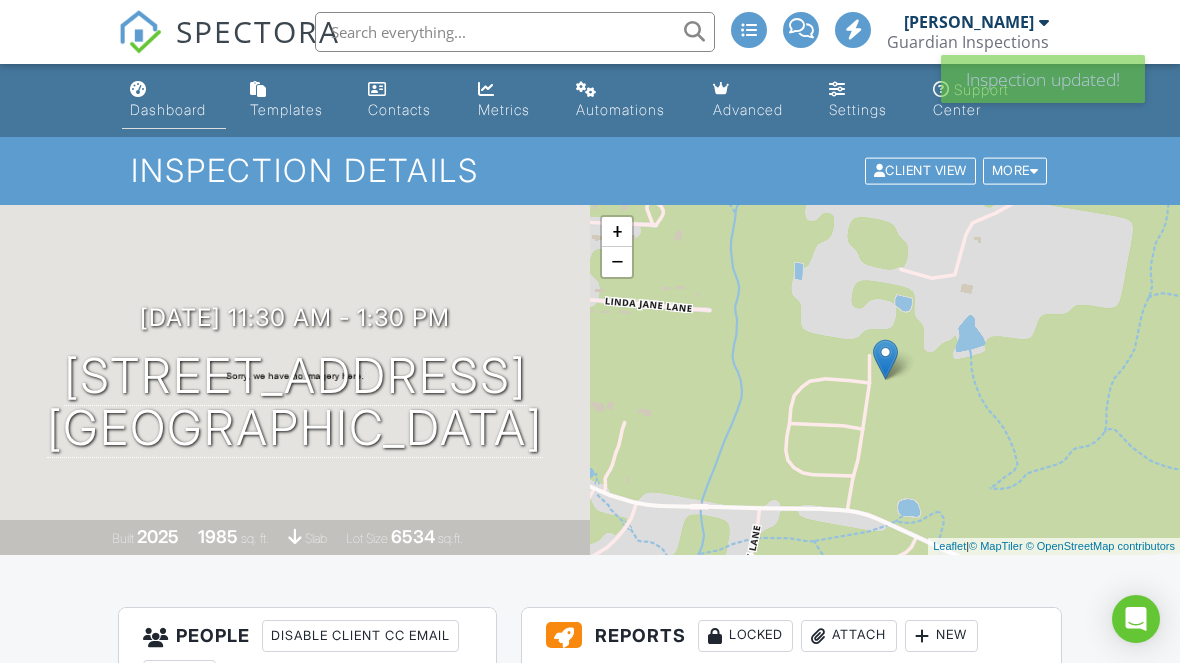 click on "Dashboard" at bounding box center (168, 109) 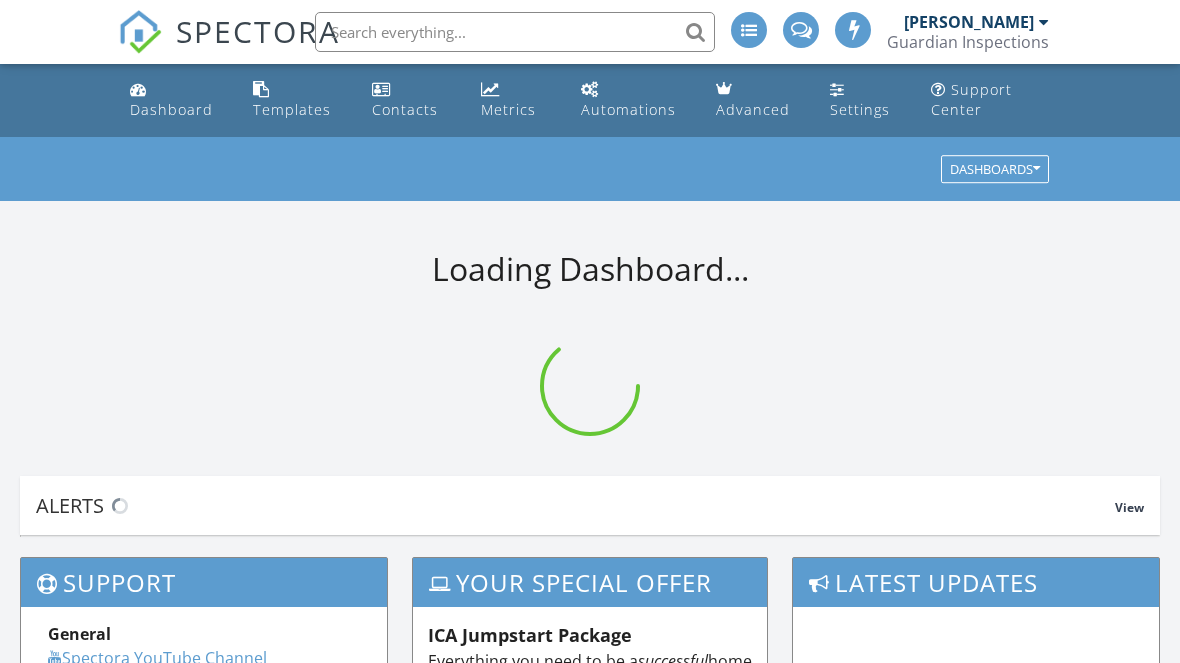 scroll, scrollTop: 0, scrollLeft: 0, axis: both 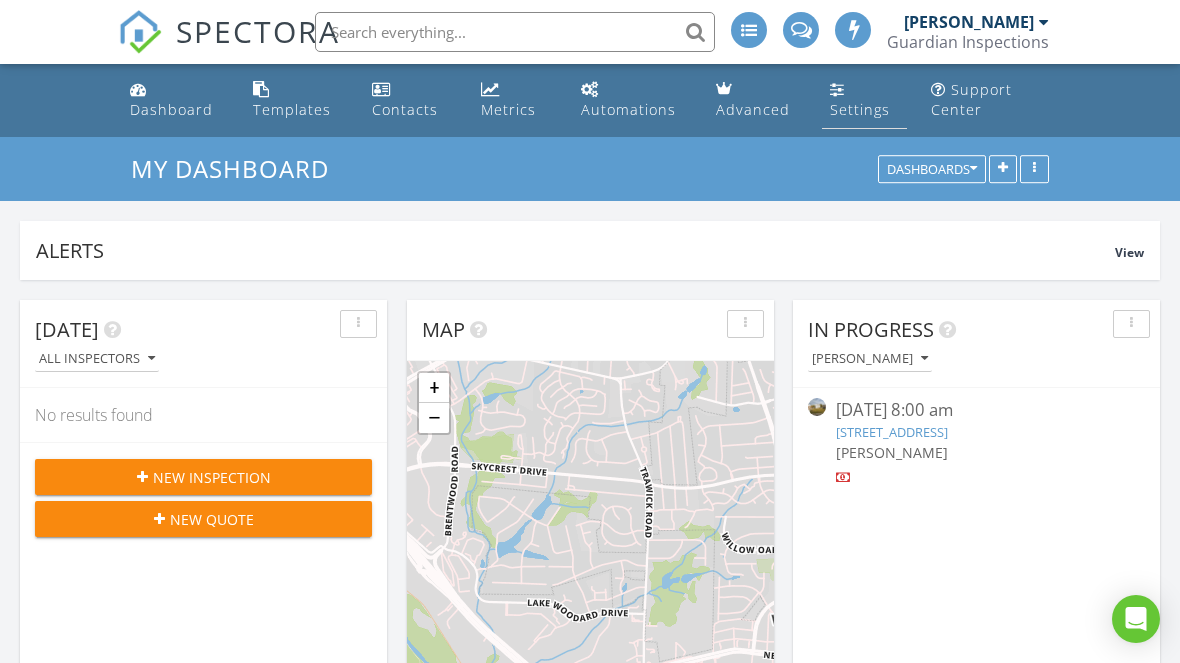 click on "Settings" at bounding box center (864, 100) 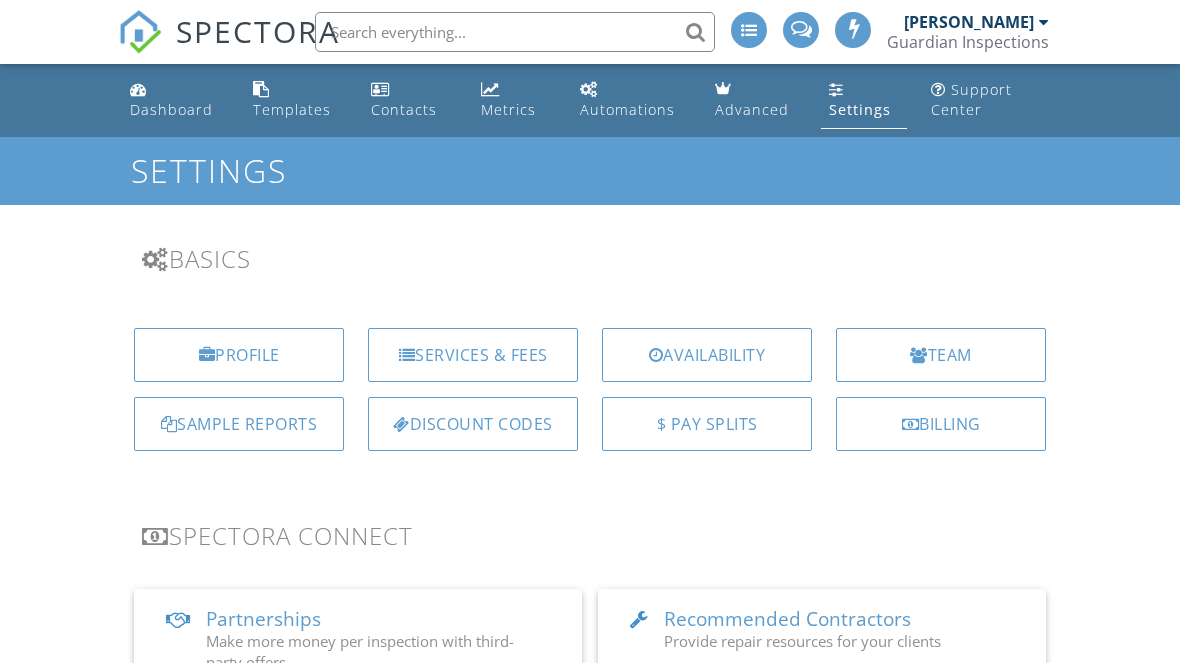 scroll, scrollTop: 0, scrollLeft: 0, axis: both 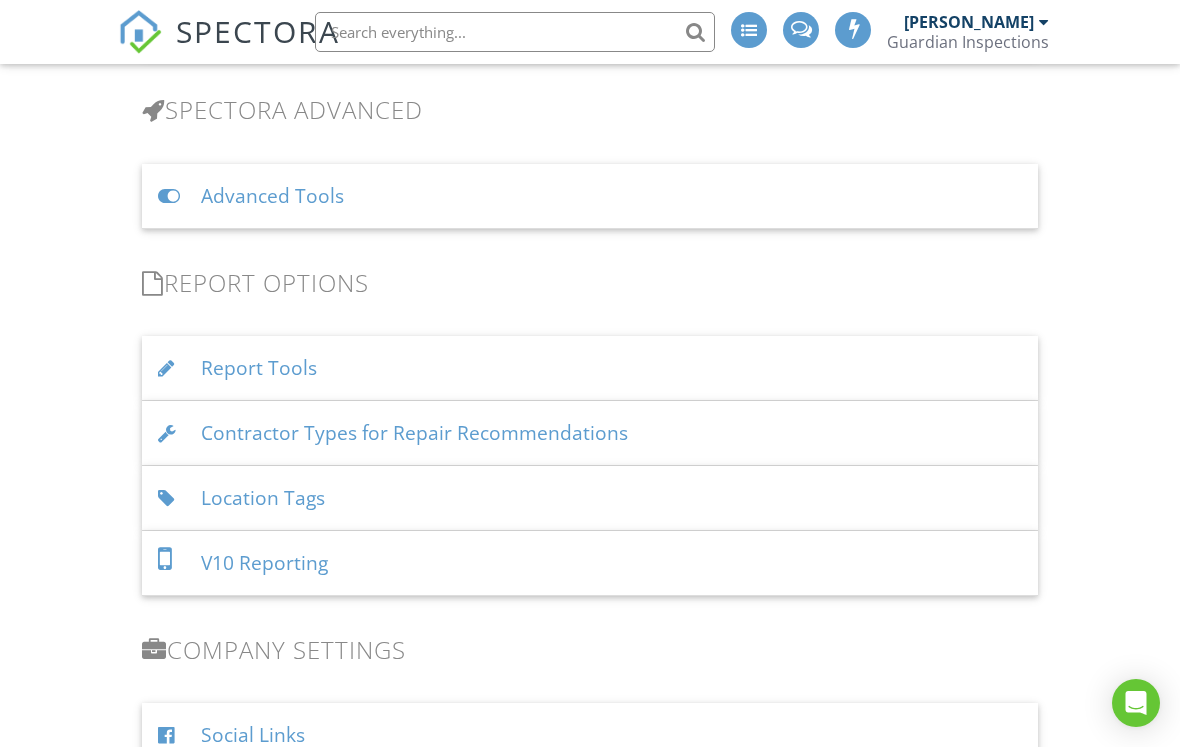 click on "Contractor Types for Repair Recommendations" at bounding box center (590, 433) 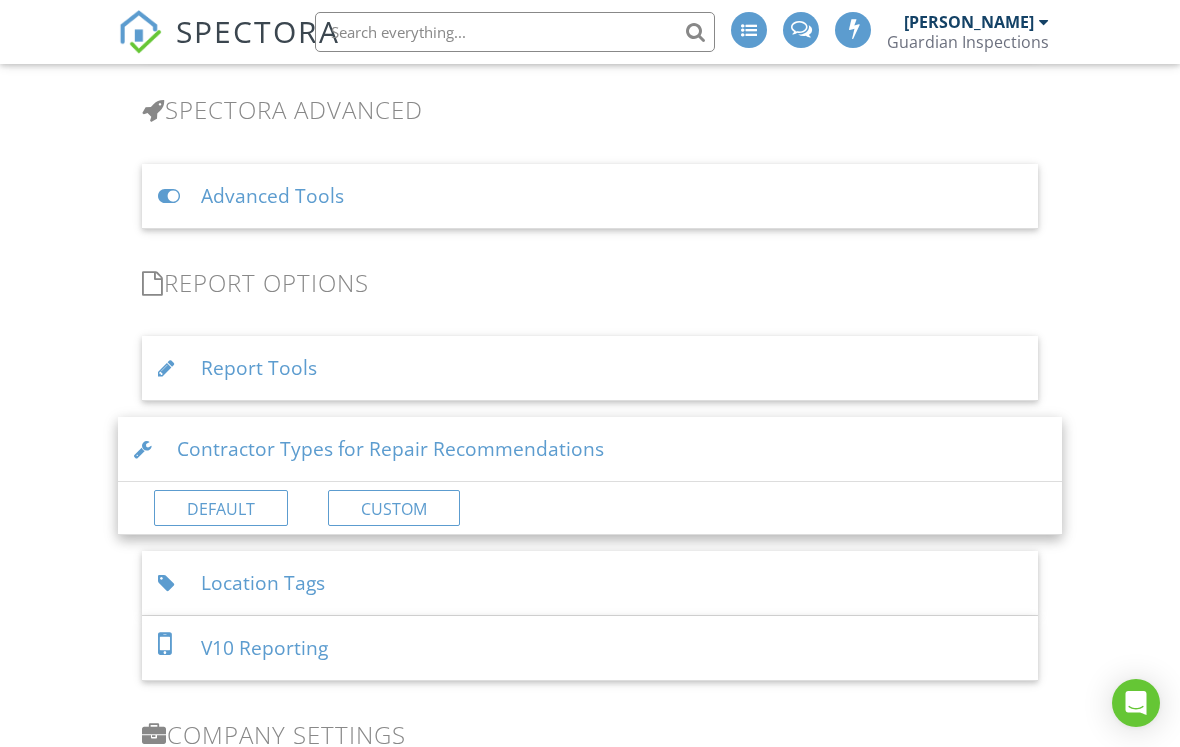click on "Dashboard
Templates
Contacts
Metrics
Automations
Advanced
Settings
Support Center
Settings
Basics
Profile
Services & Fees
Availability
Team
Sample Reports
Discount Codes
$
Pay Splits
Billing
Spectora Connect
Partnerships
Make more money per inspection with third-party offers
Disabled
Recommended Contractors
Provide repair resources for your clients
Disabled
Business Tools
Agreements
Signature Type
▼ E-signature (checkbox) E-signature (checkbox) Written Signature E-signature (checkbox)
Written Signature
Client agreement instructions
This text will appear on the client portal under "Sign Agreement(s)"
Ordered List Unordered List Insert Video Insert Table Inline Style XLarge Large" at bounding box center [590, -23] 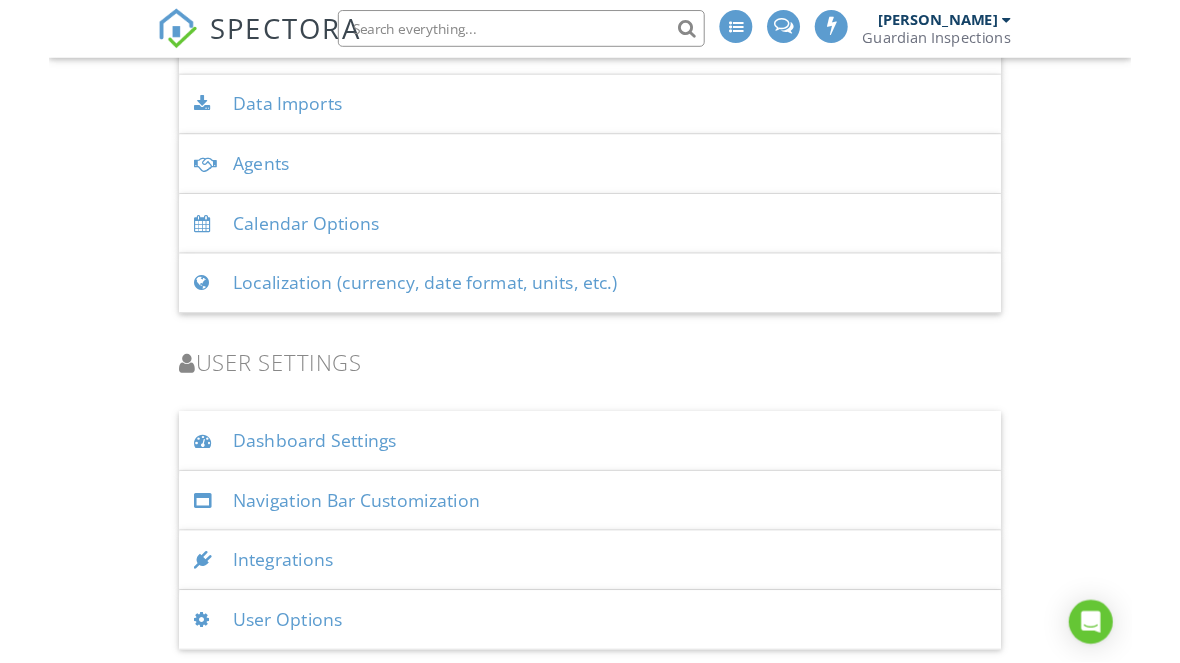 scroll, scrollTop: 2681, scrollLeft: 0, axis: vertical 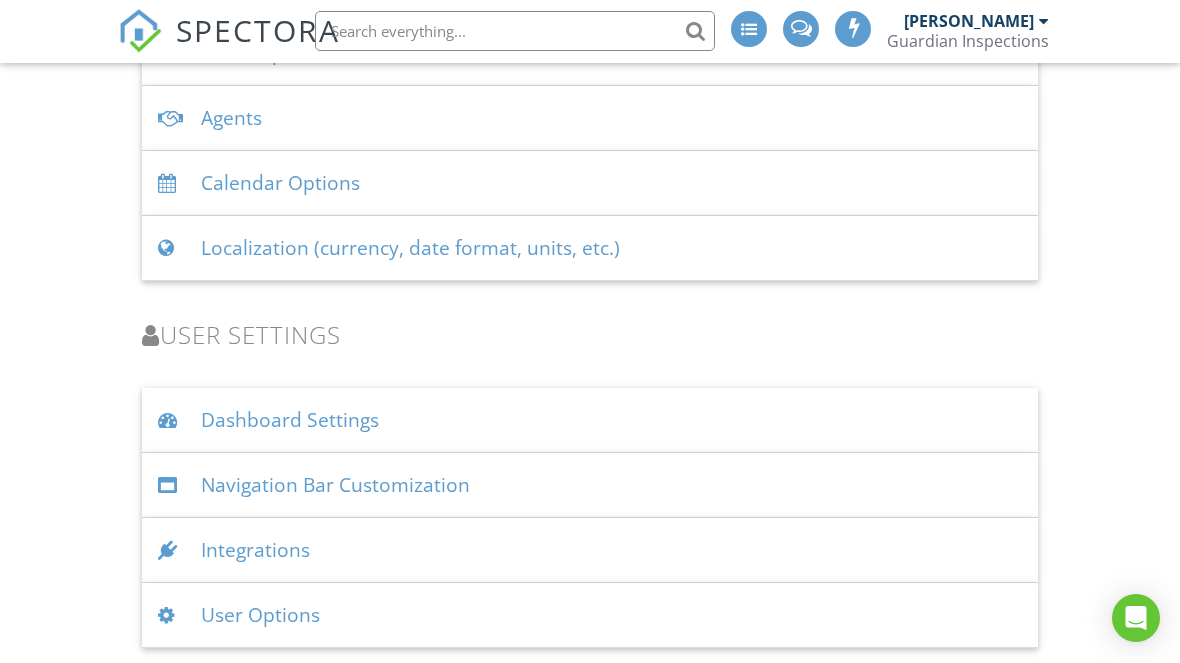 click on "Dashboard
Templates
Contacts
Metrics
Automations
Advanced
Settings
Support Center
Settings
Basics
Profile
Services & Fees
Availability
Team
Sample Reports
Discount Codes
$
Pay Splits
Billing
Spectora Connect
Partnerships
Make more money per inspection with third-party offers
Disabled
Recommended Contractors
Provide repair resources for your clients
Disabled
Business Tools
Agreements
Signature Type
▼ E-signature (checkbox) E-signature (checkbox) Written Signature E-signature (checkbox)
Written Signature
Client agreement instructions
This text will appear on the client portal under "Sign Agreement(s)"
Ordered List Unordered List Insert Video Insert Table Inline Style XLarge Large" at bounding box center (590, -984) 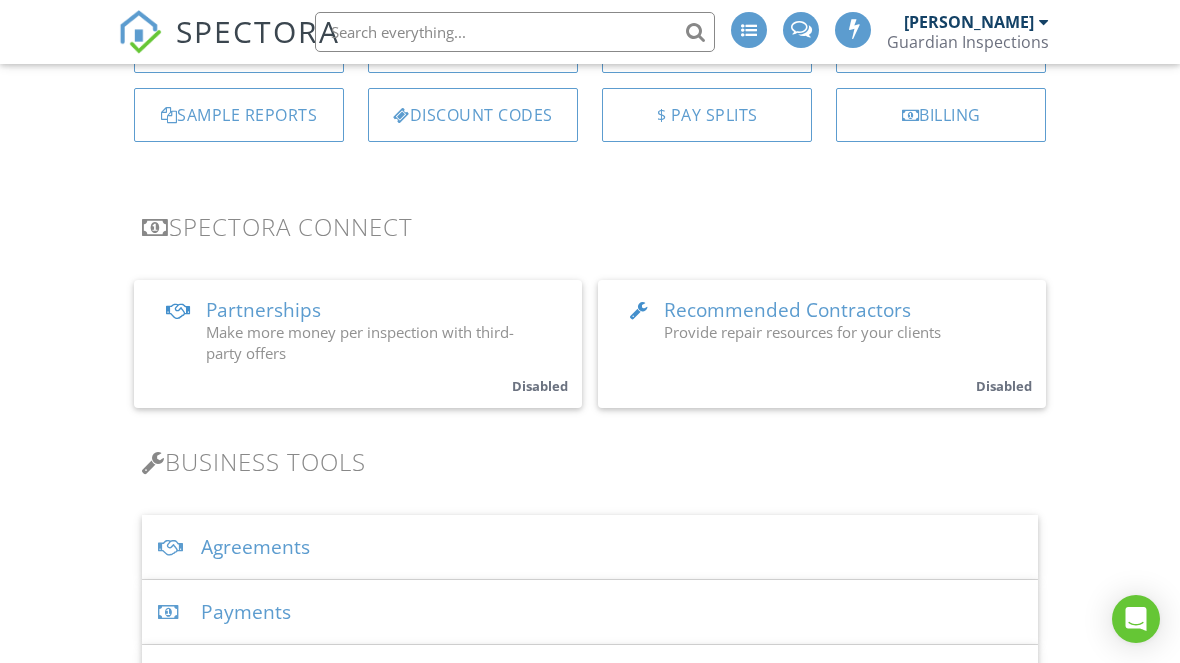 scroll, scrollTop: 248, scrollLeft: 0, axis: vertical 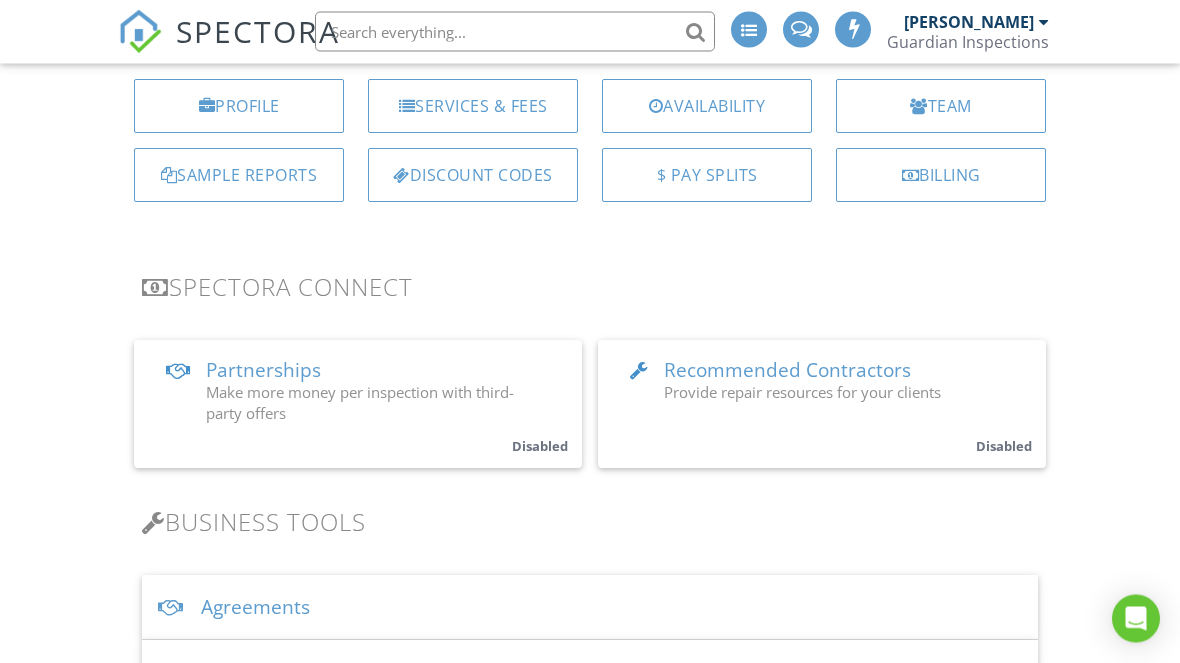 click on "Provide repair resources for your clients" at bounding box center [802, 393] 